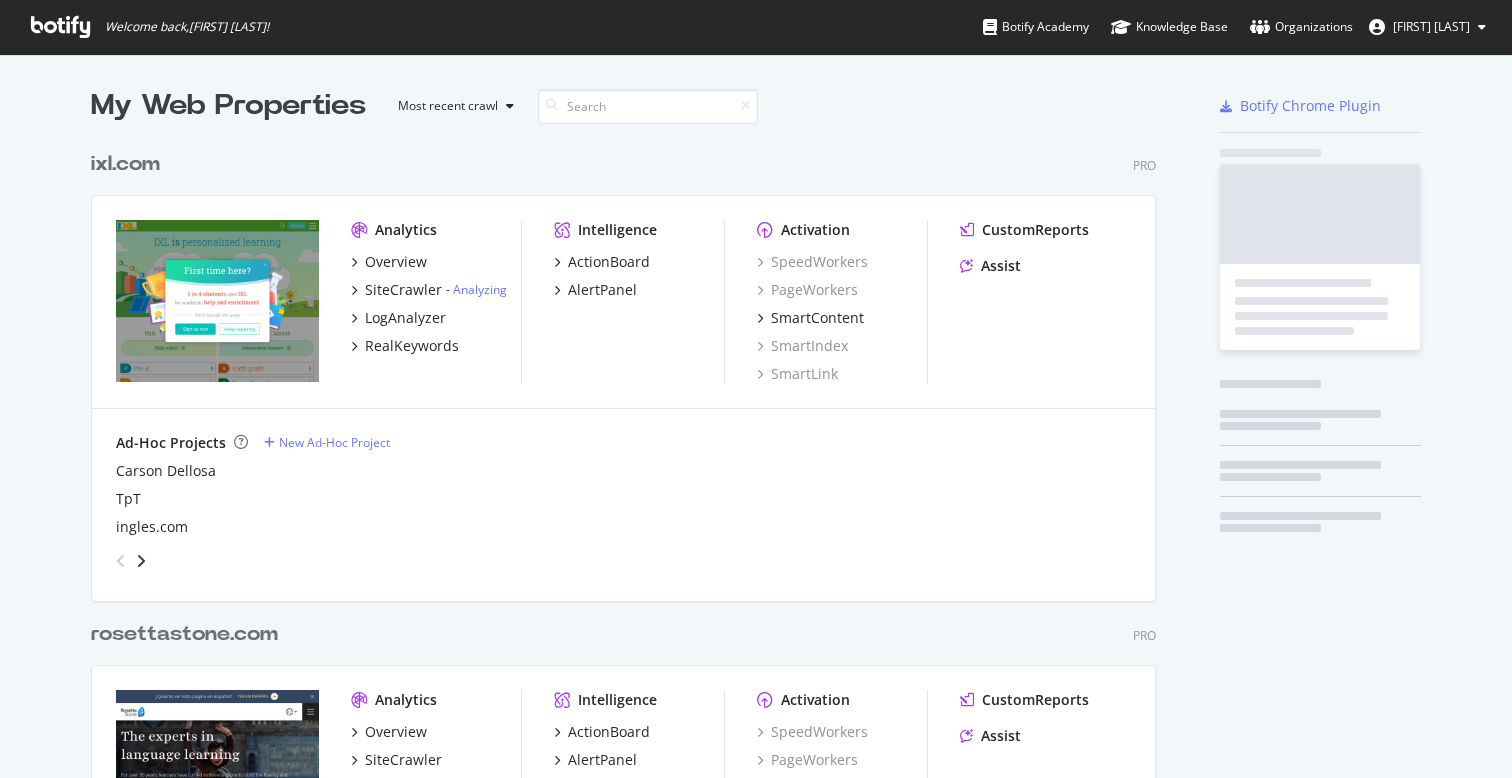 scroll, scrollTop: 0, scrollLeft: 0, axis: both 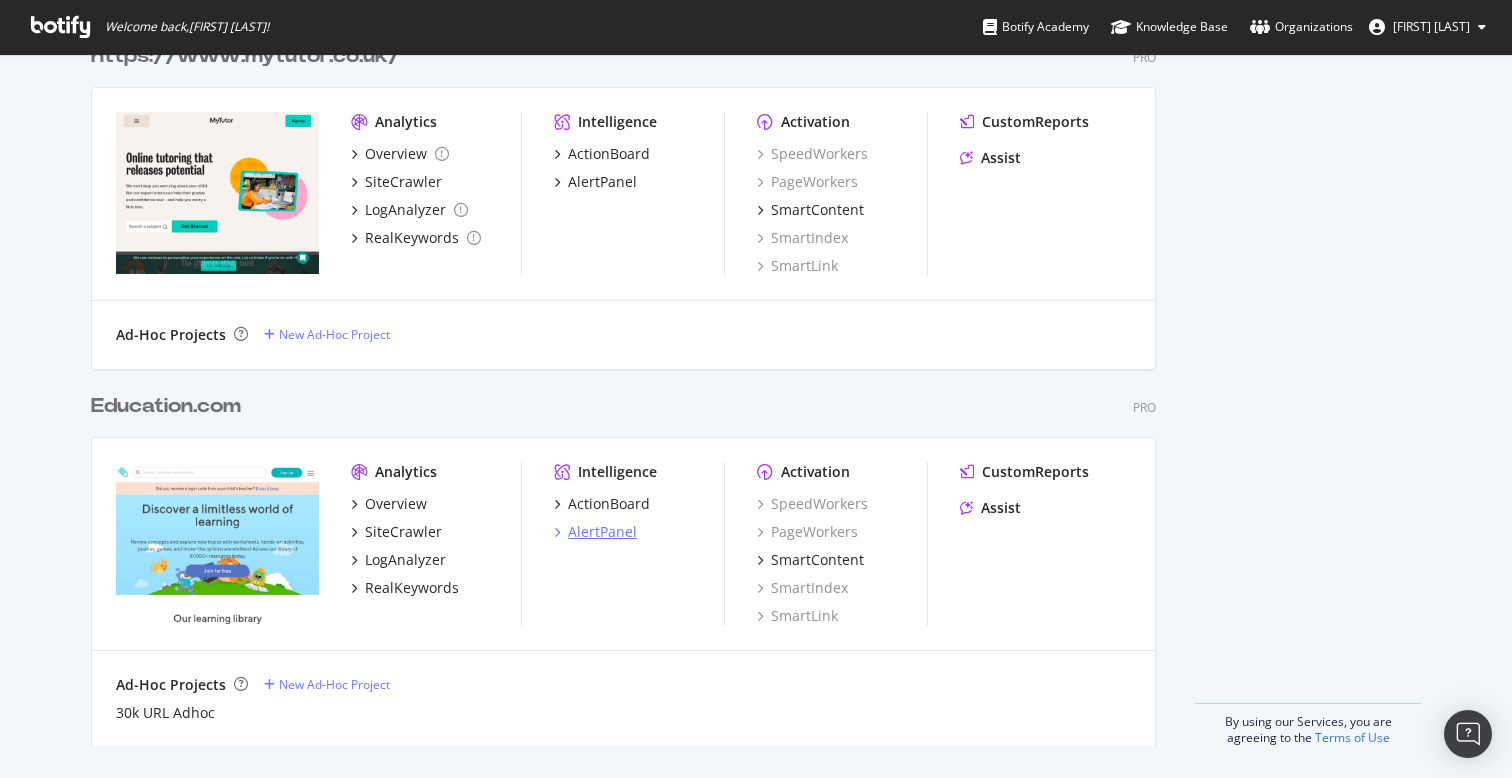 click on "AlertPanel" at bounding box center [602, 532] 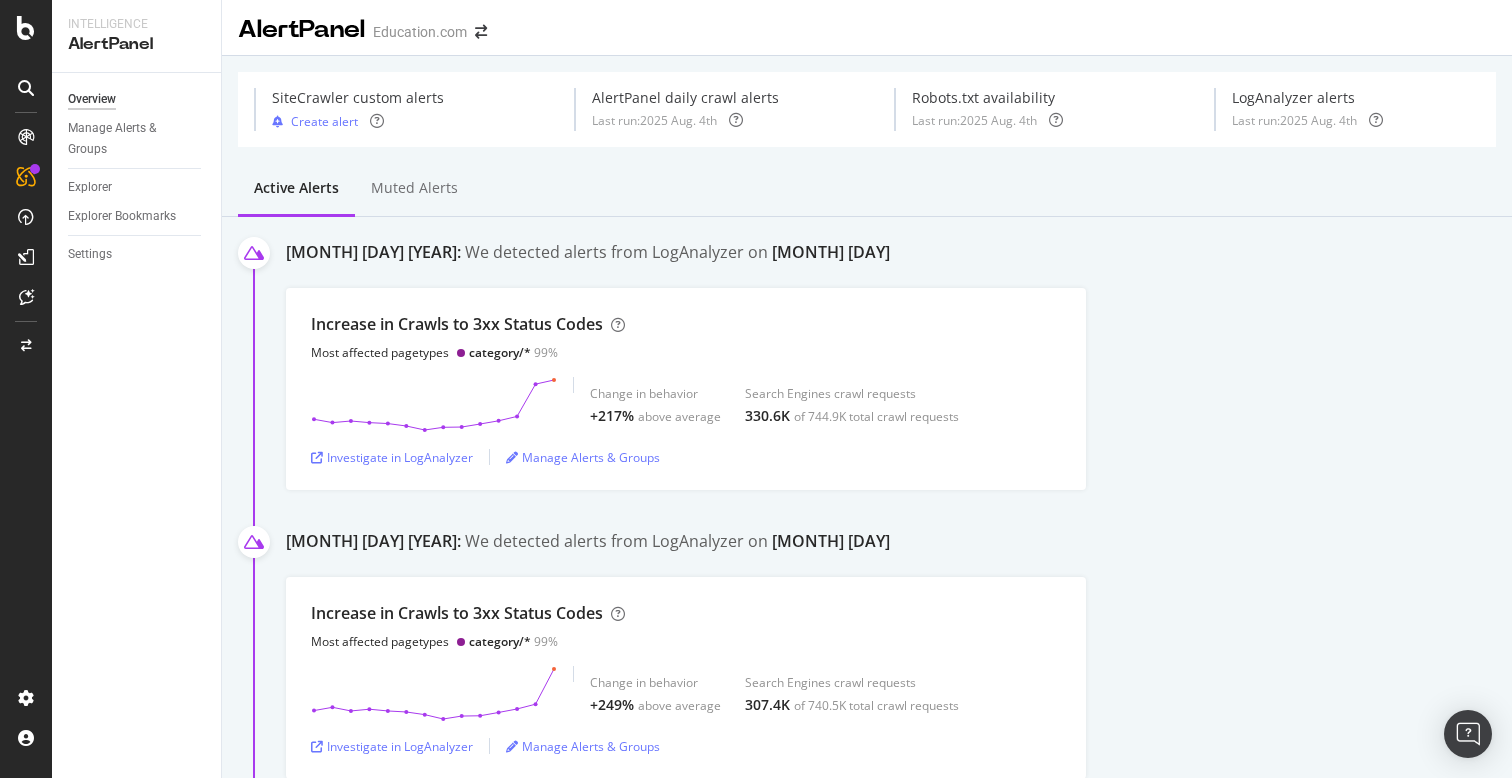 scroll, scrollTop: 0, scrollLeft: 0, axis: both 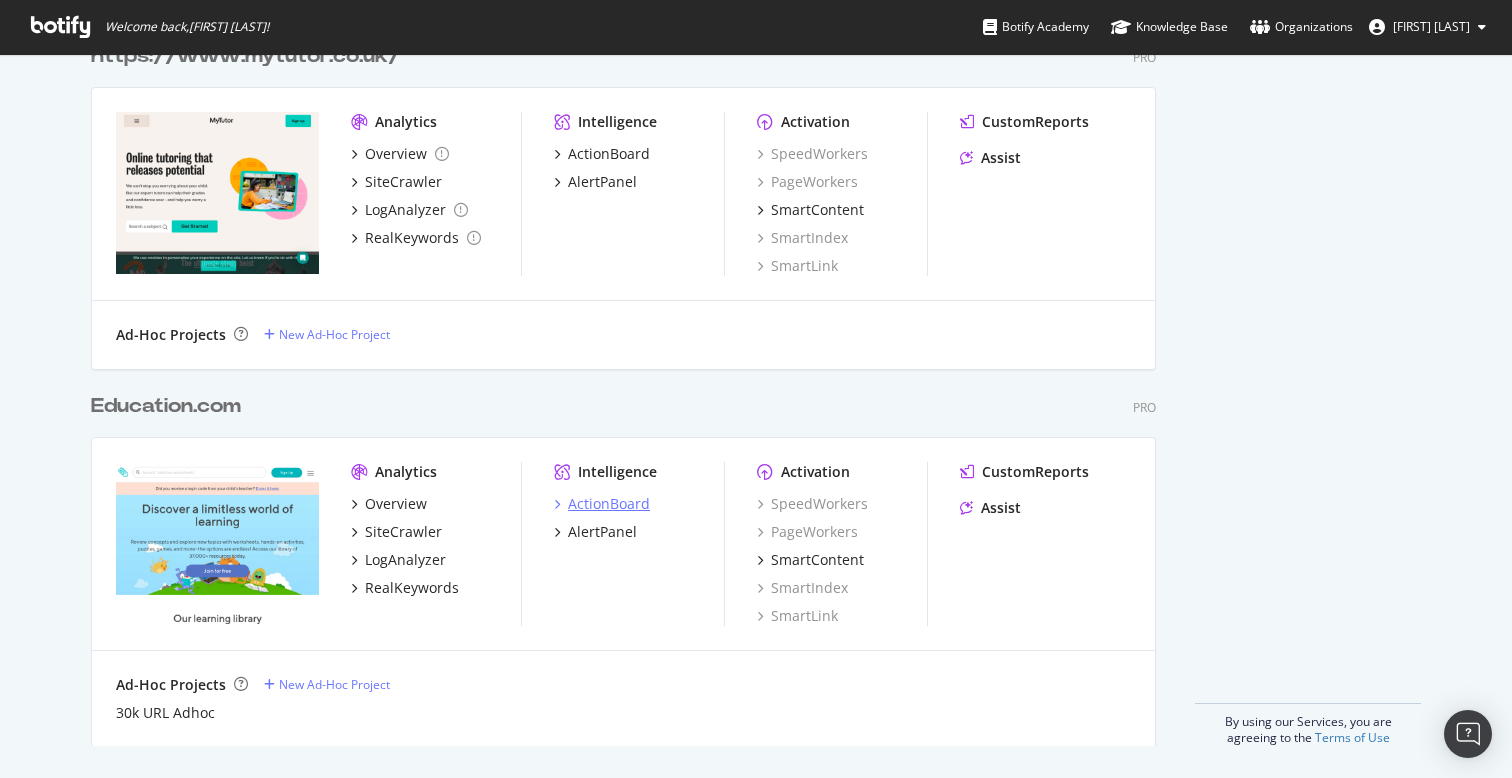 click on "ActionBoard" at bounding box center (609, 504) 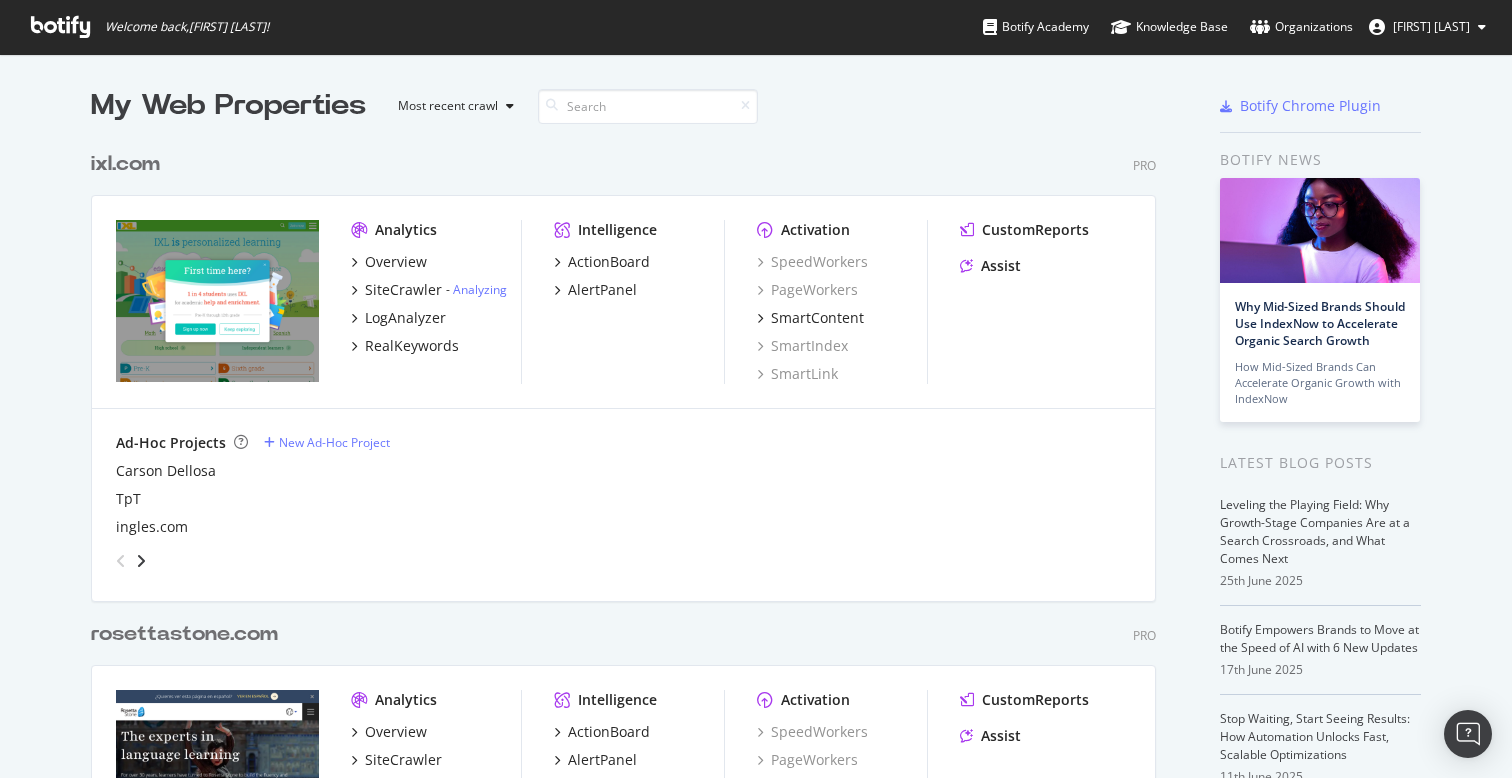 scroll, scrollTop: 1, scrollLeft: 1, axis: both 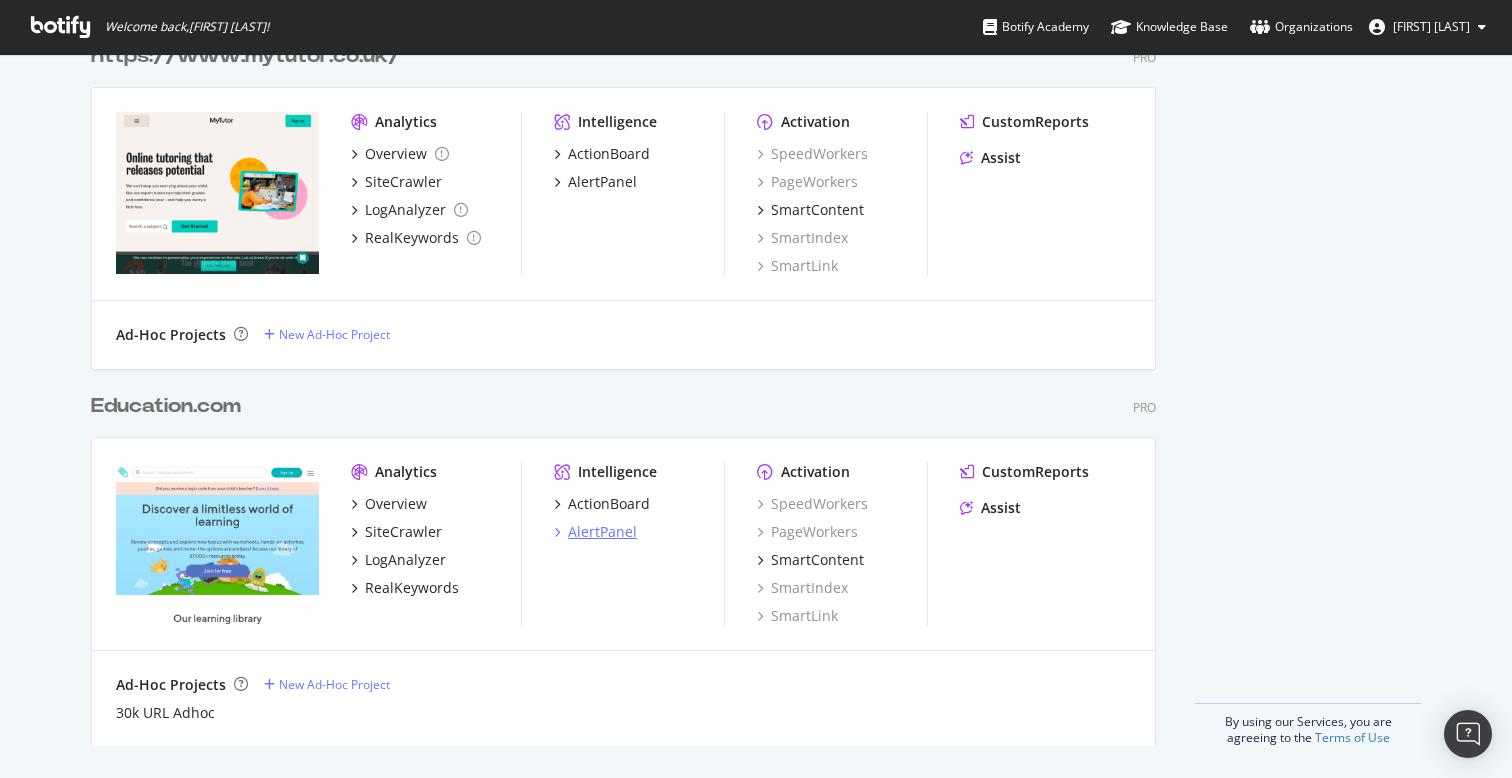 click on "AlertPanel" at bounding box center [602, 532] 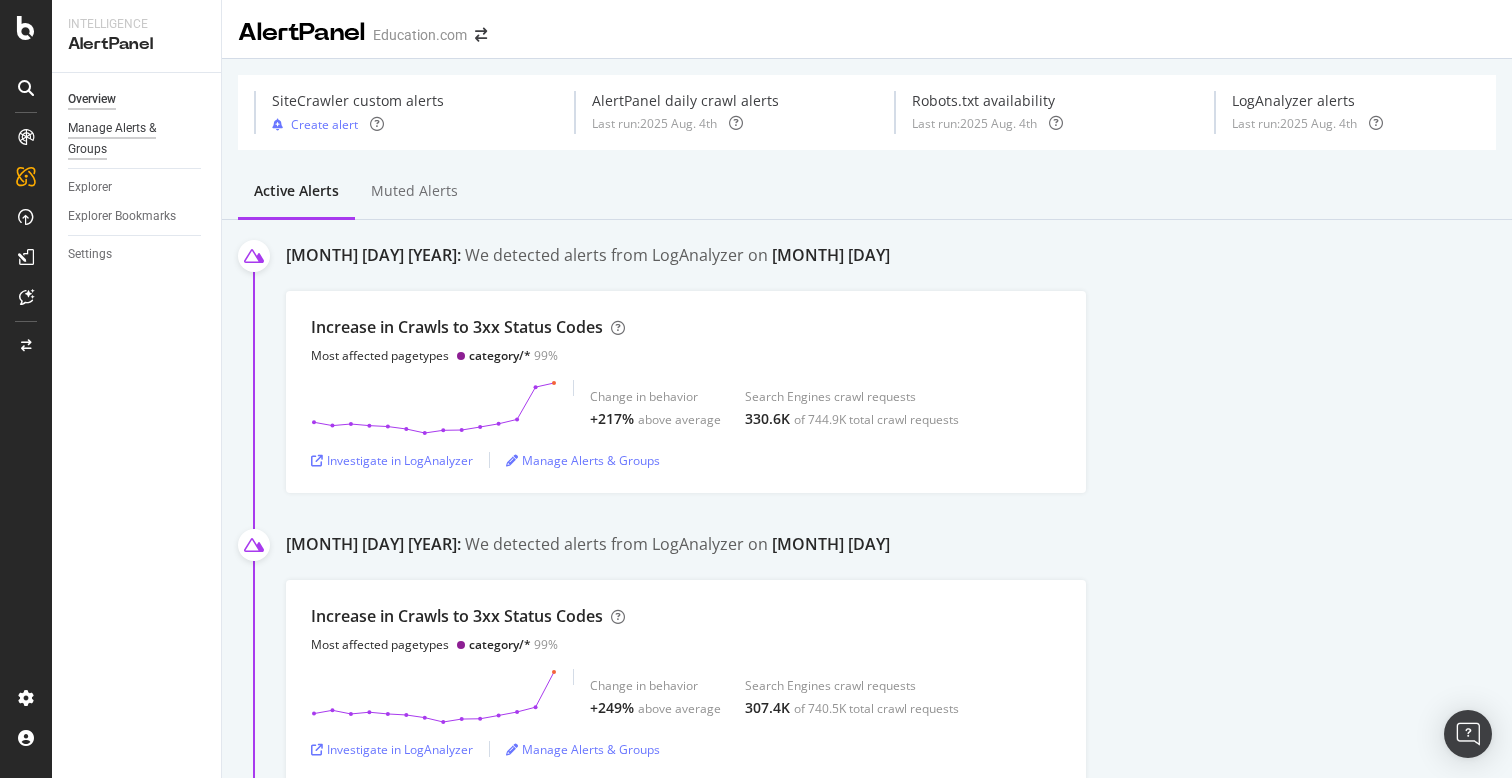 click on "Manage Alerts & Groups" at bounding box center (128, 139) 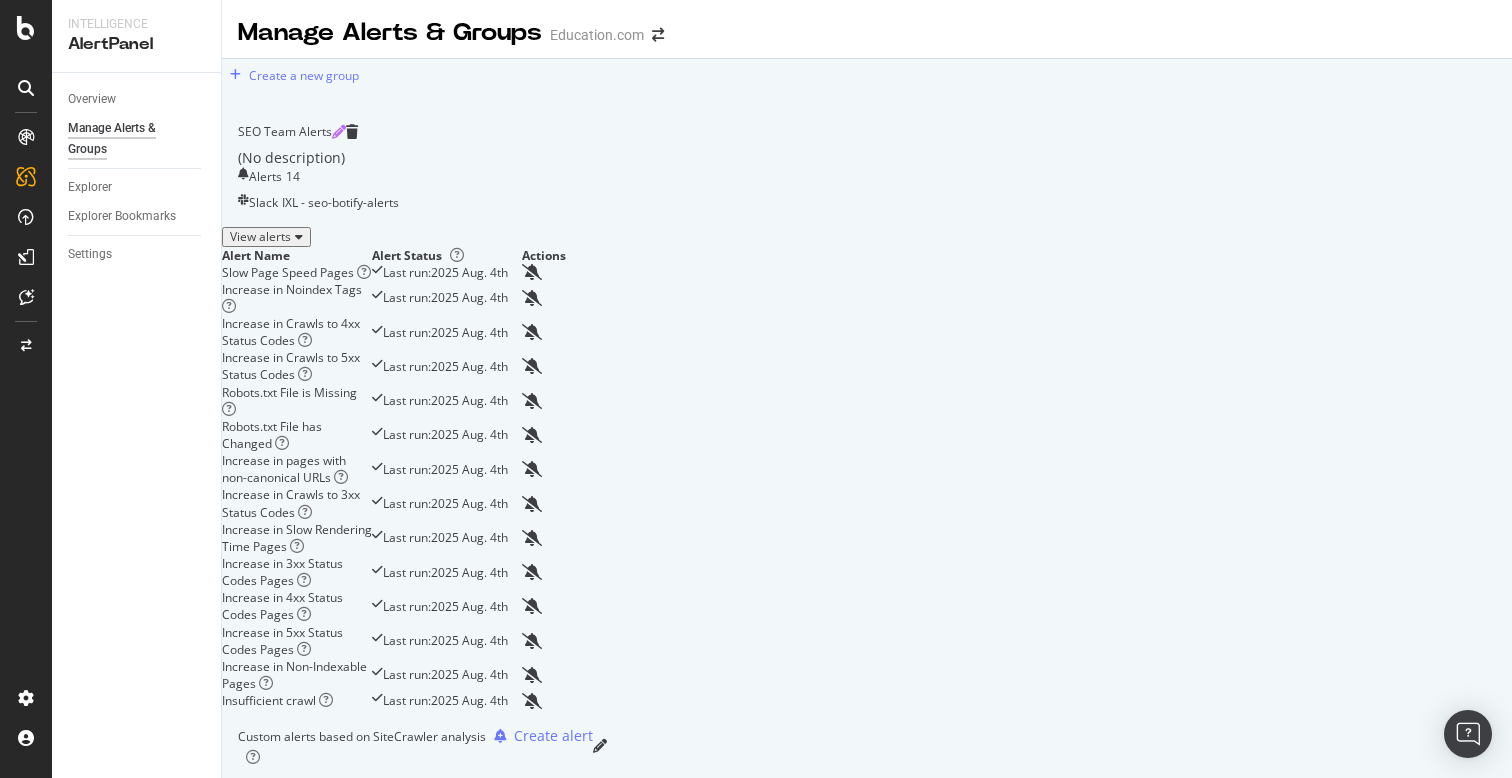 click on "SEO Team Alerts" at bounding box center [867, 131] 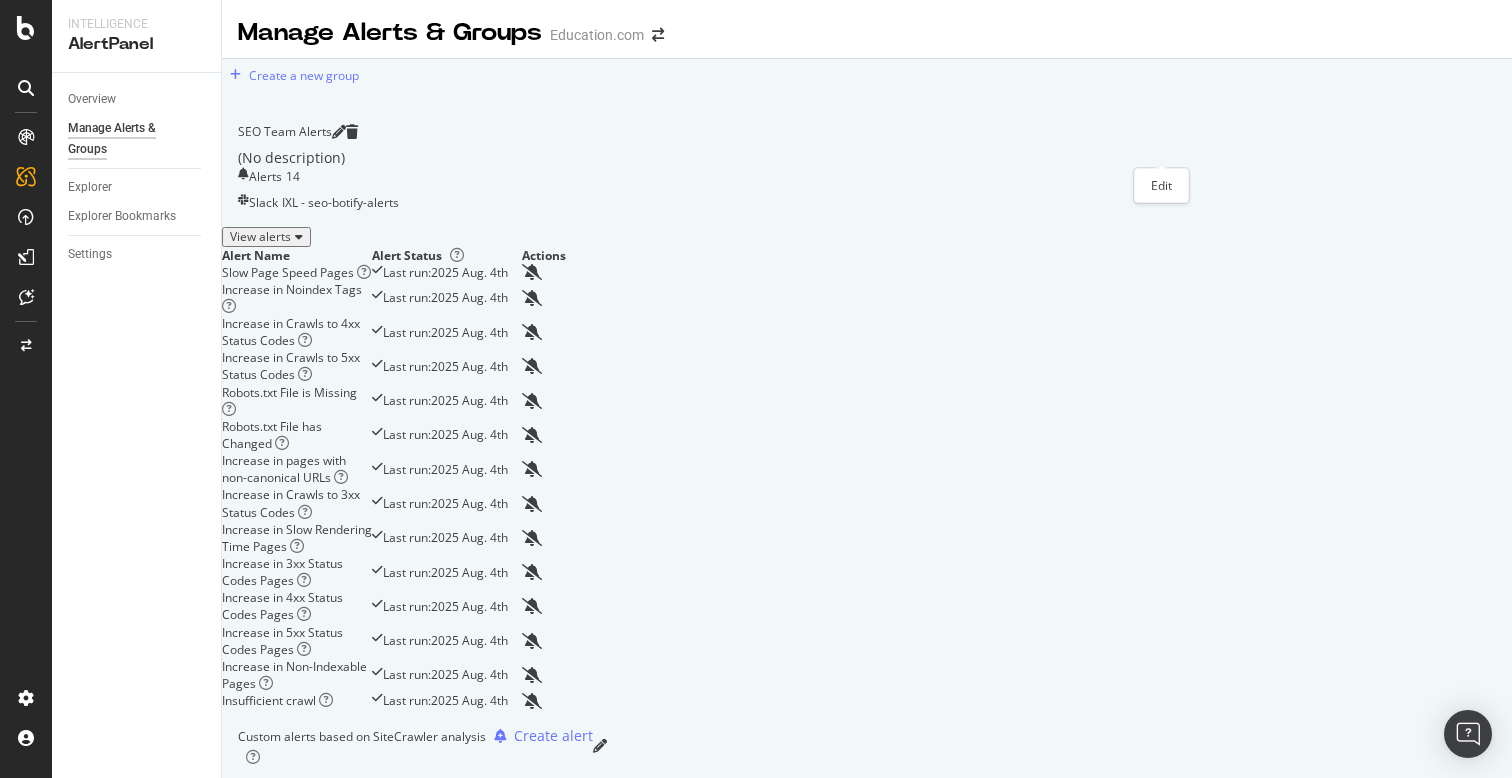 click on "Edit" at bounding box center (1161, 185) 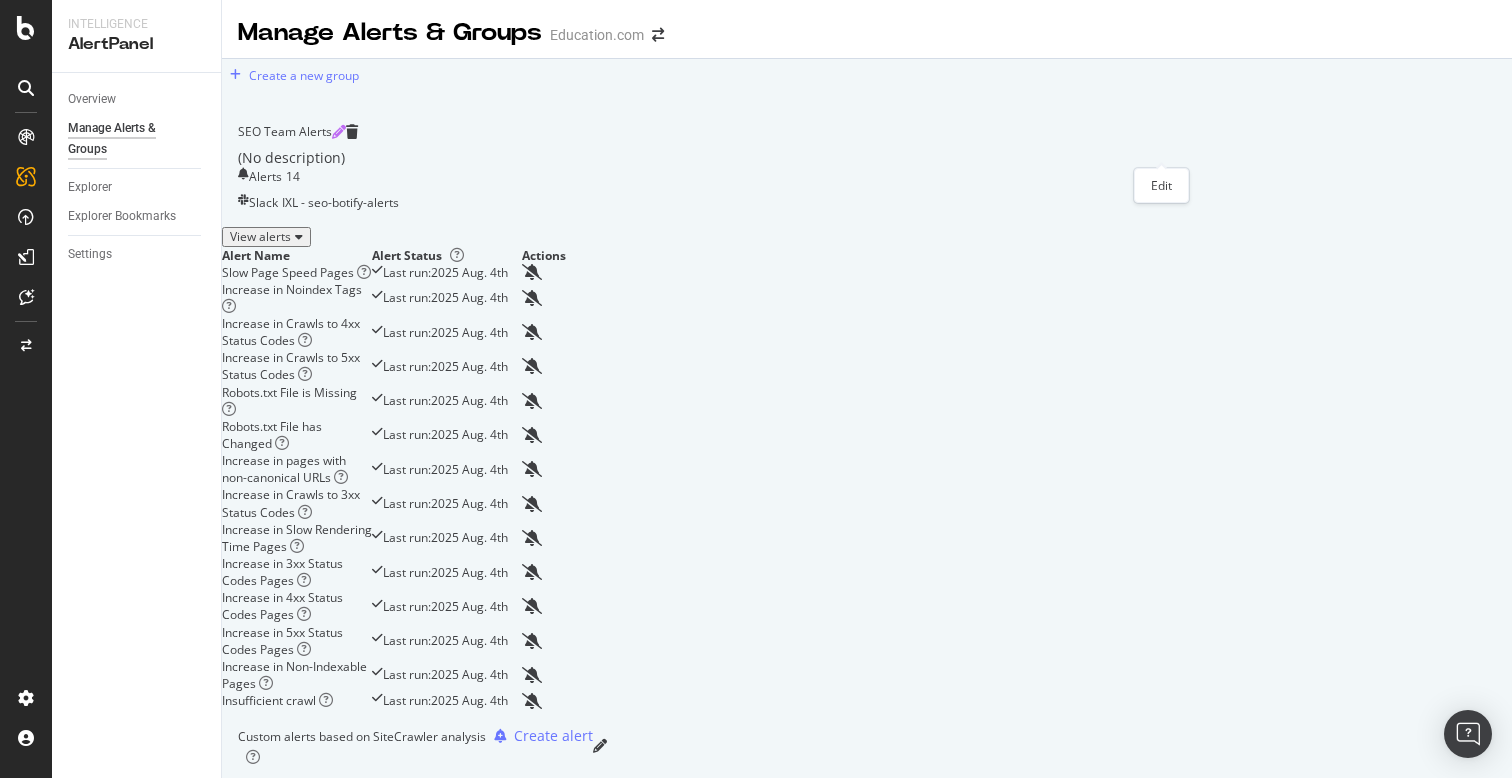 click at bounding box center (339, 132) 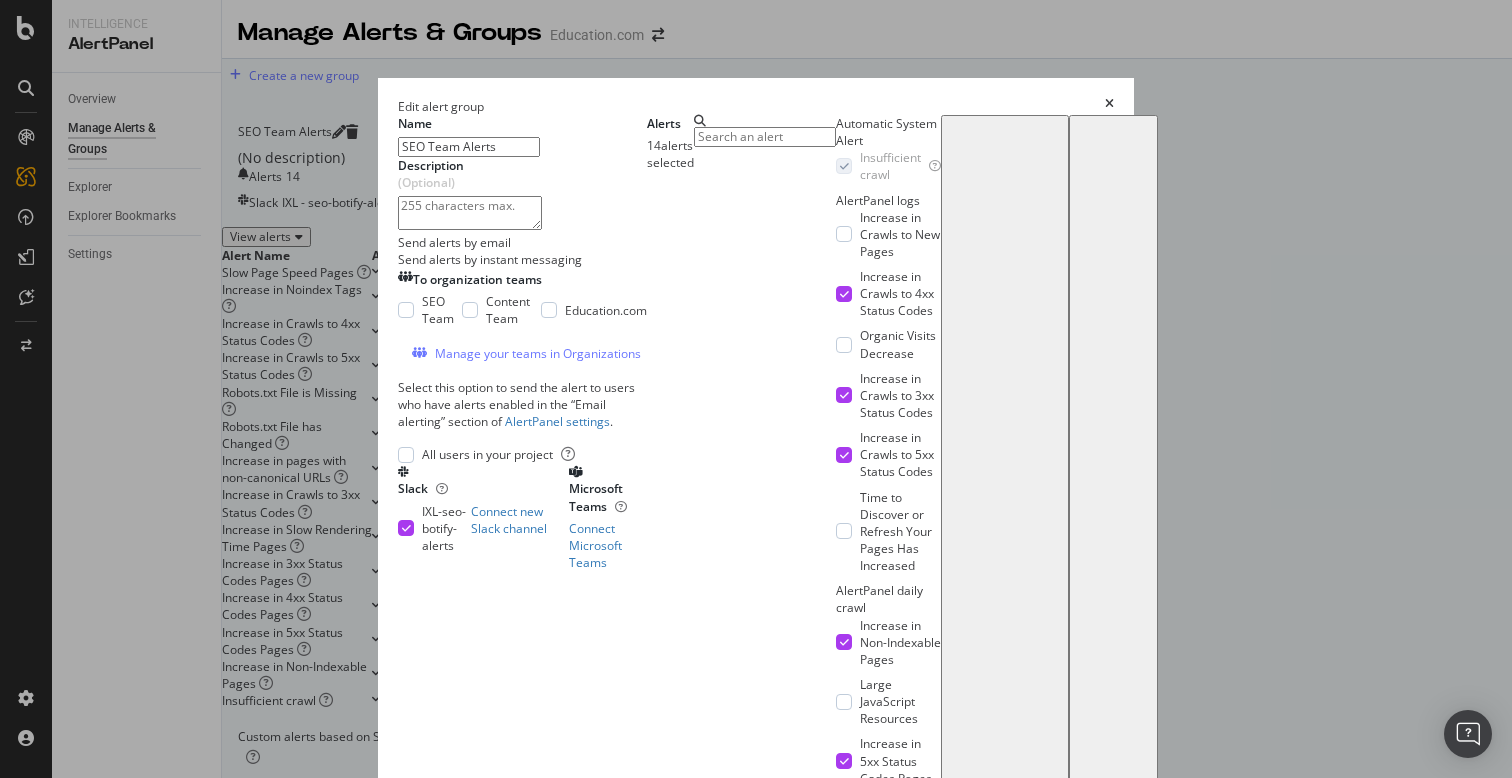 scroll, scrollTop: 745, scrollLeft: 0, axis: vertical 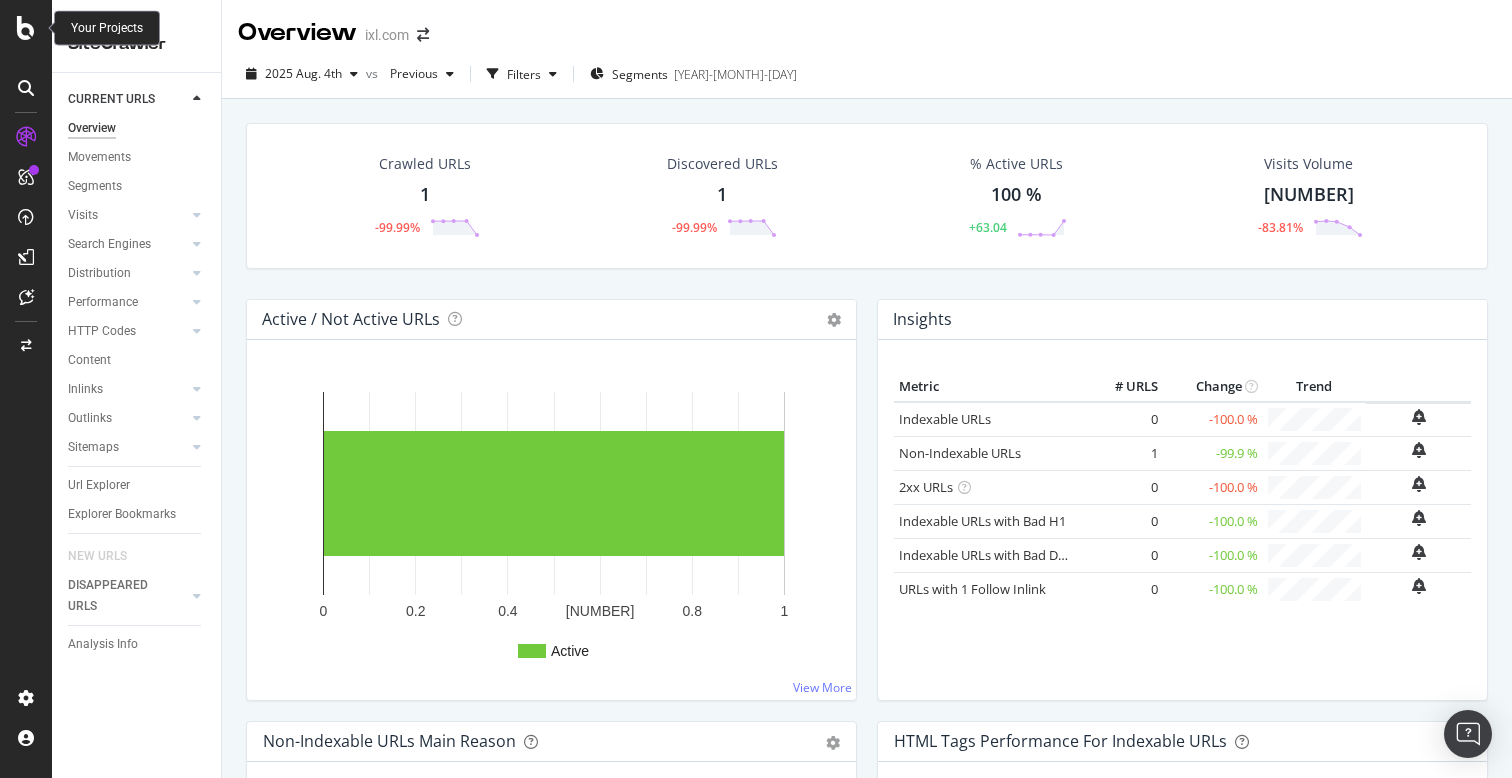 click at bounding box center [26, 28] 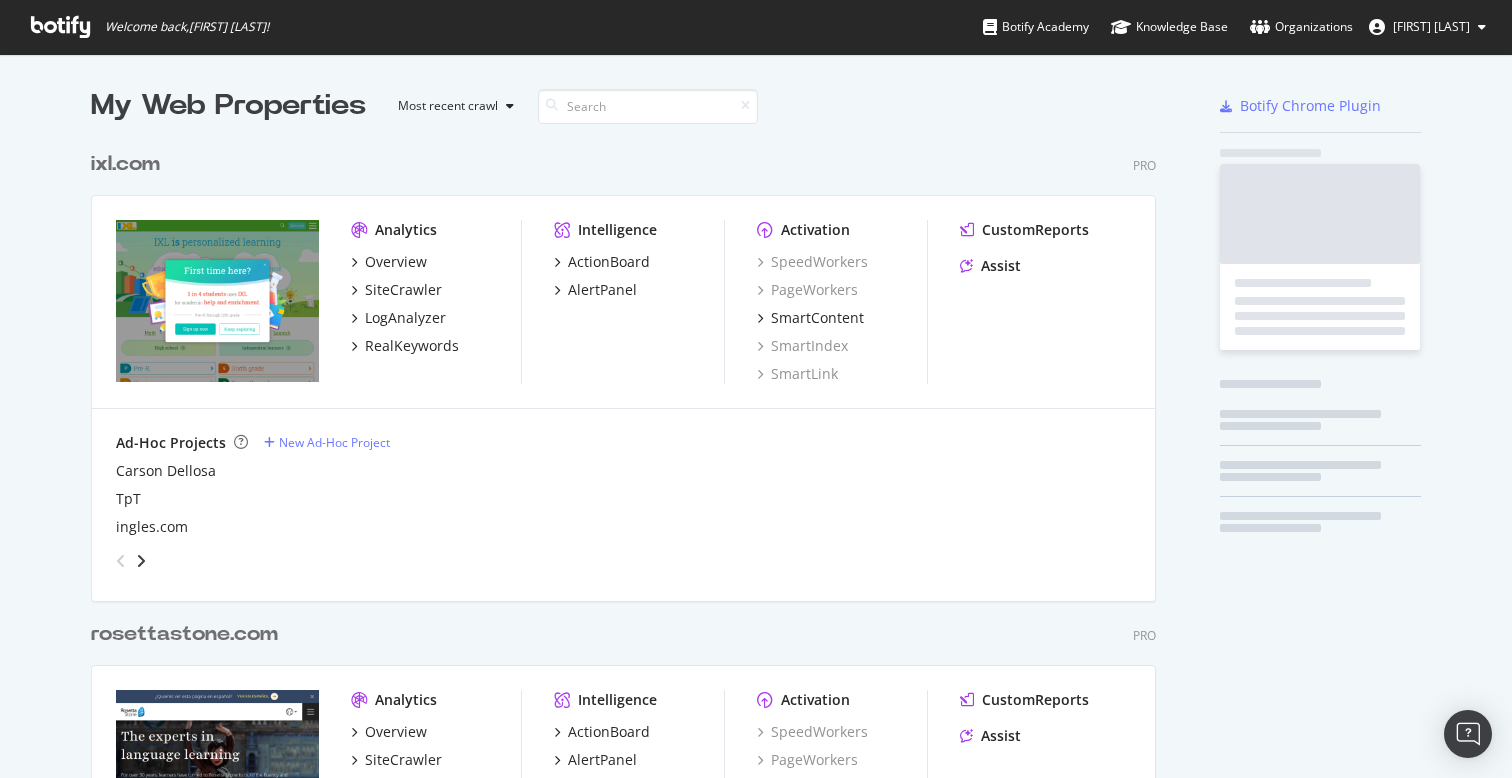 scroll, scrollTop: 1, scrollLeft: 1, axis: both 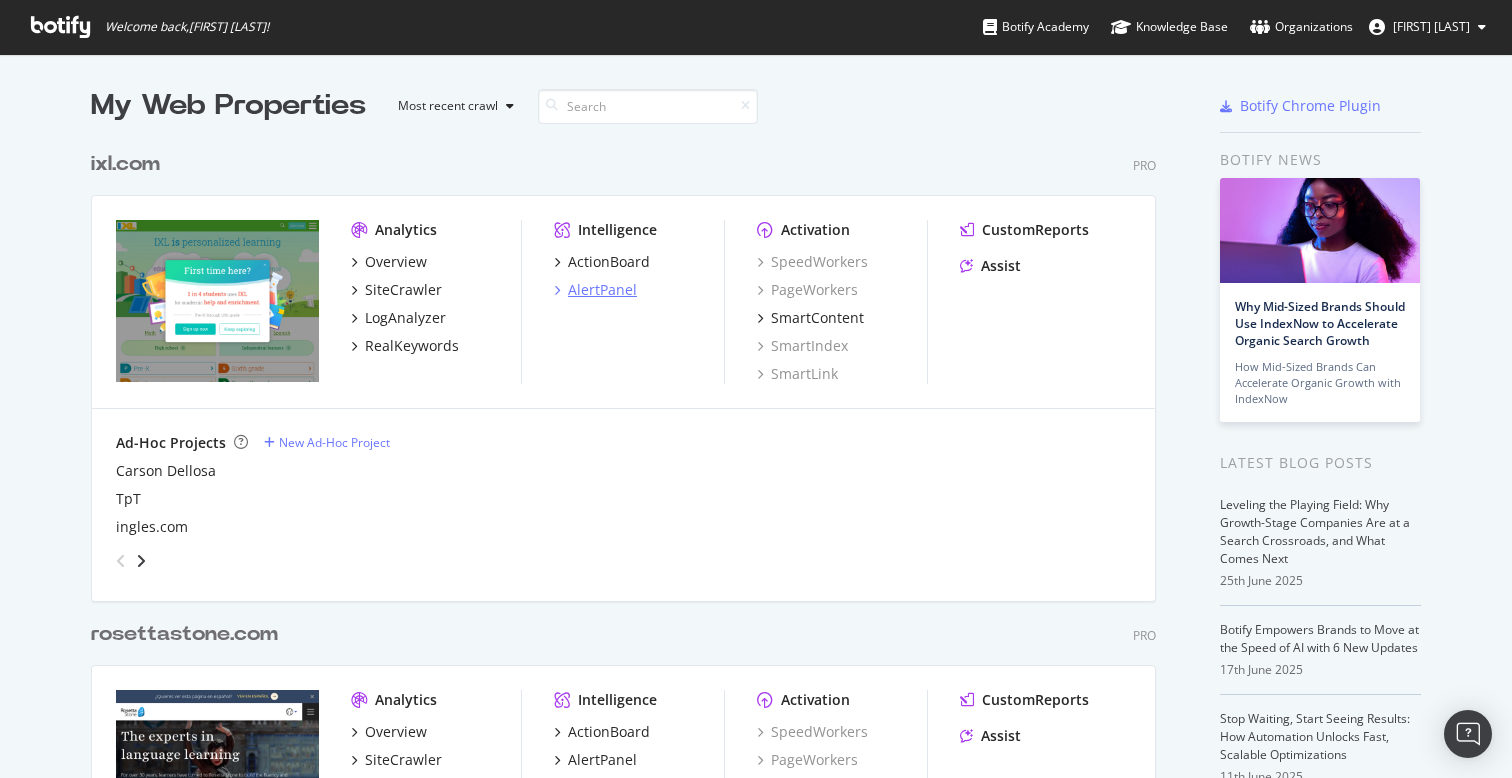 click on "AlertPanel" at bounding box center (602, 290) 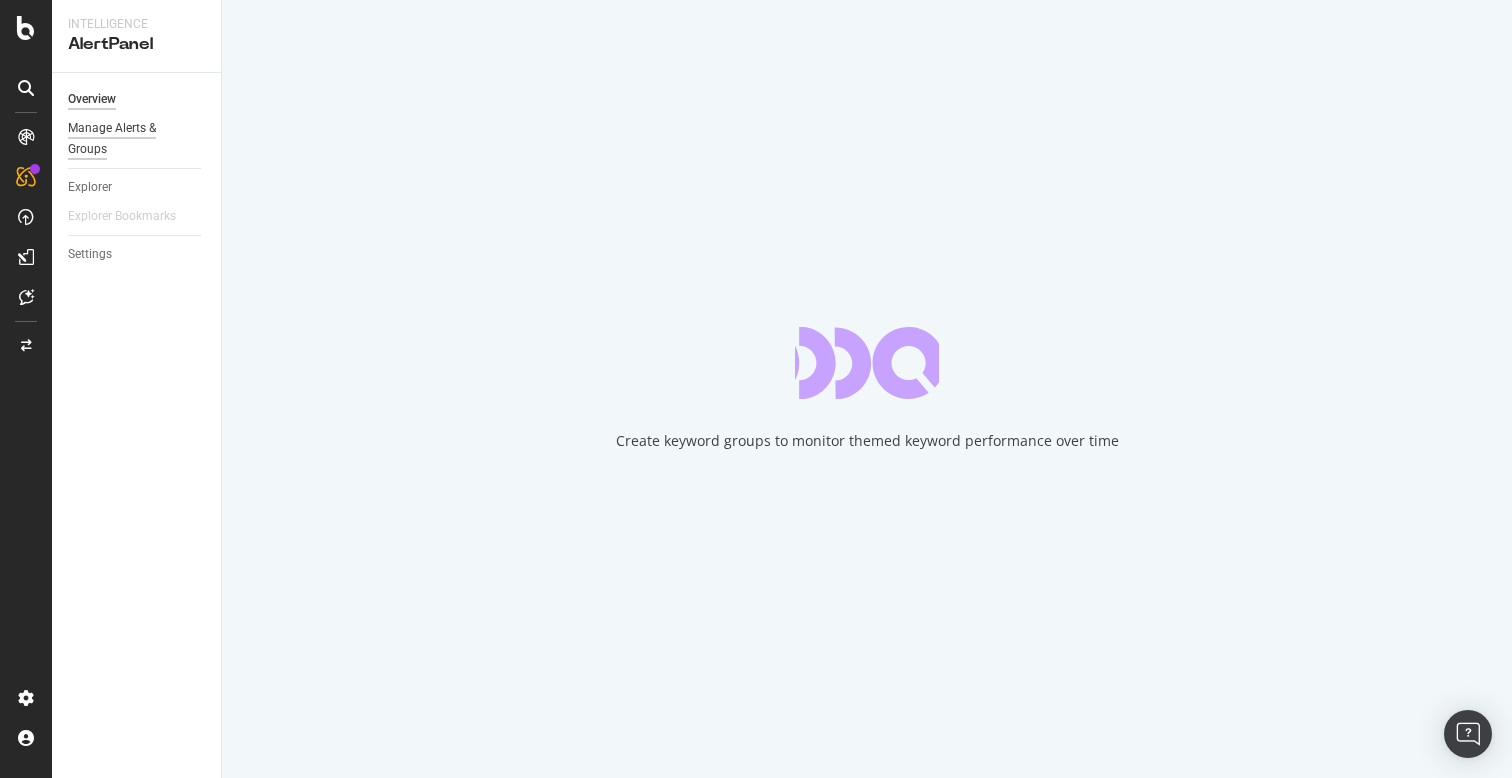 click on "Manage Alerts & Groups" at bounding box center [128, 139] 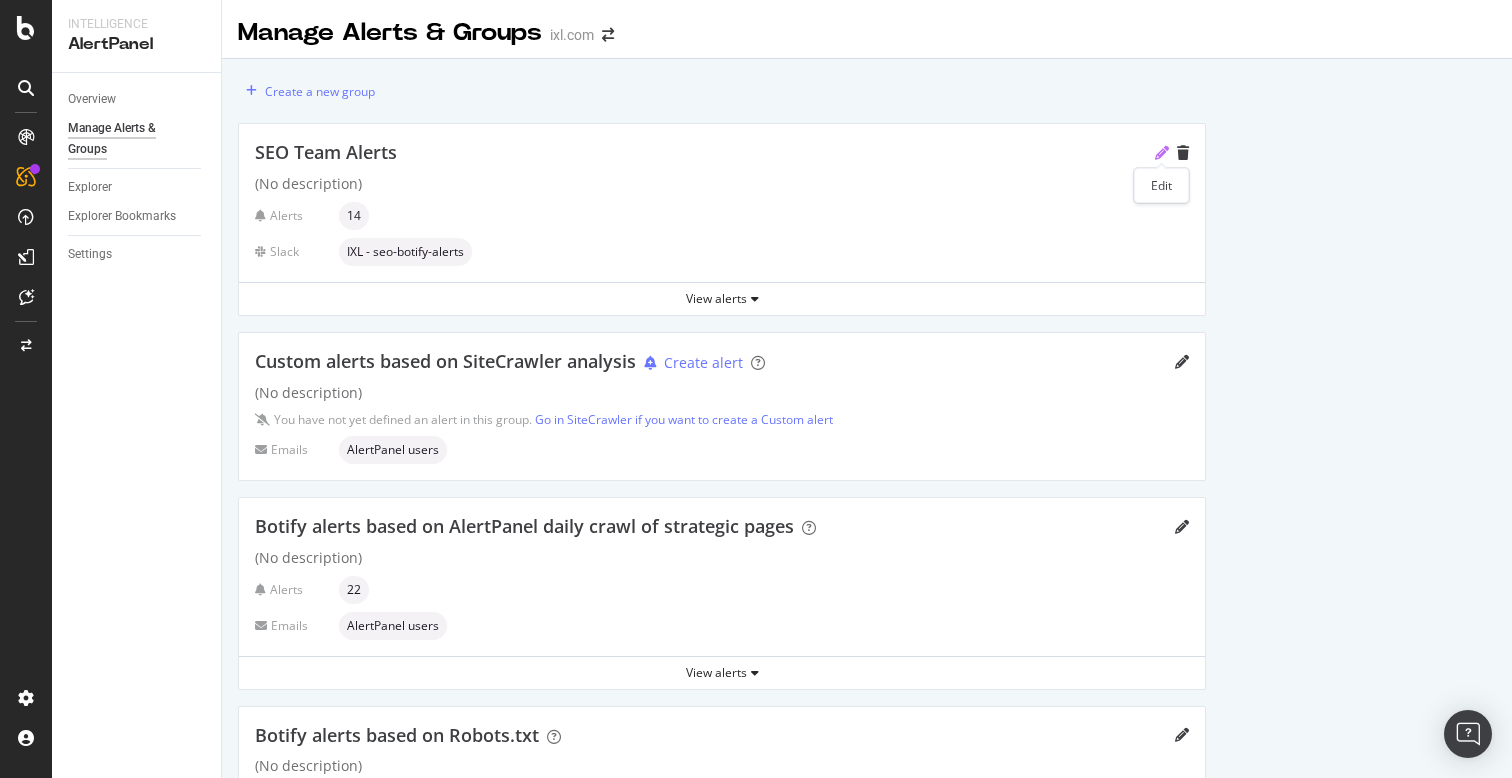 click at bounding box center (1162, 153) 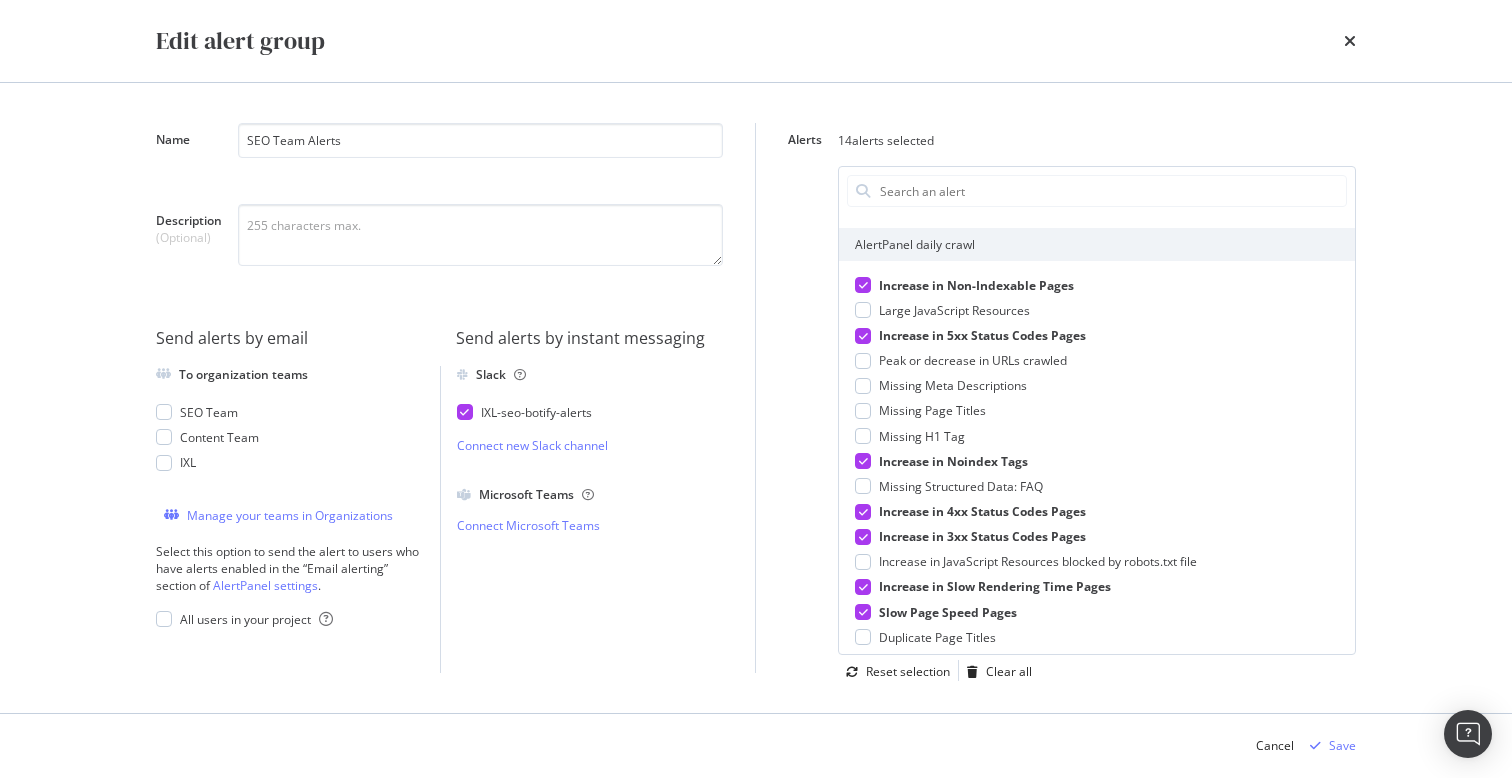 scroll, scrollTop: 282, scrollLeft: 0, axis: vertical 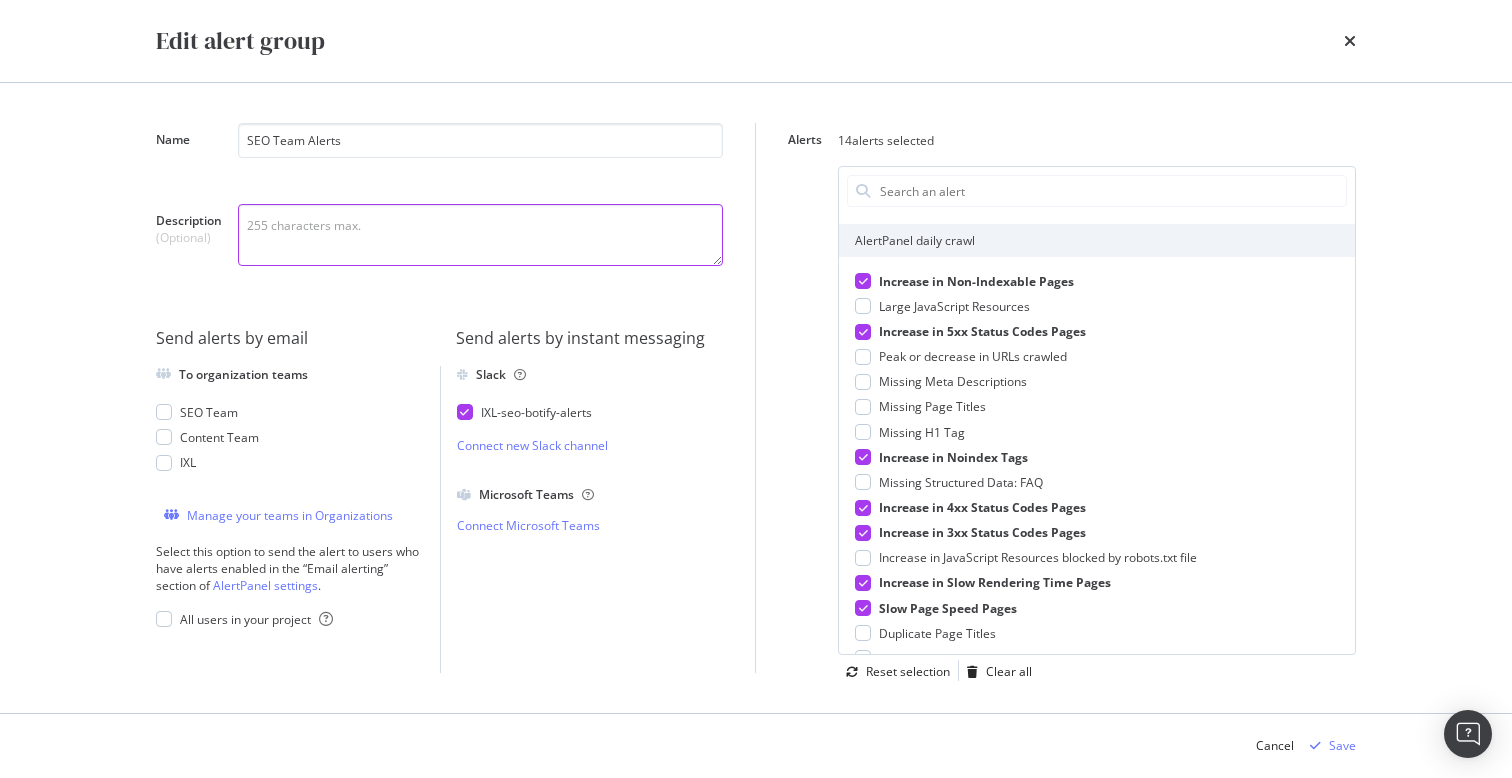 click on "Description (Optional)" at bounding box center [480, 235] 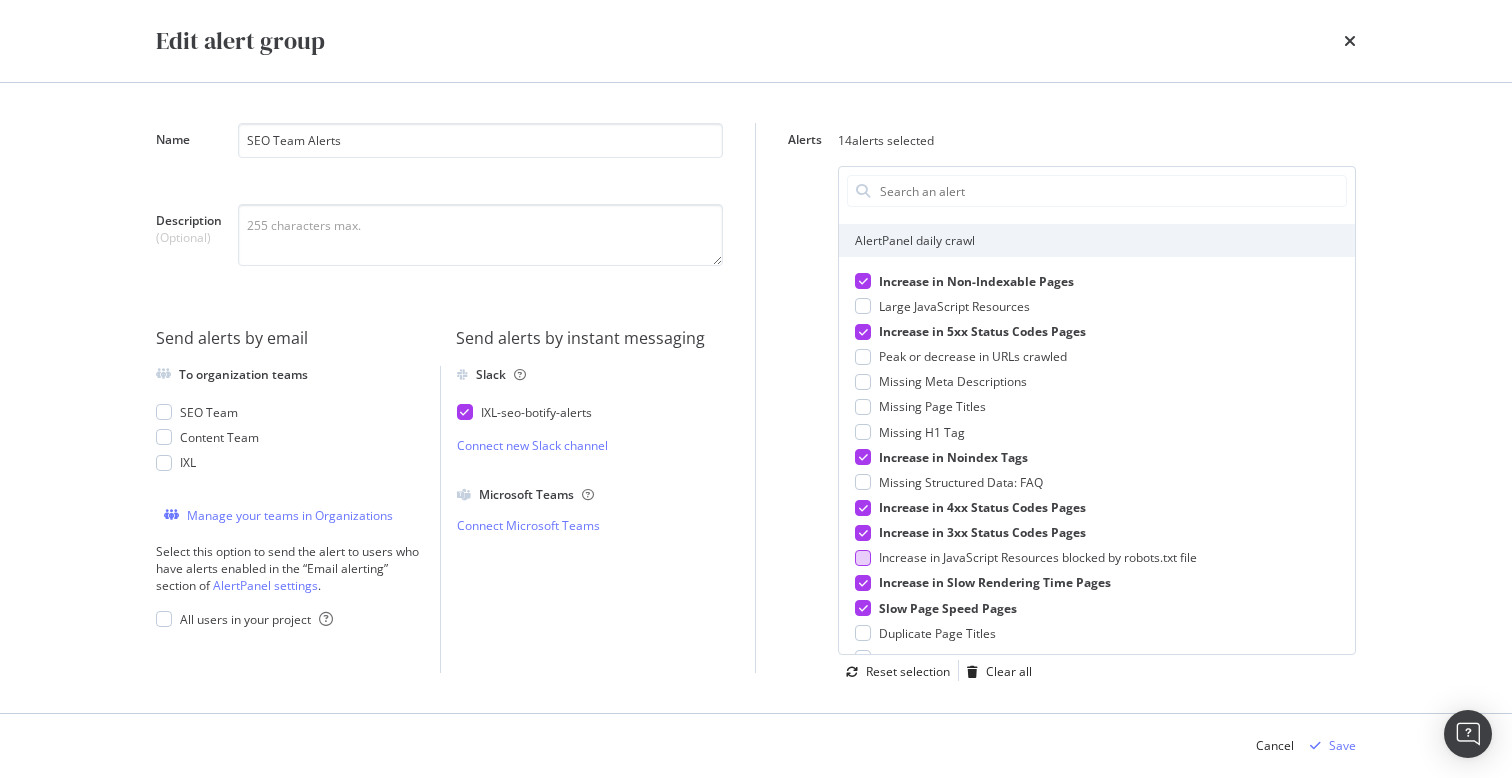 click at bounding box center [863, 558] 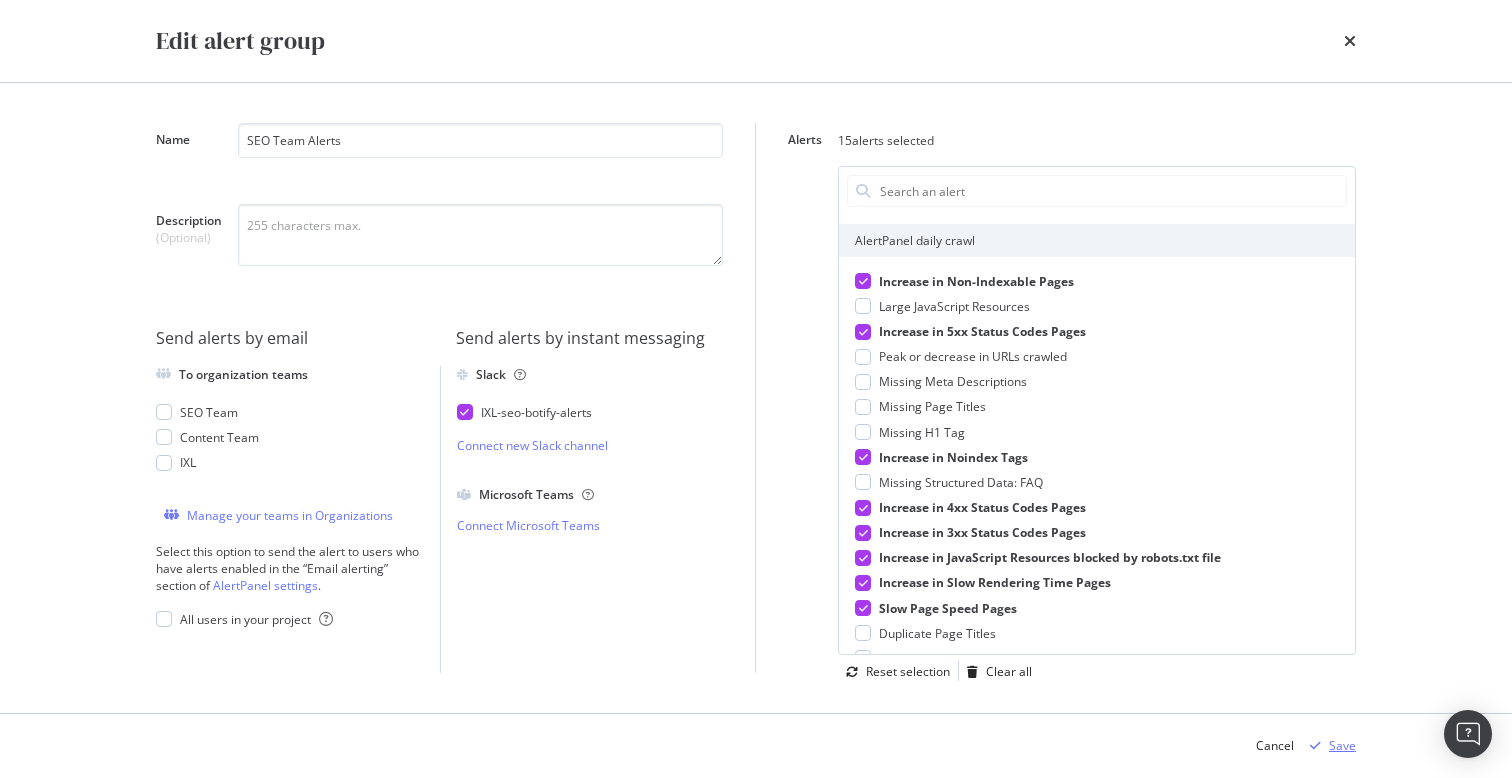 click on "Save" at bounding box center [1342, 745] 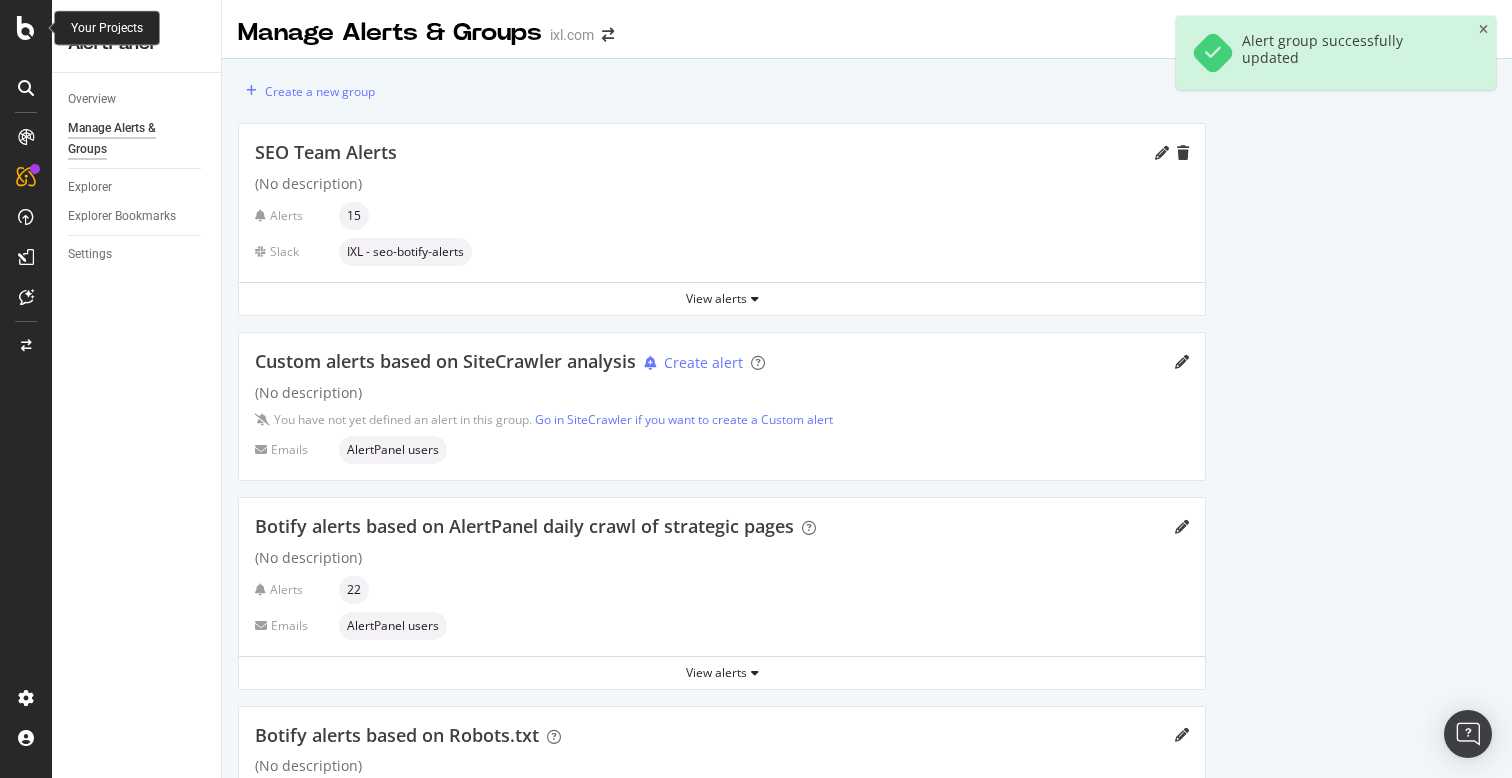 click at bounding box center [26, 28] 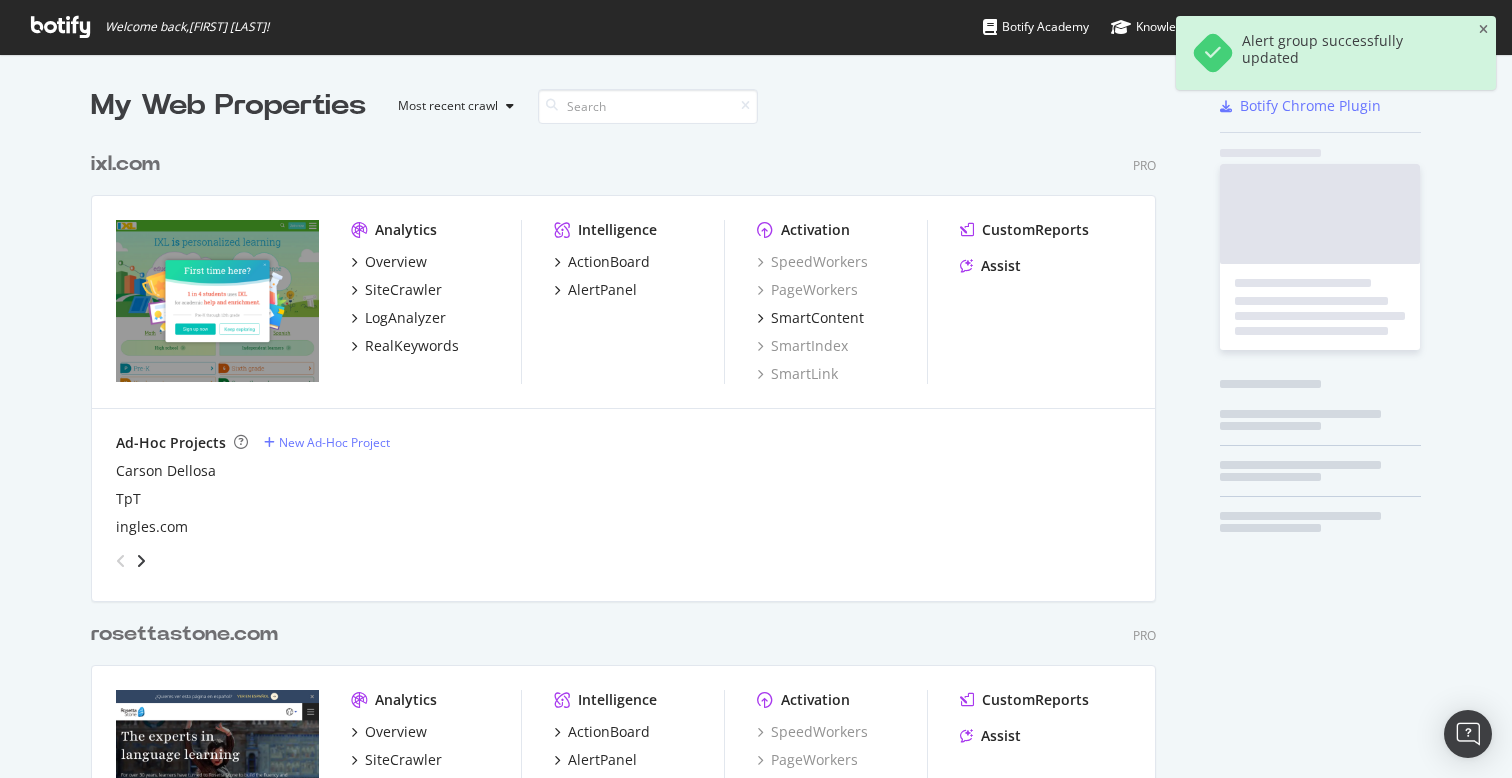 scroll, scrollTop: 1, scrollLeft: 1, axis: both 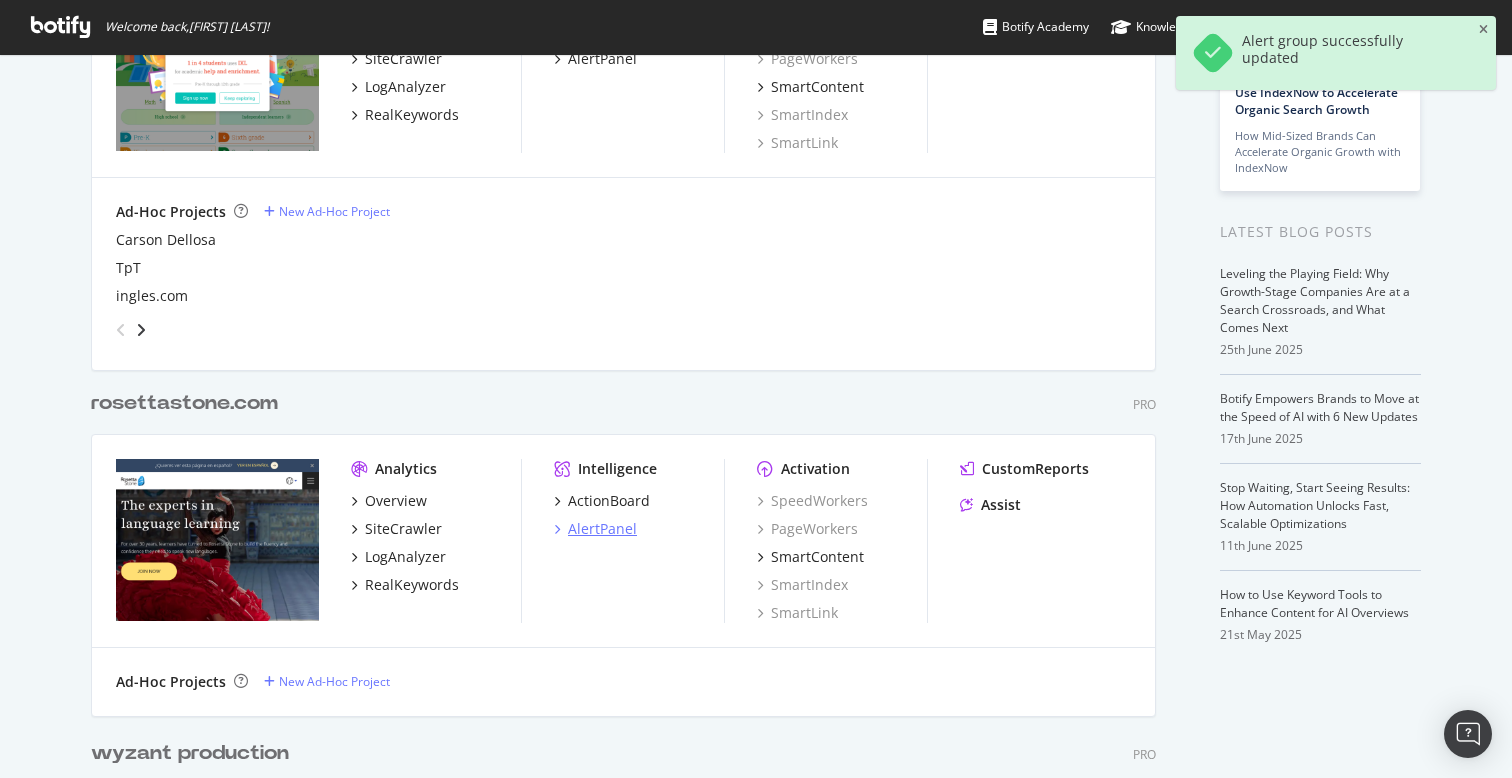 click on "AlertPanel" at bounding box center (602, 529) 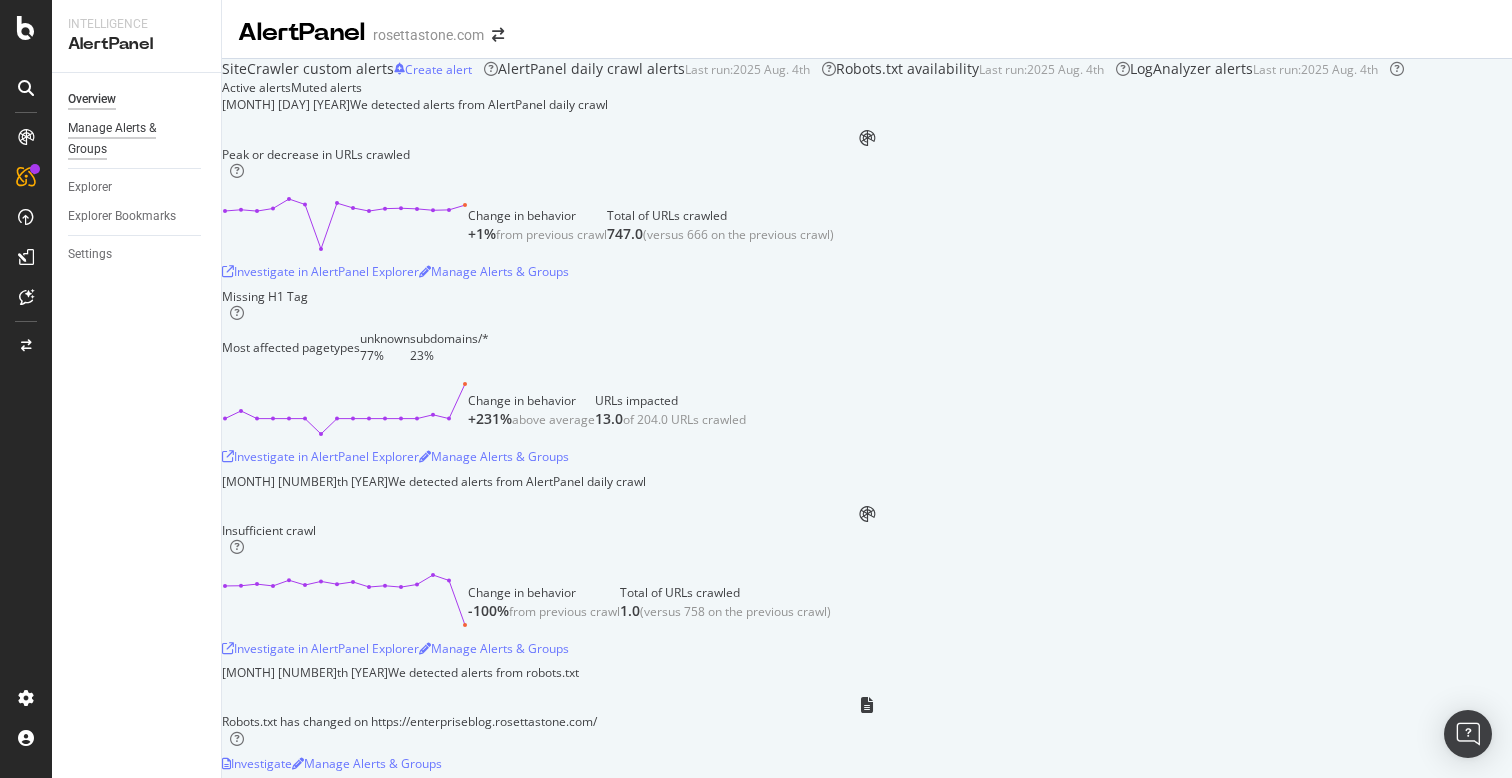 click on "Manage Alerts & Groups" at bounding box center (128, 139) 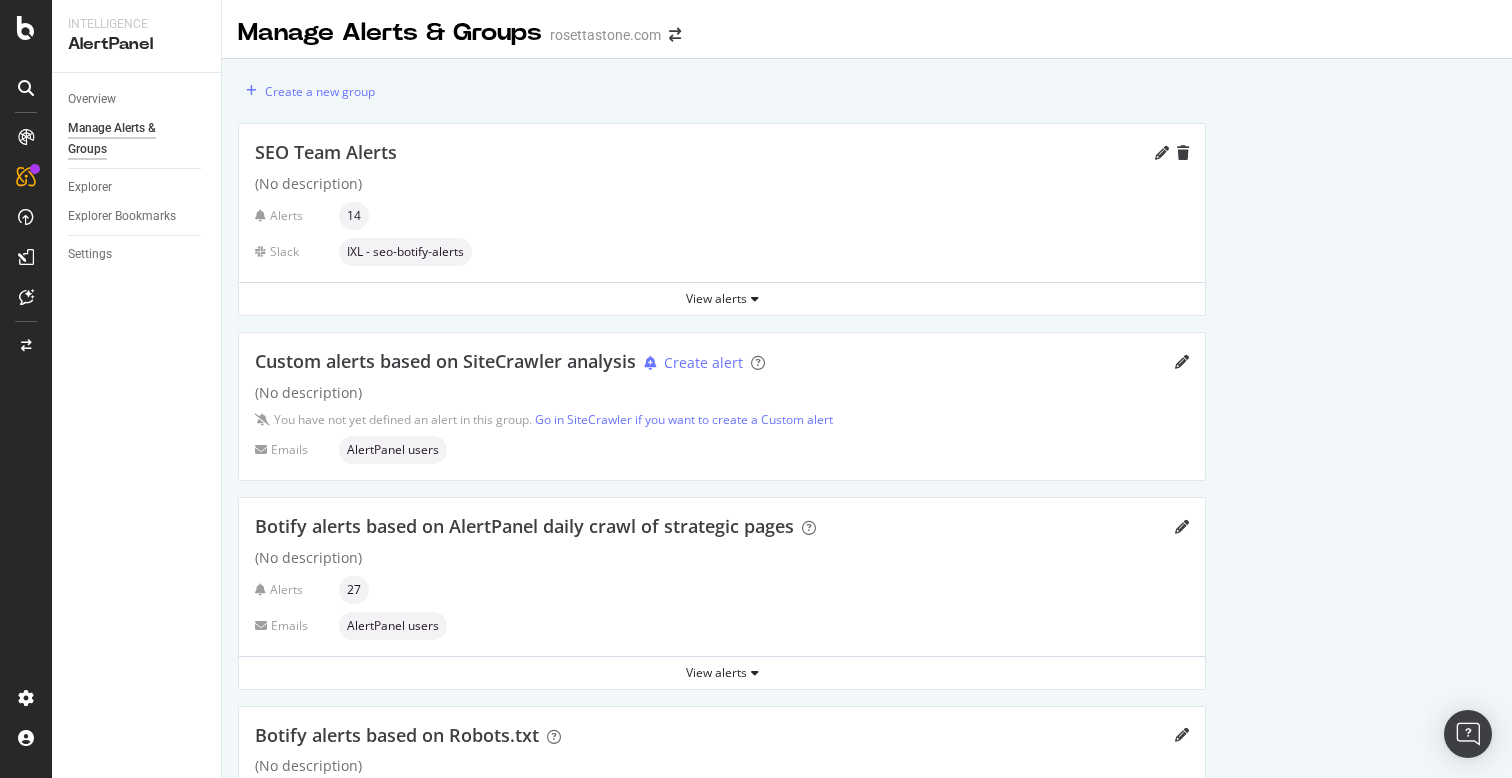 click on "SEO Team Alerts" at bounding box center (722, 153) 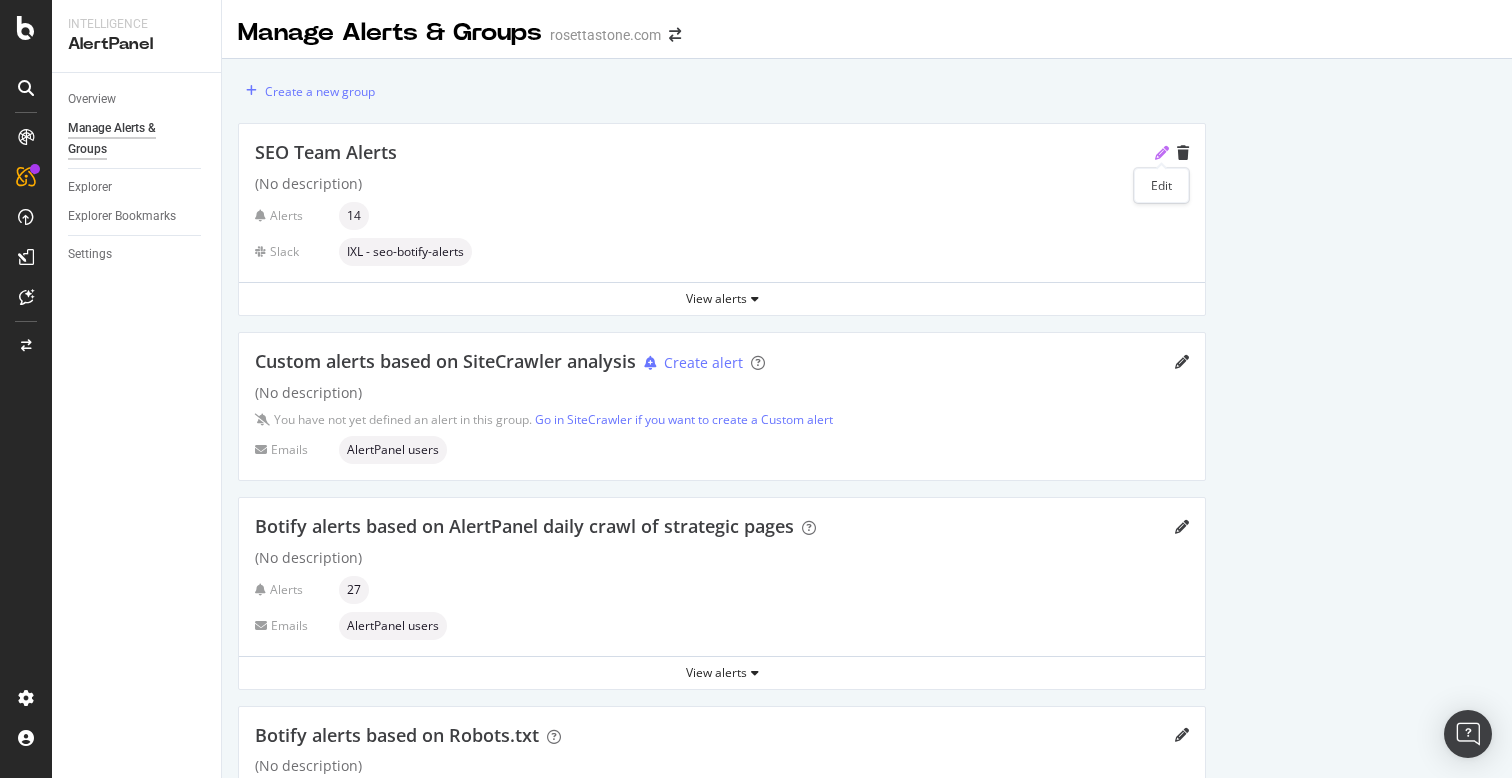 click at bounding box center [1162, 153] 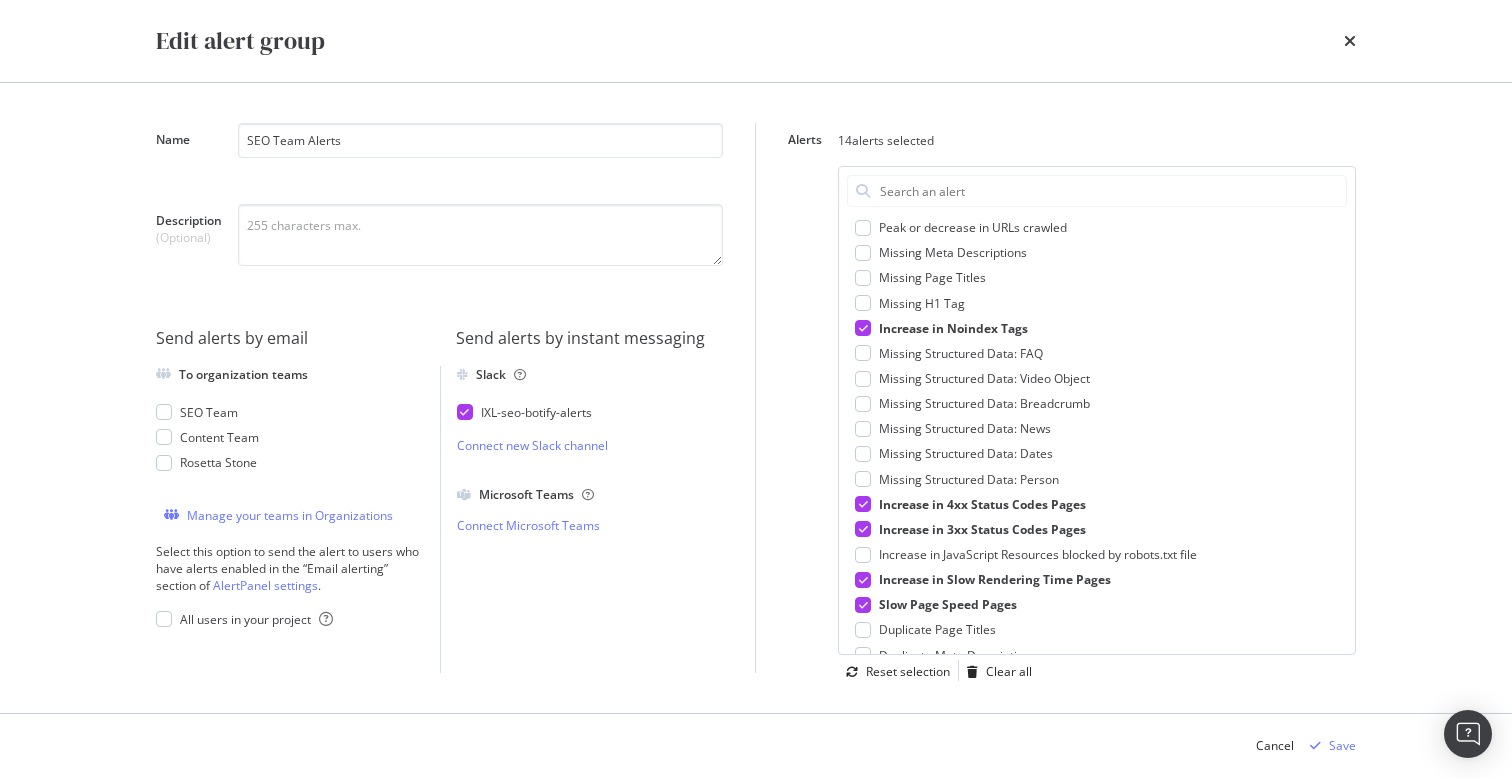 scroll, scrollTop: 443, scrollLeft: 0, axis: vertical 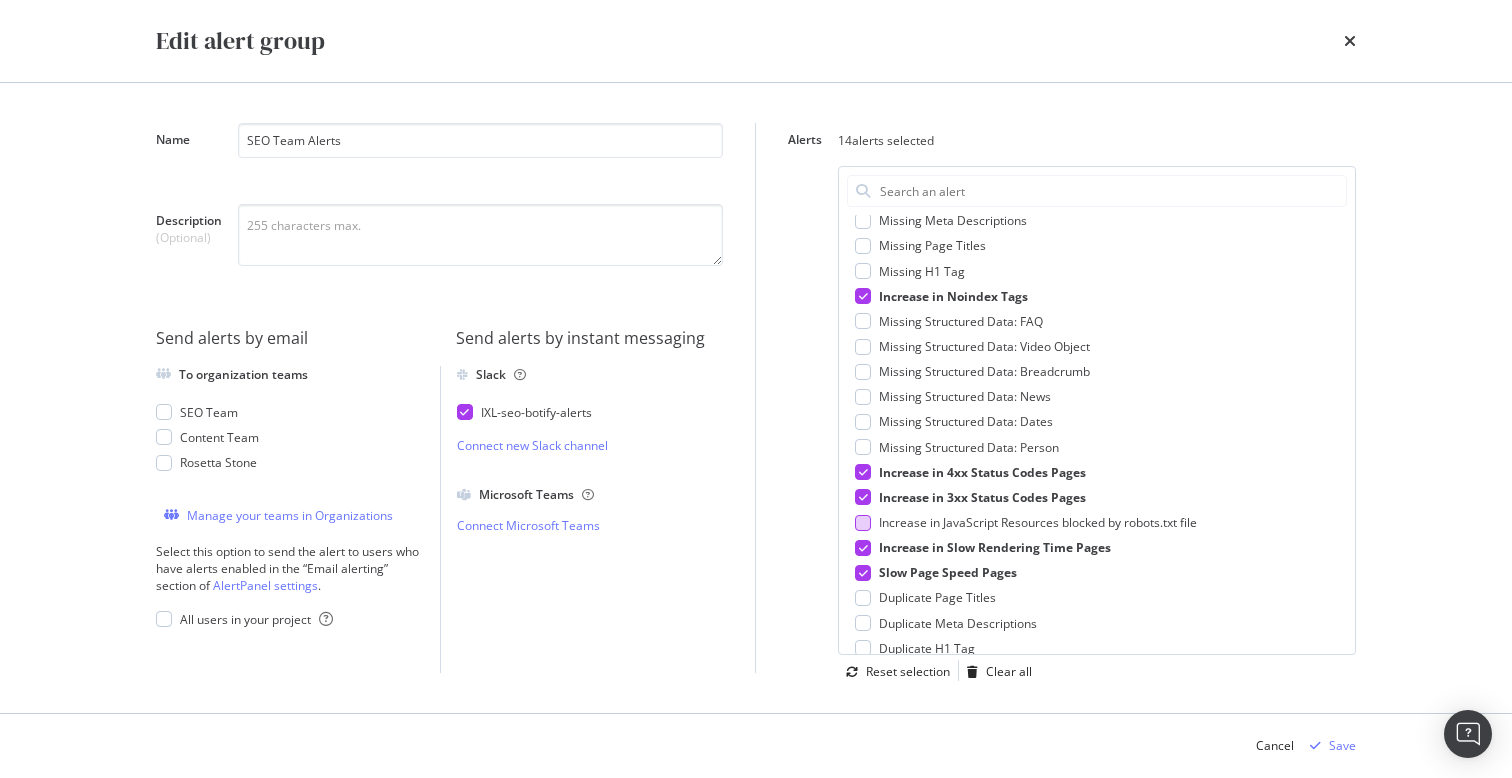 click at bounding box center (863, 523) 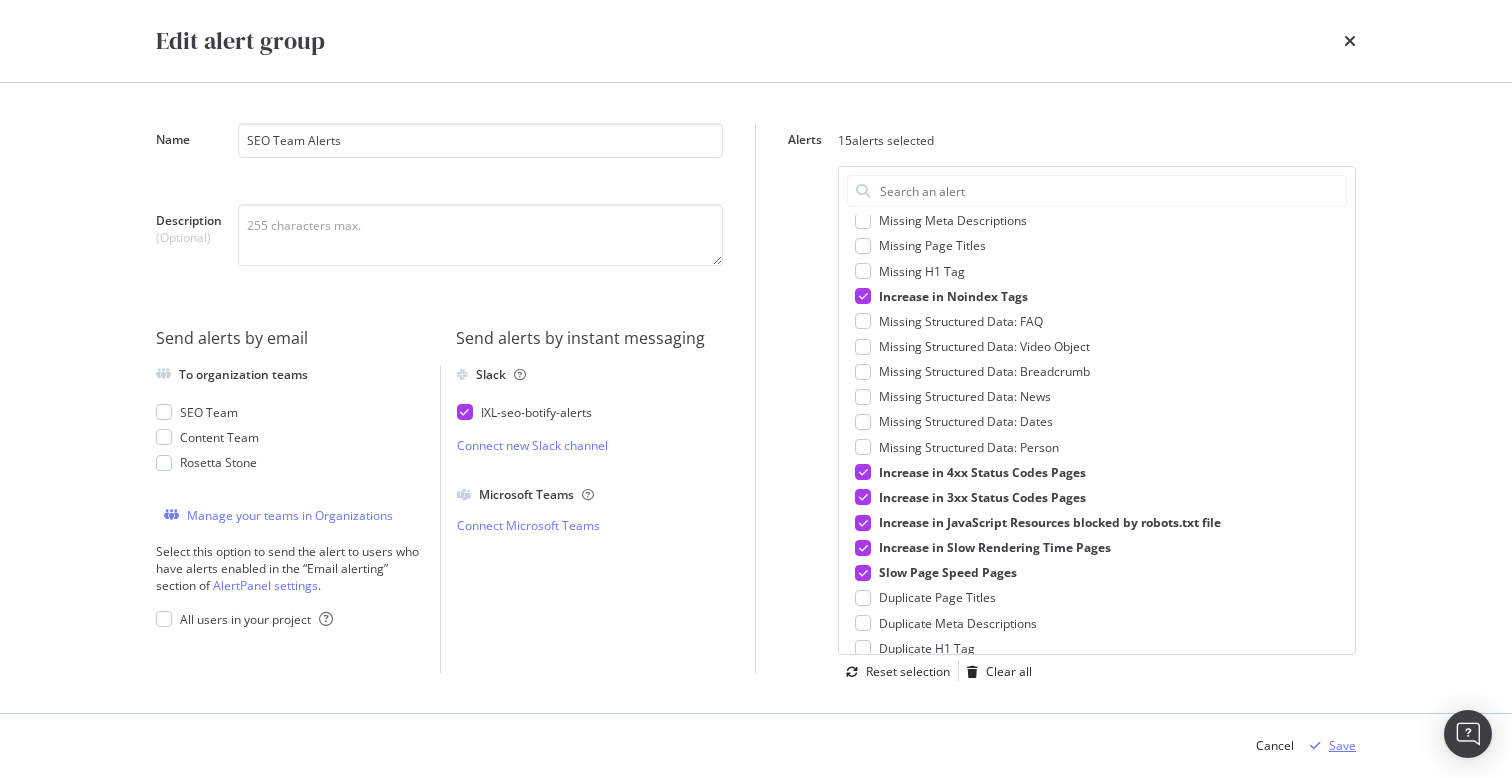 click on "Save" at bounding box center [1342, 745] 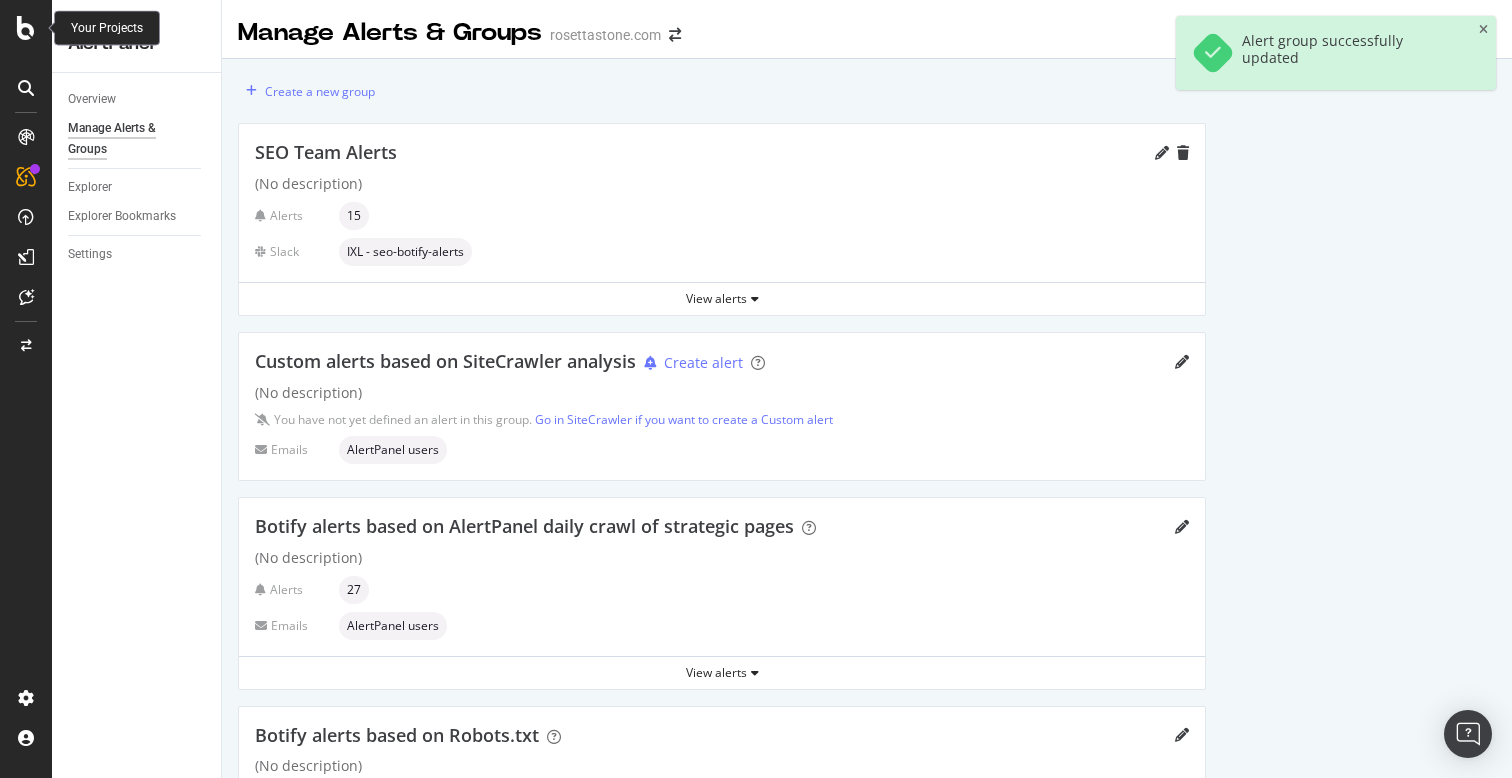 click at bounding box center (26, 28) 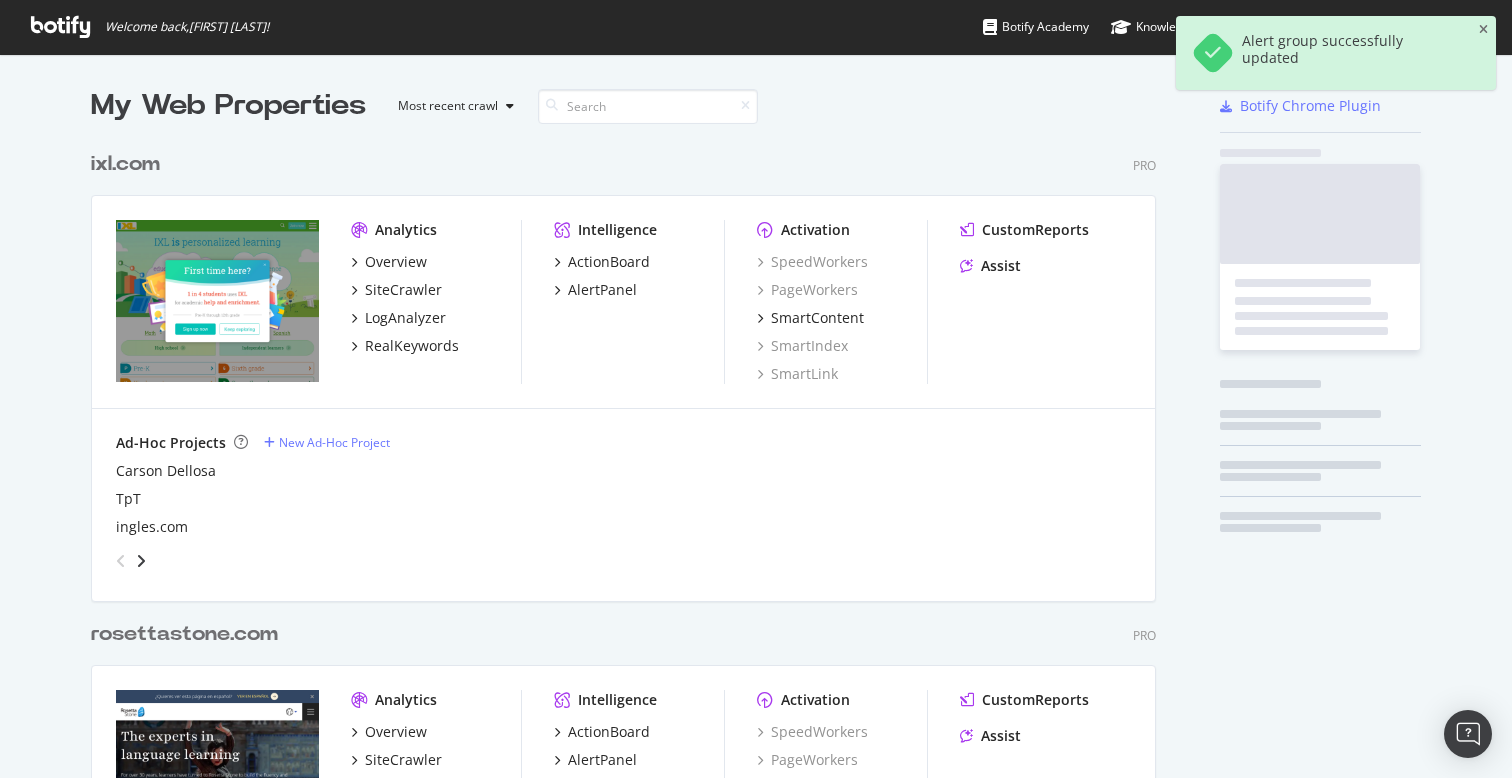 scroll, scrollTop: 1, scrollLeft: 1, axis: both 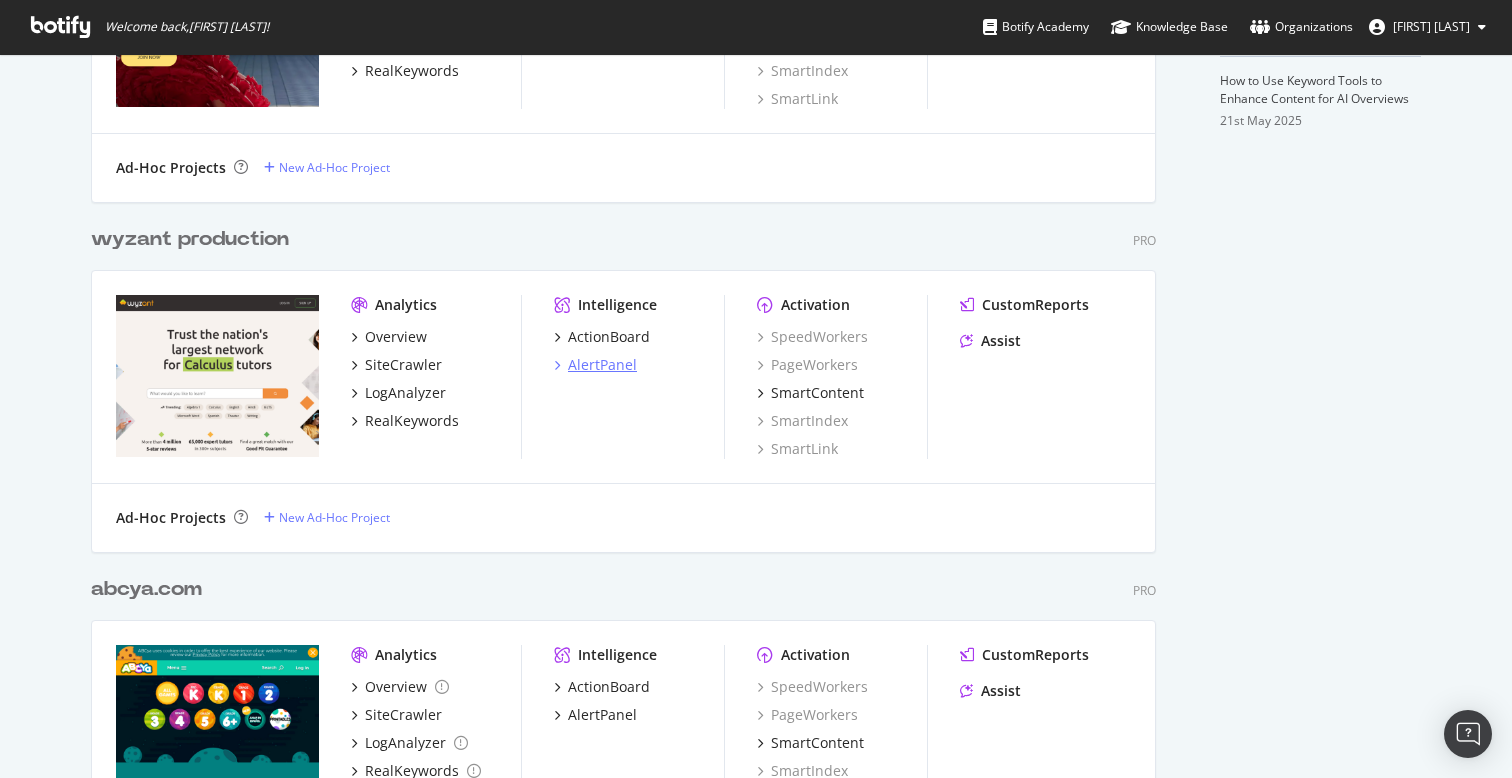 click on "AlertPanel" at bounding box center [602, 365] 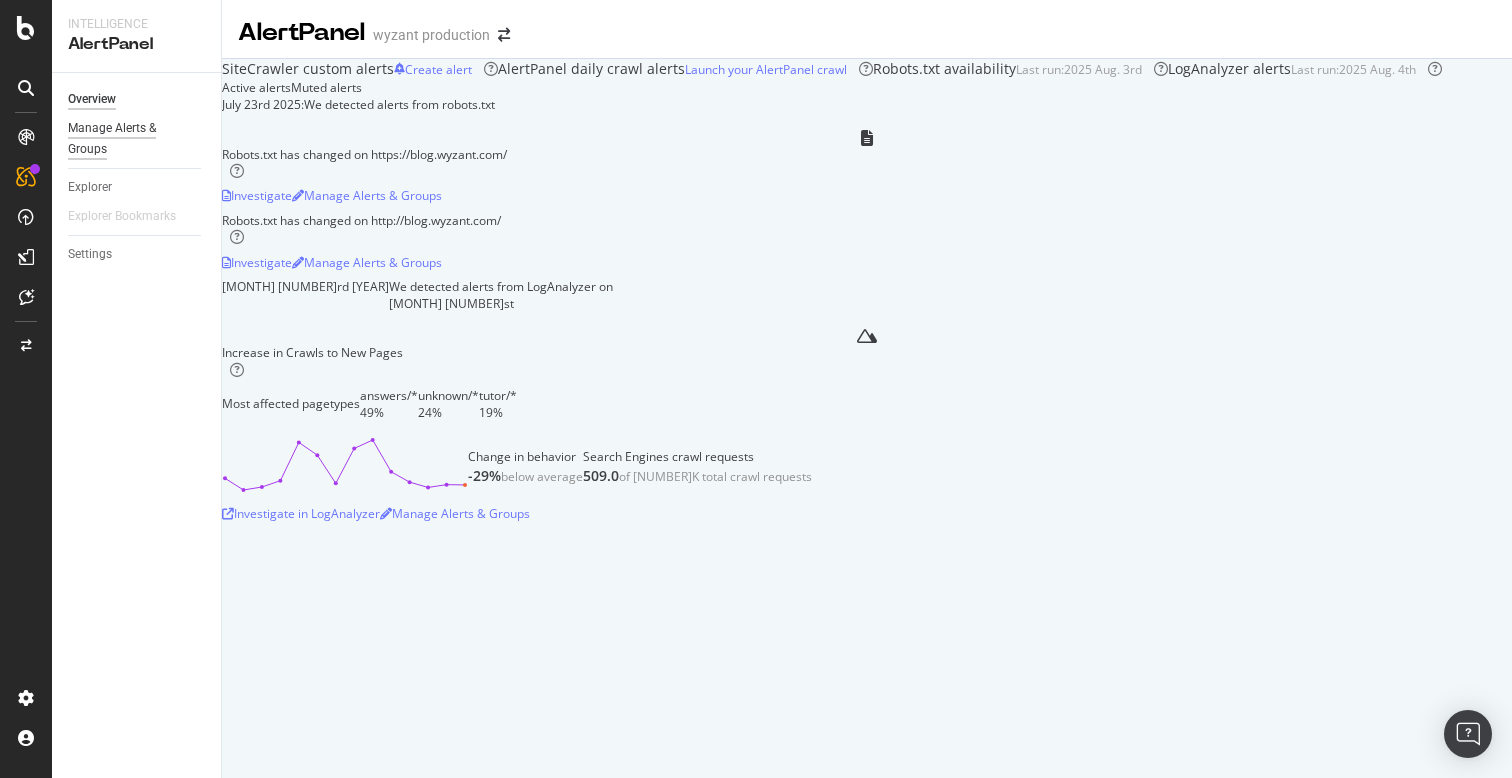 click on "Manage Alerts & Groups" at bounding box center (128, 139) 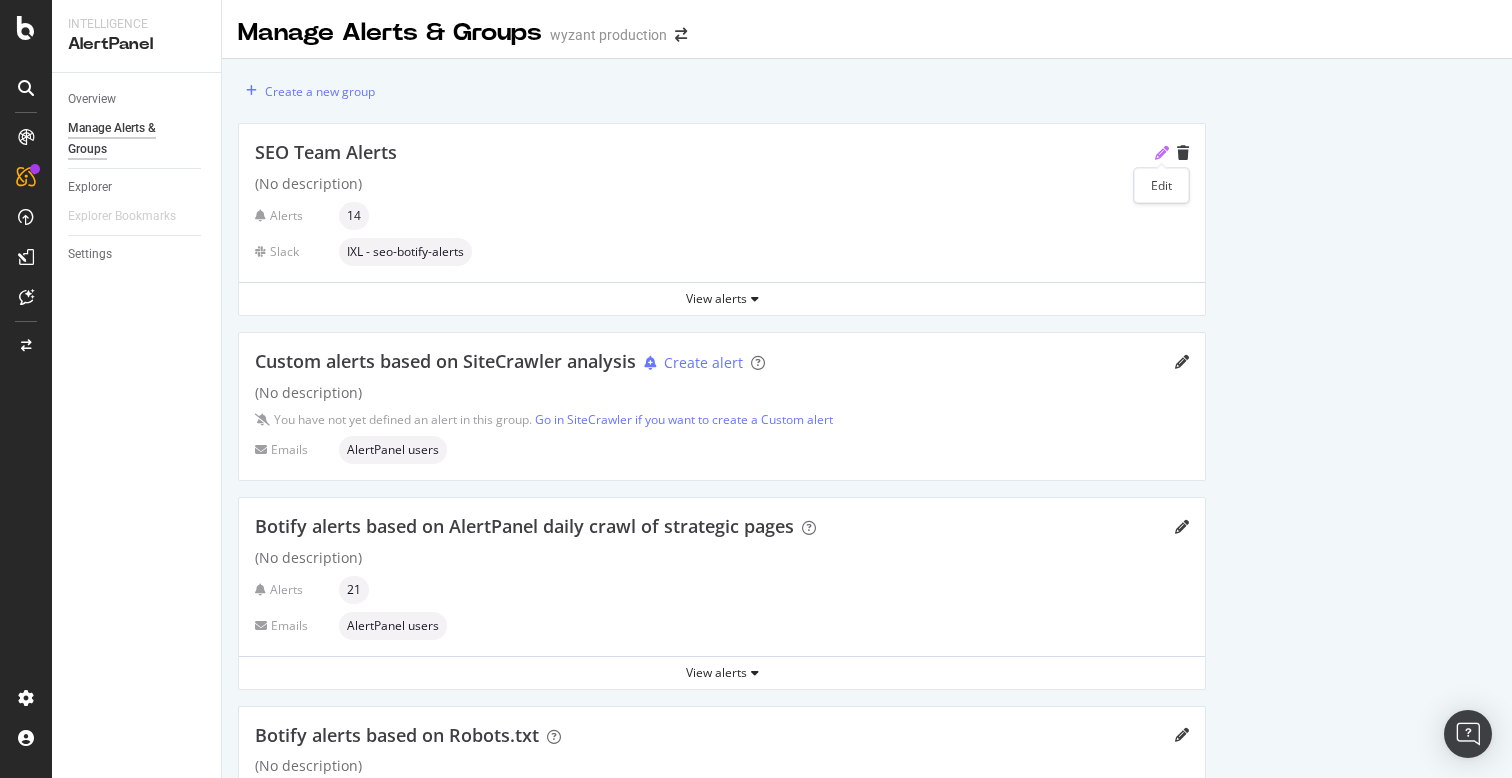 click at bounding box center (1162, 153) 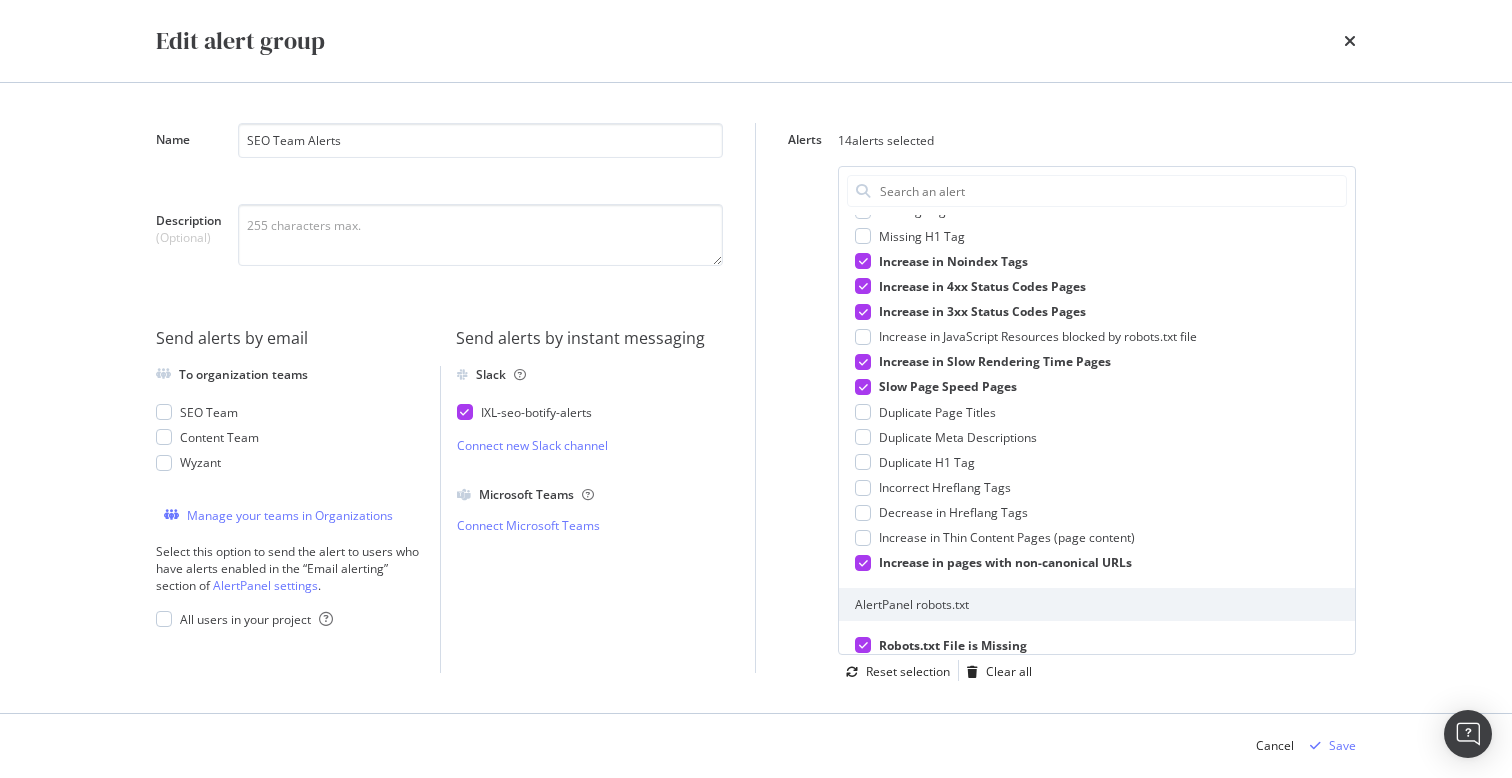 scroll, scrollTop: 519, scrollLeft: 0, axis: vertical 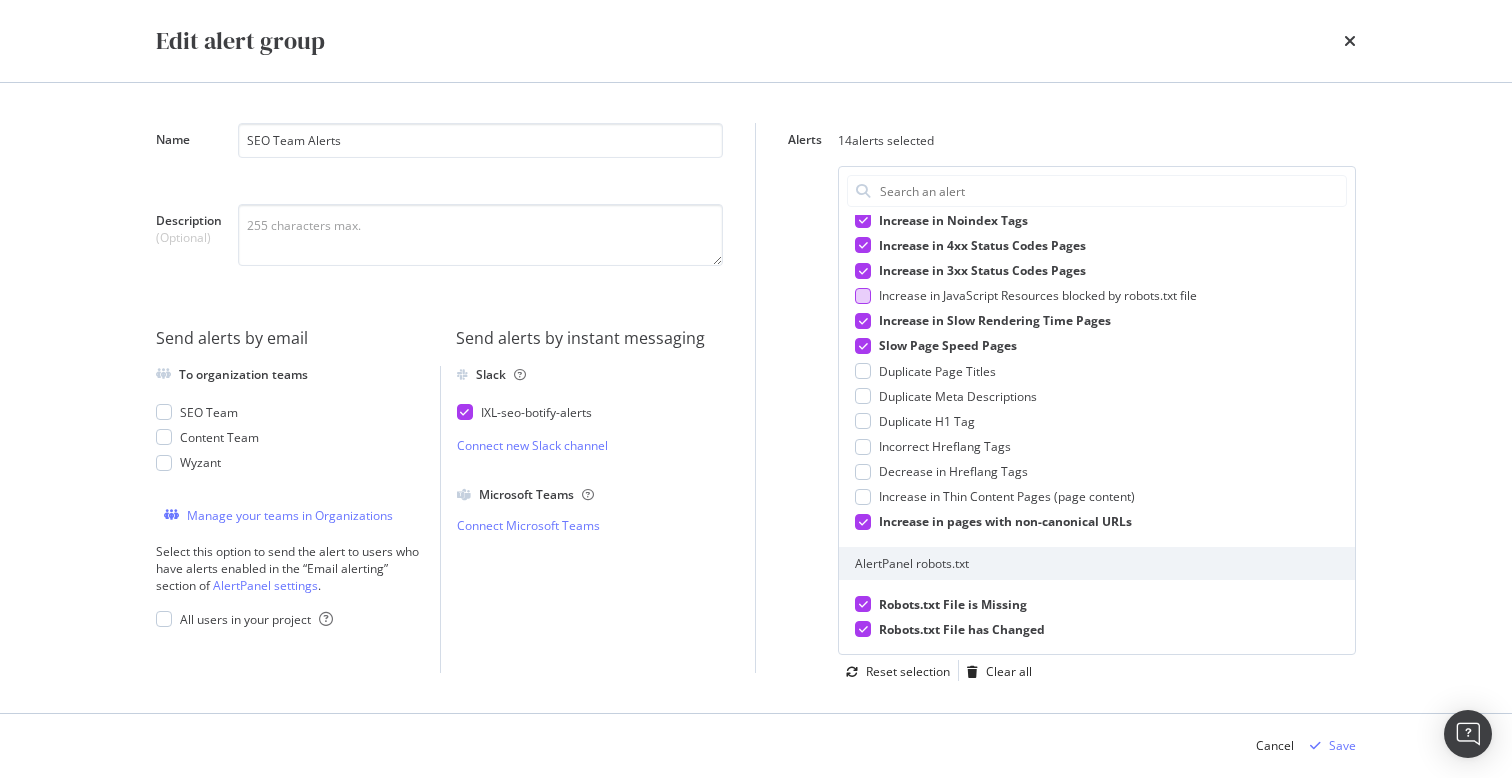 click at bounding box center [863, 296] 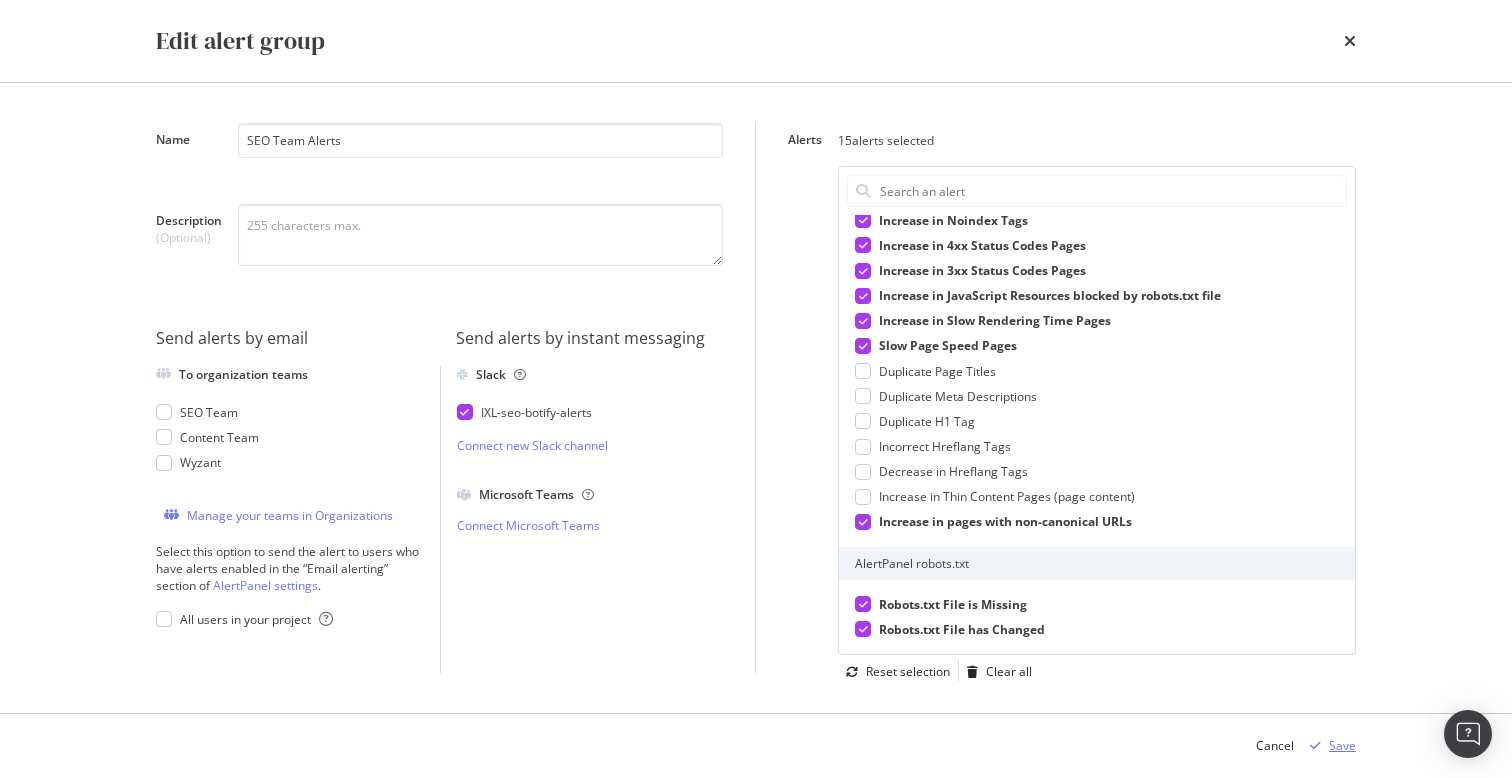 click on "Save" at bounding box center (1342, 745) 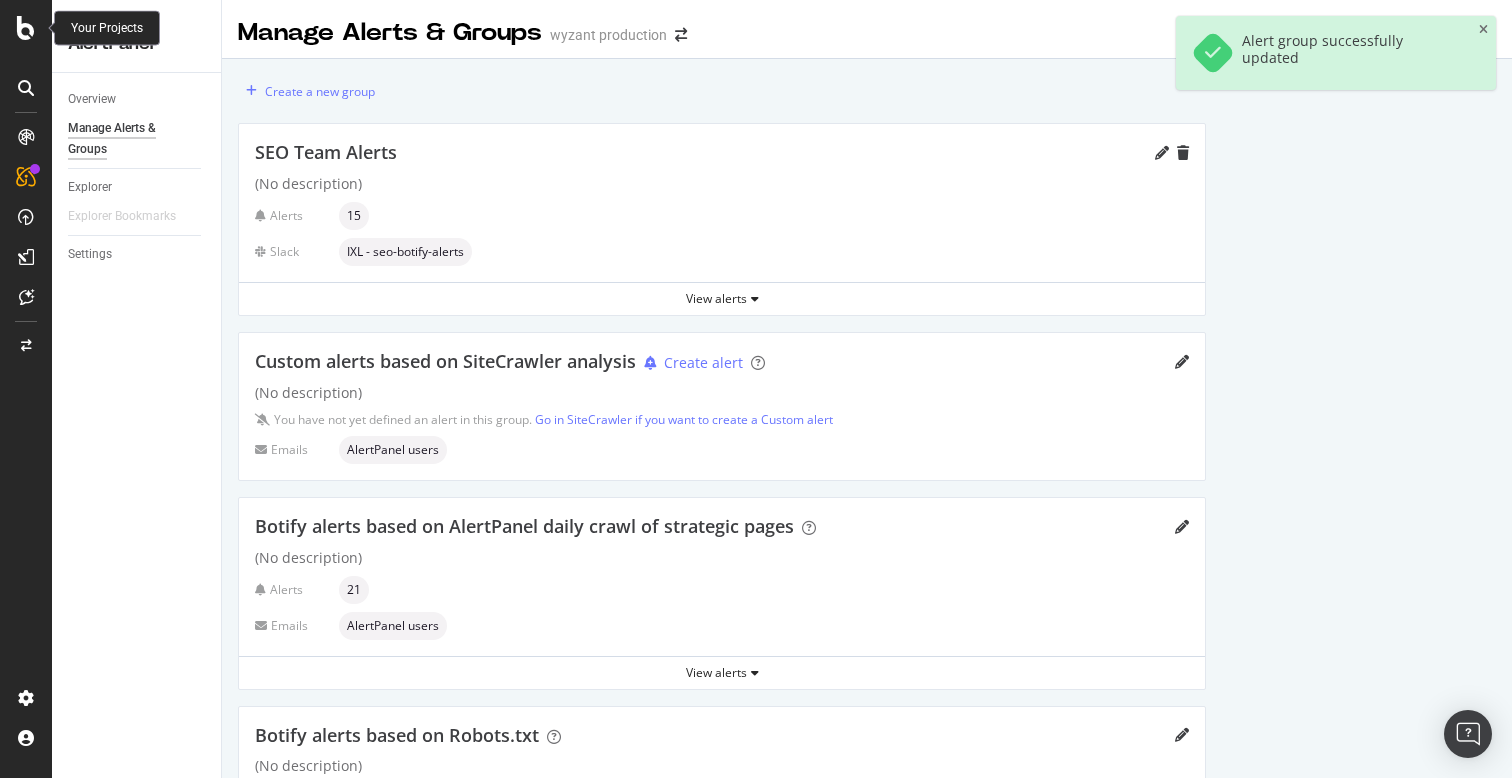 click at bounding box center [26, 28] 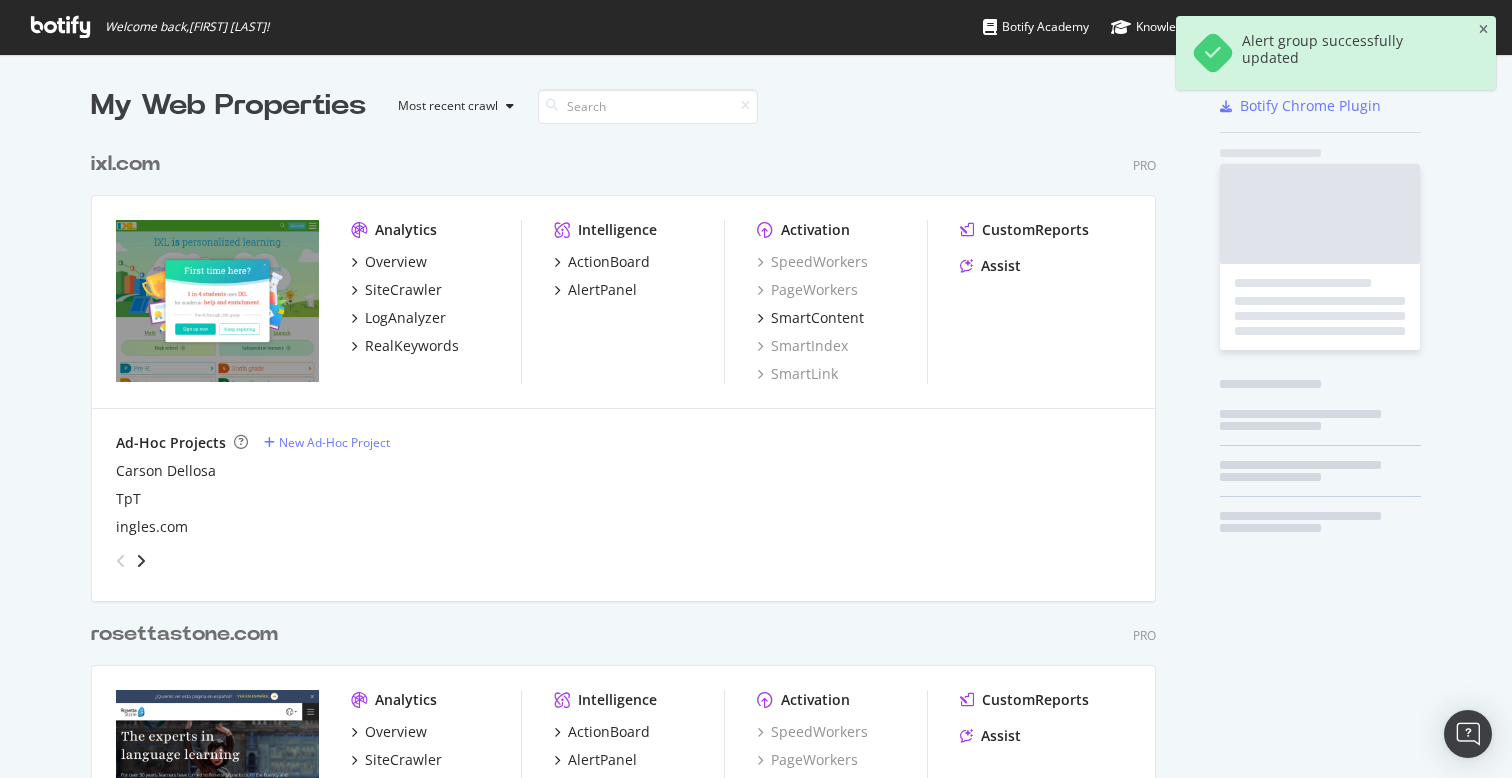 scroll, scrollTop: 1, scrollLeft: 1, axis: both 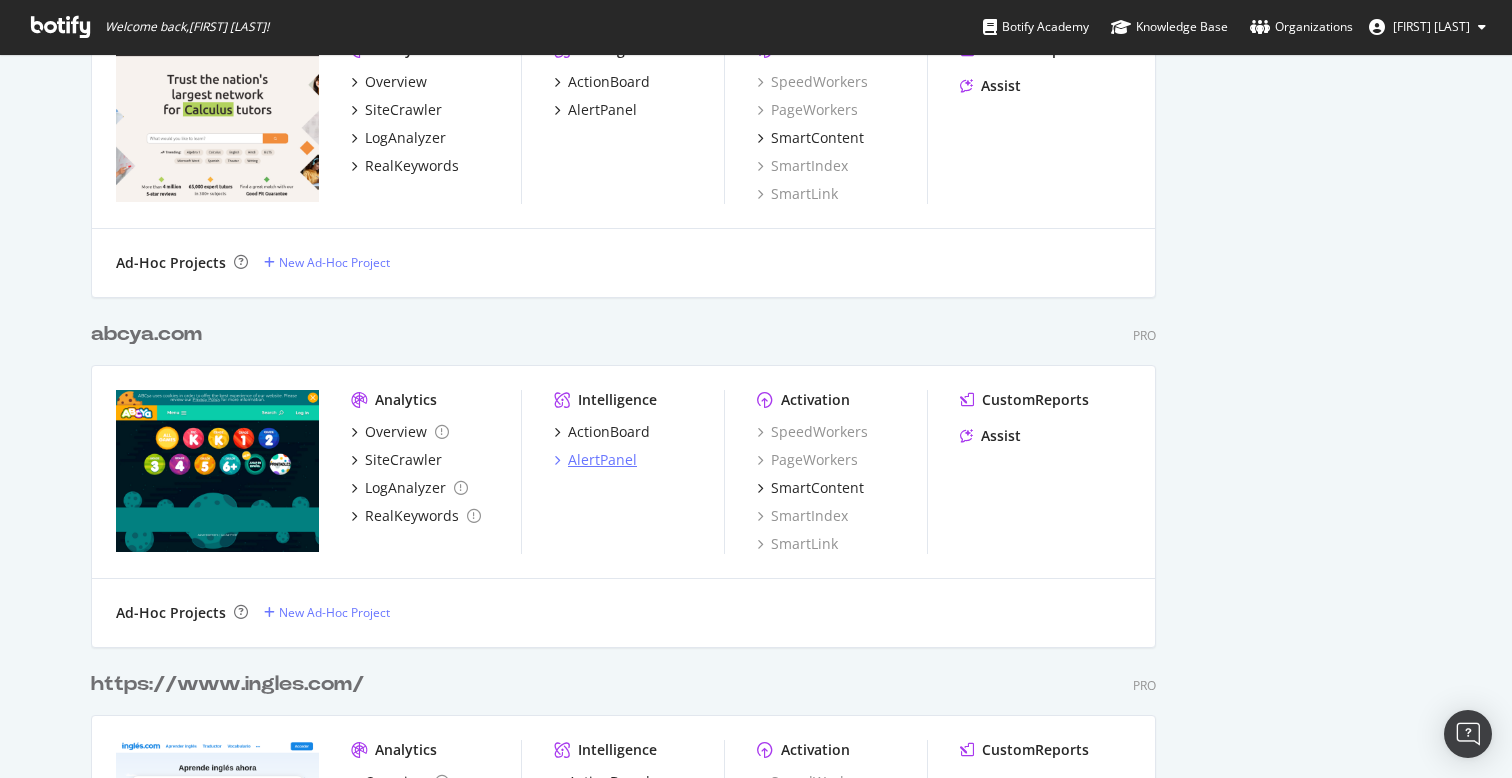 click on "AlertPanel" at bounding box center [602, 460] 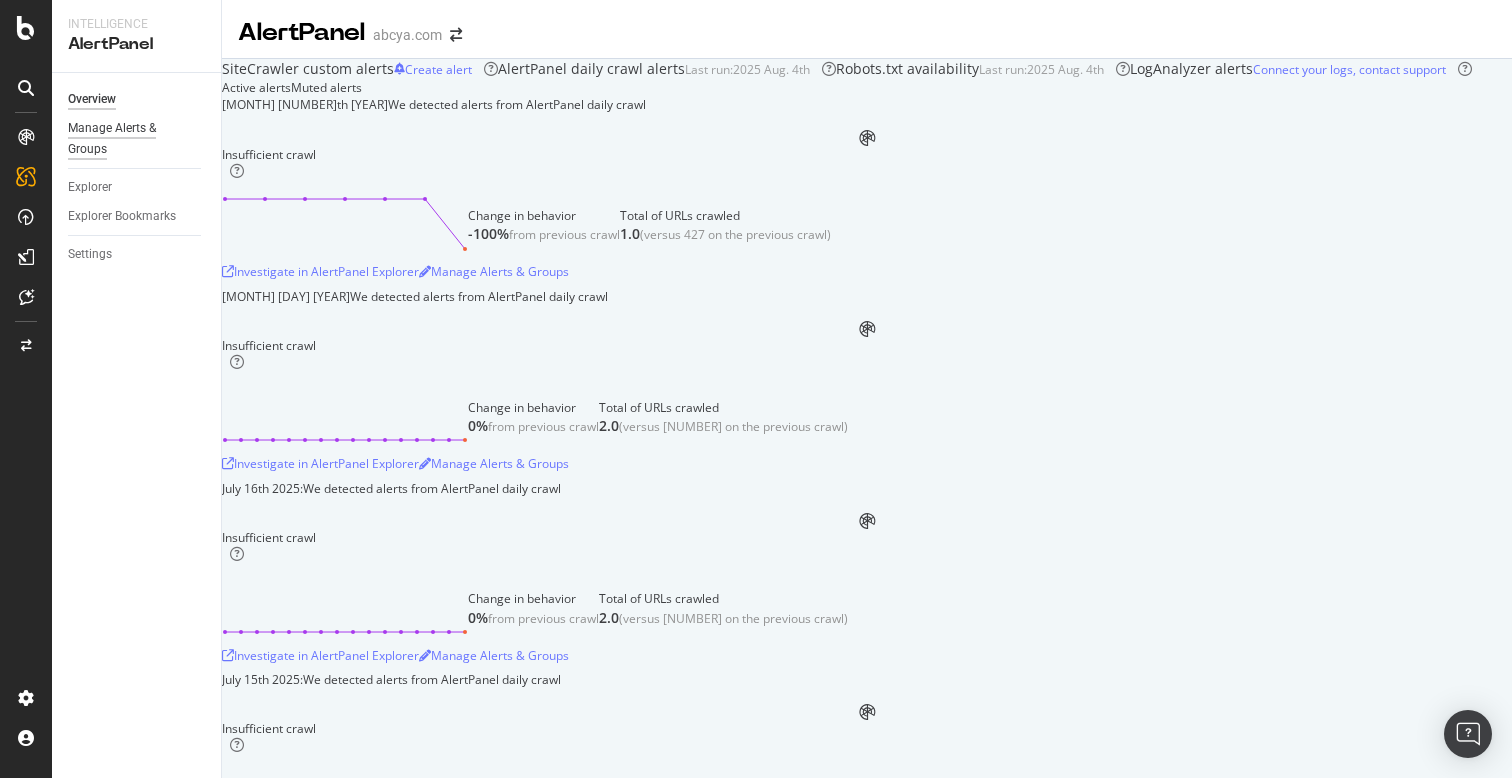 click on "Manage Alerts & Groups" at bounding box center (128, 139) 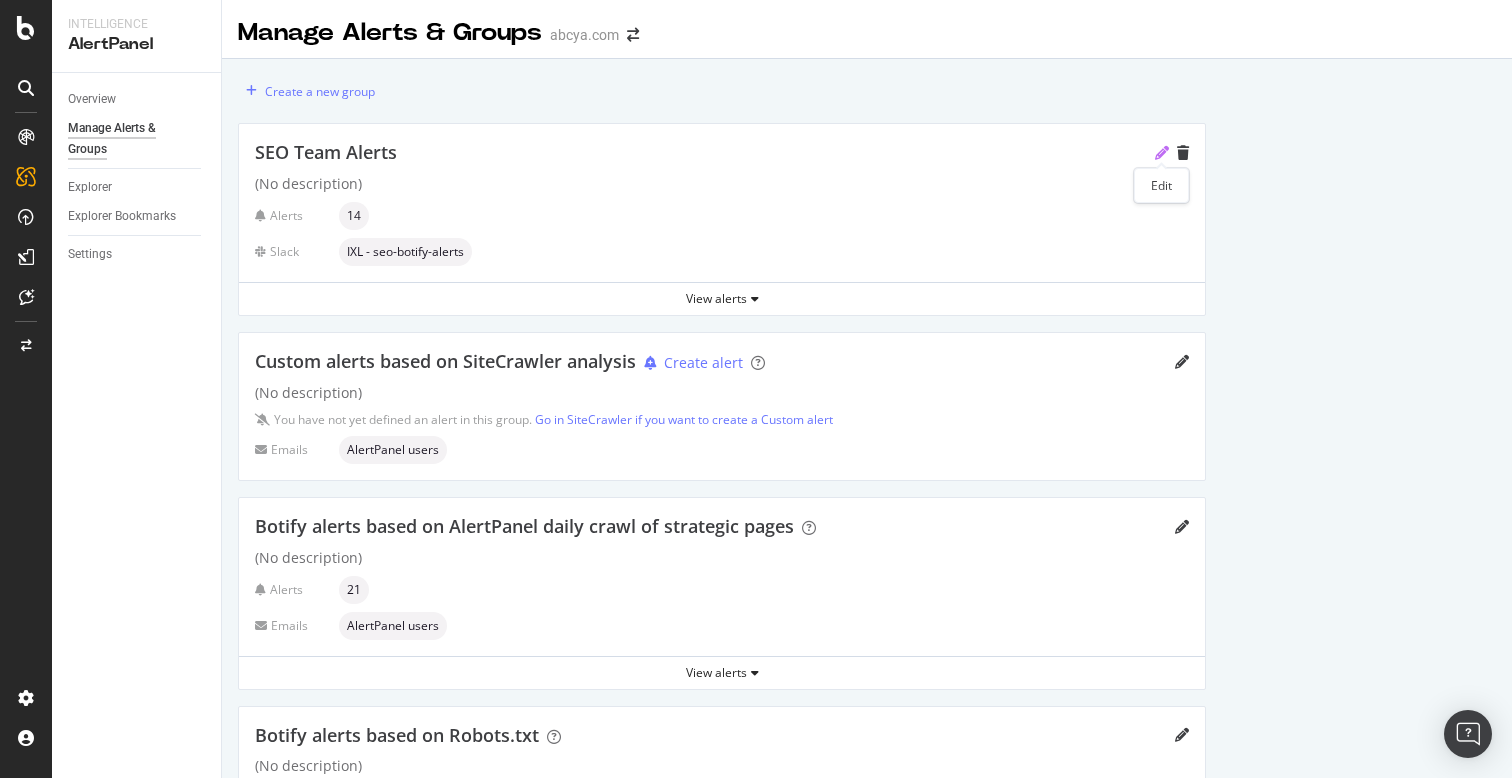 click at bounding box center (1162, 153) 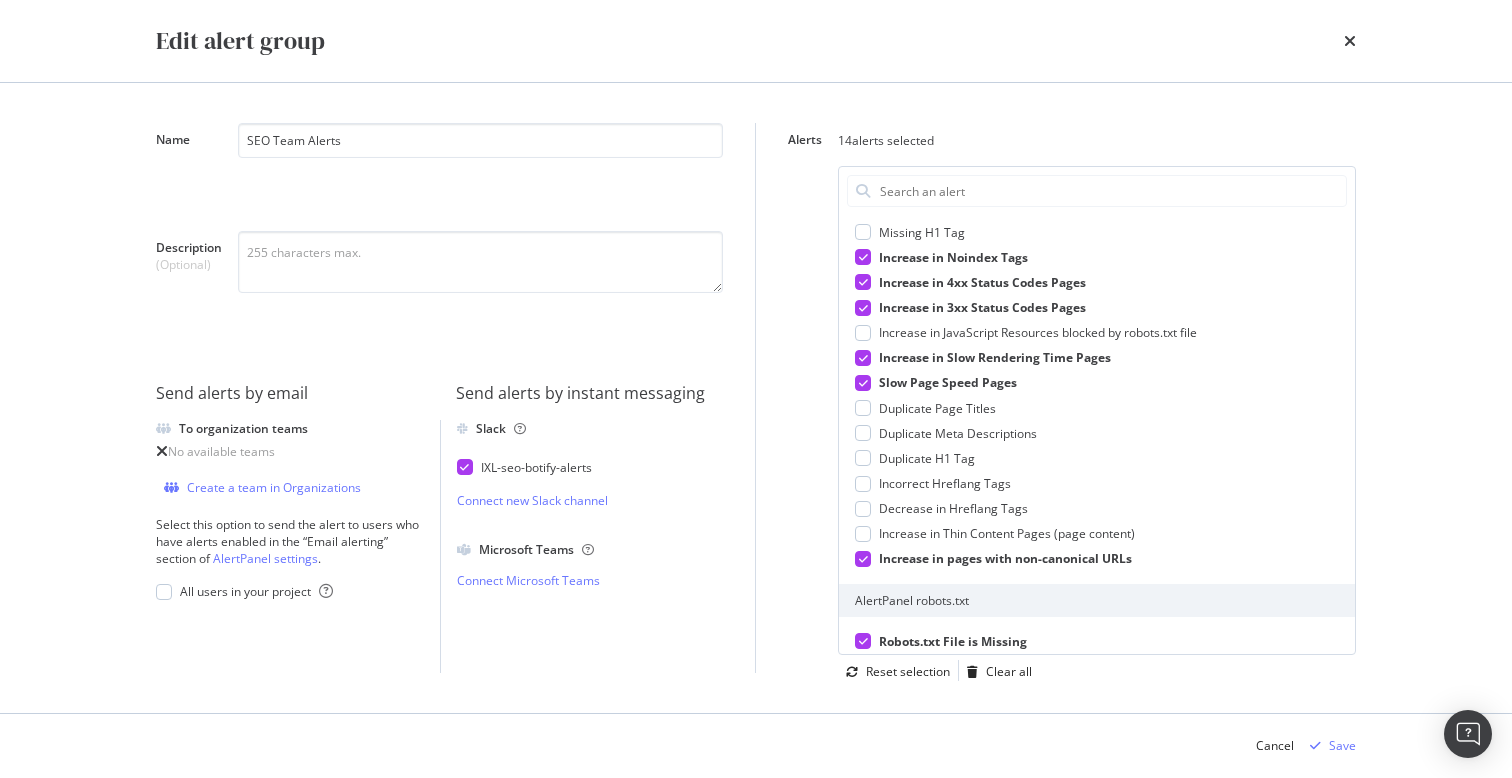scroll, scrollTop: 487, scrollLeft: 0, axis: vertical 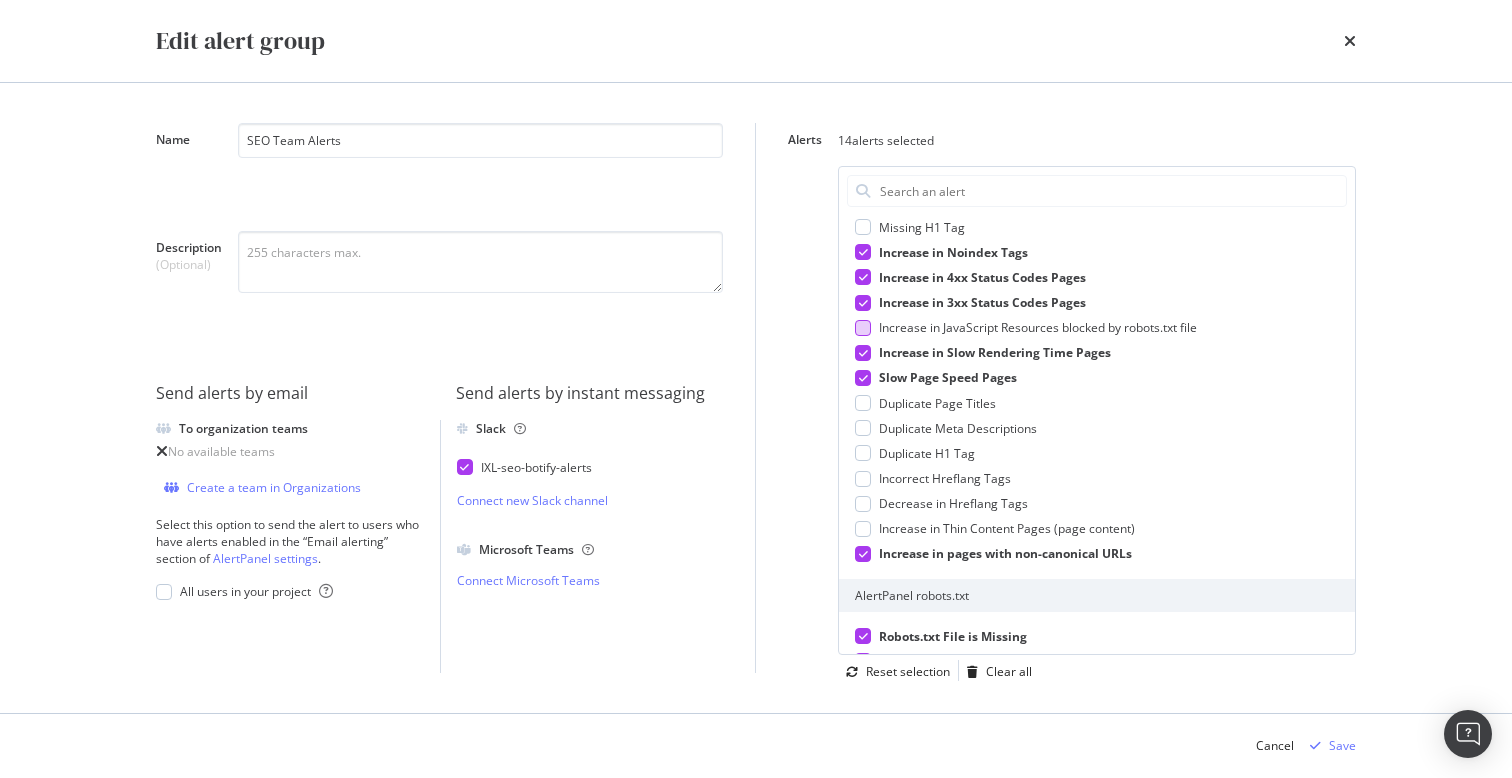 click on "Increase in JavaScript Resources blocked by robots.txt file" at bounding box center [1097, 327] 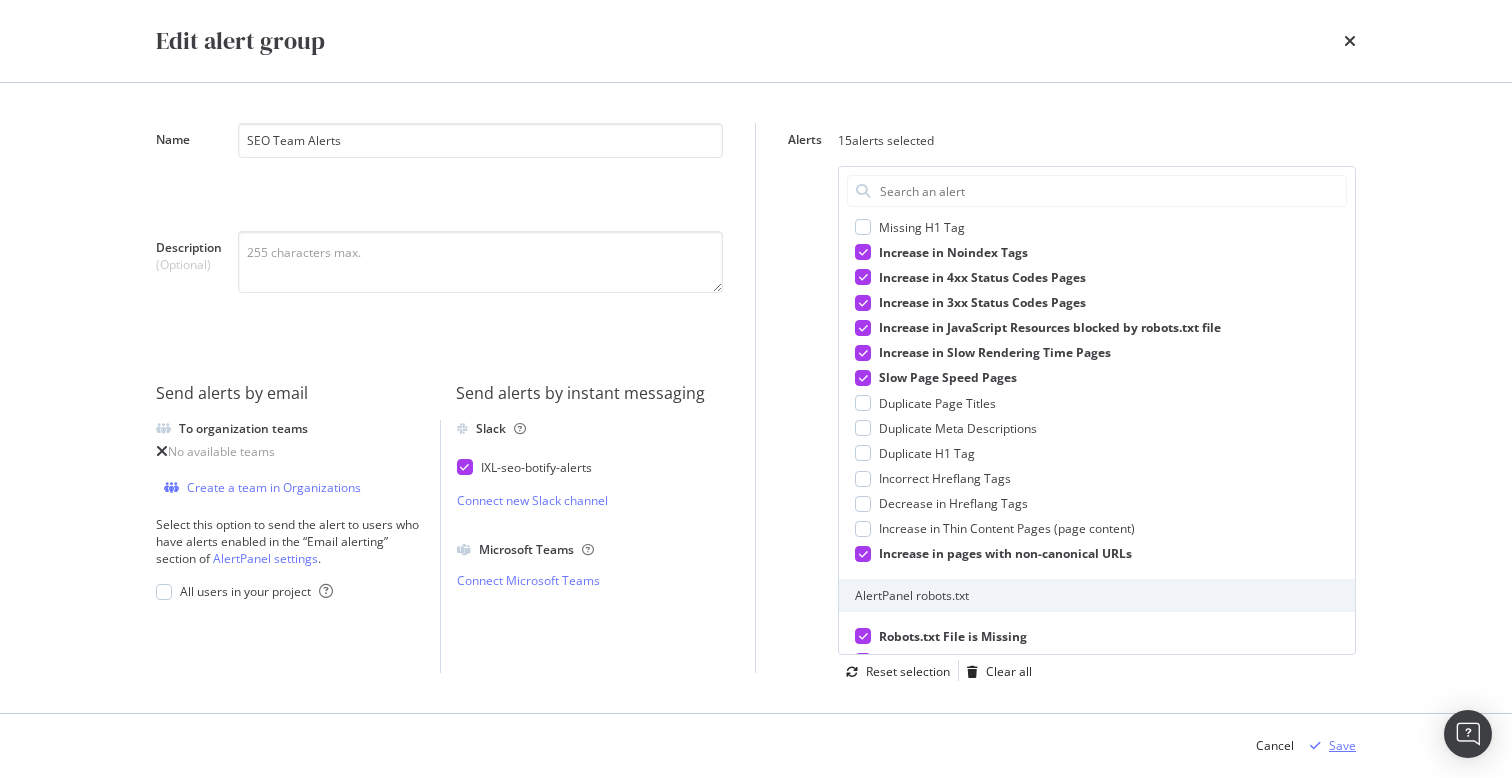 click on "Save" at bounding box center [1342, 745] 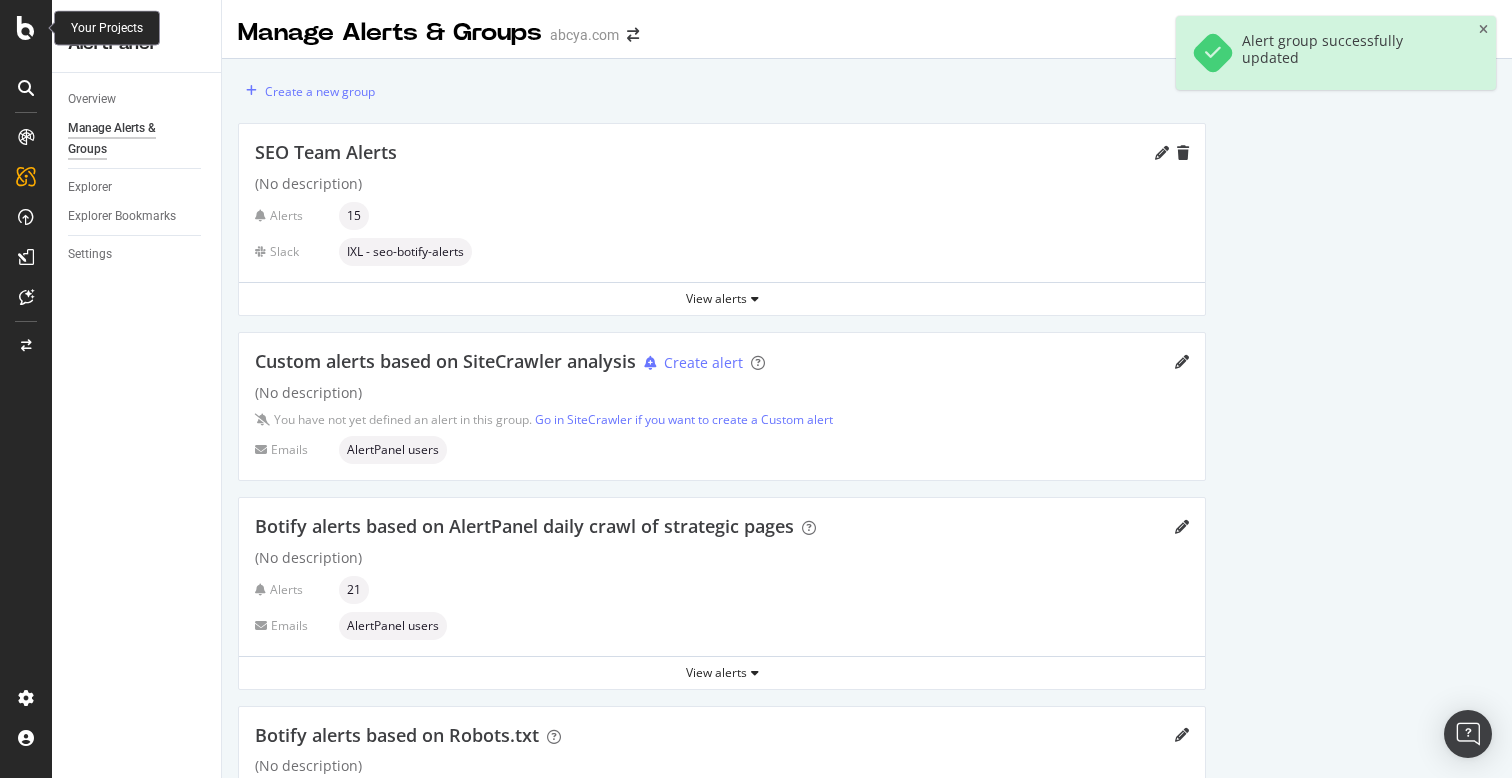 click at bounding box center [26, 28] 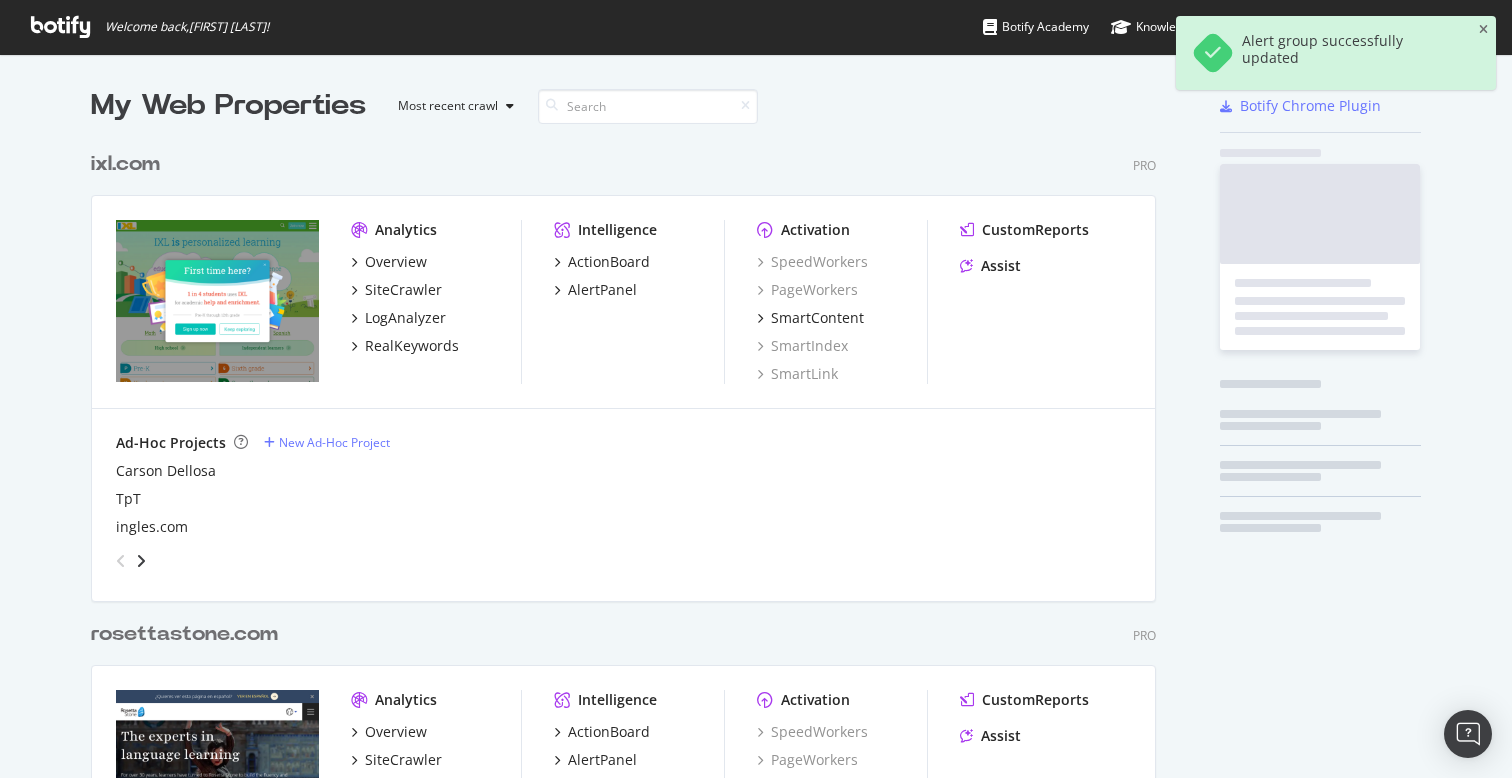 scroll, scrollTop: 1, scrollLeft: 1, axis: both 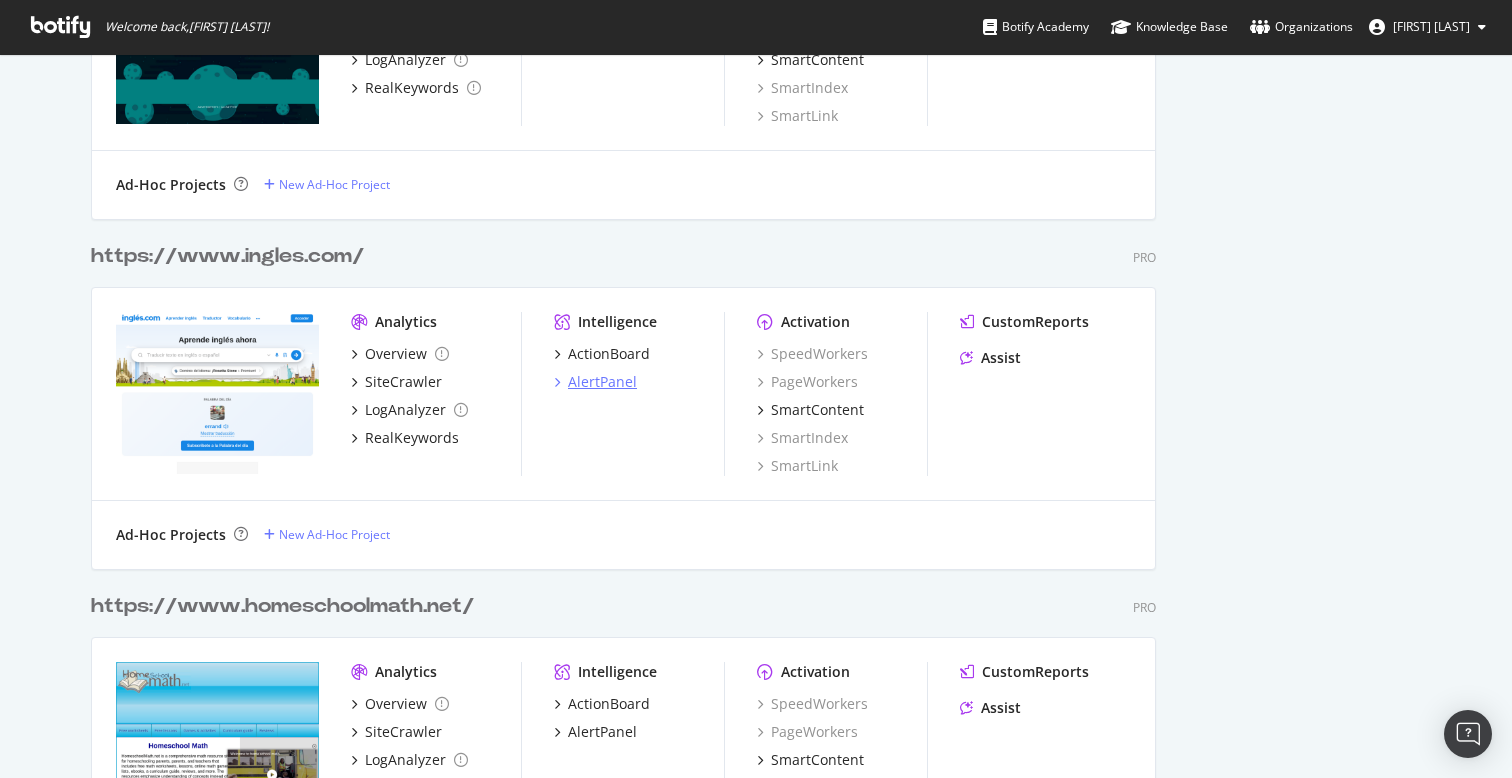 click on "AlertPanel" at bounding box center (602, 382) 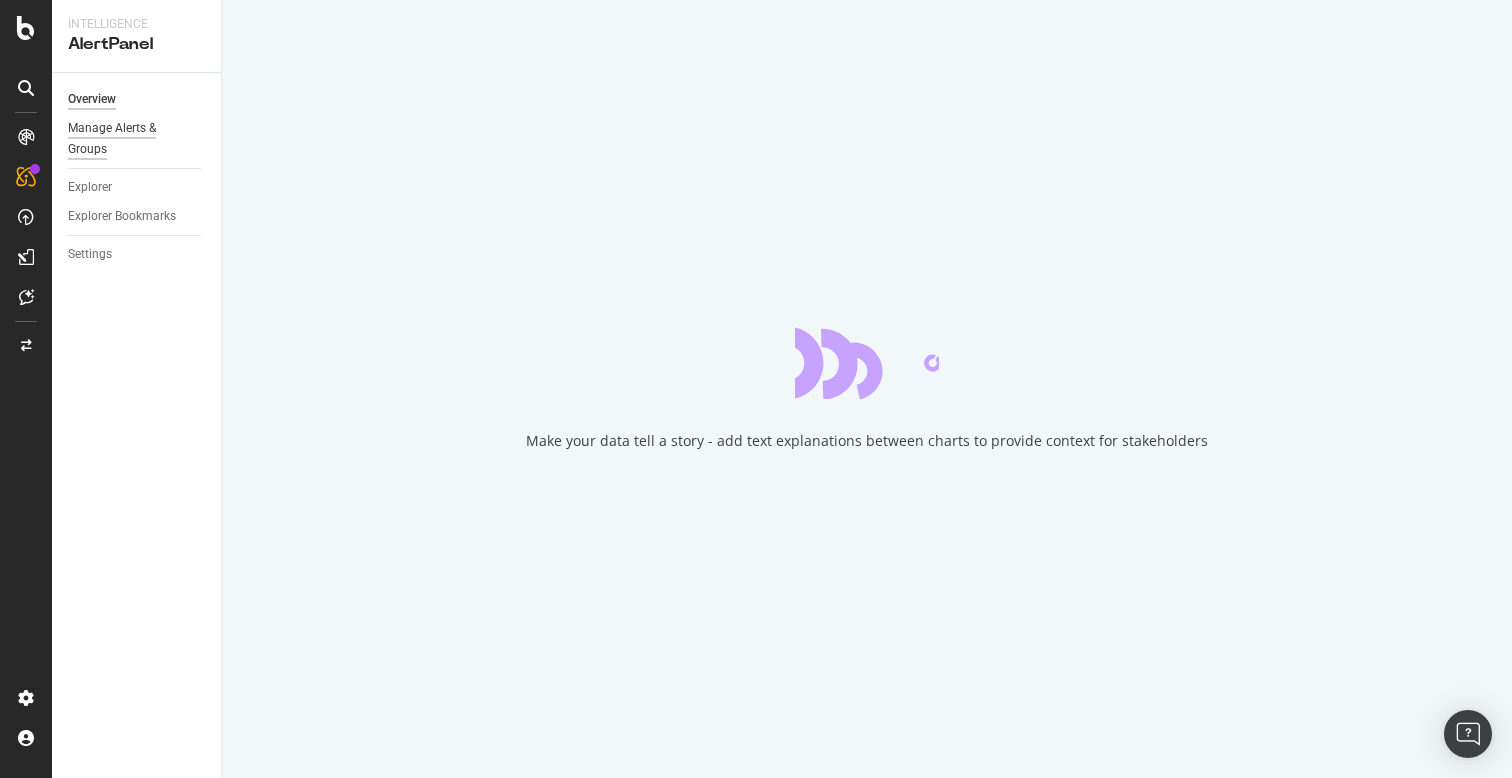 click on "Manage Alerts & Groups" at bounding box center (128, 139) 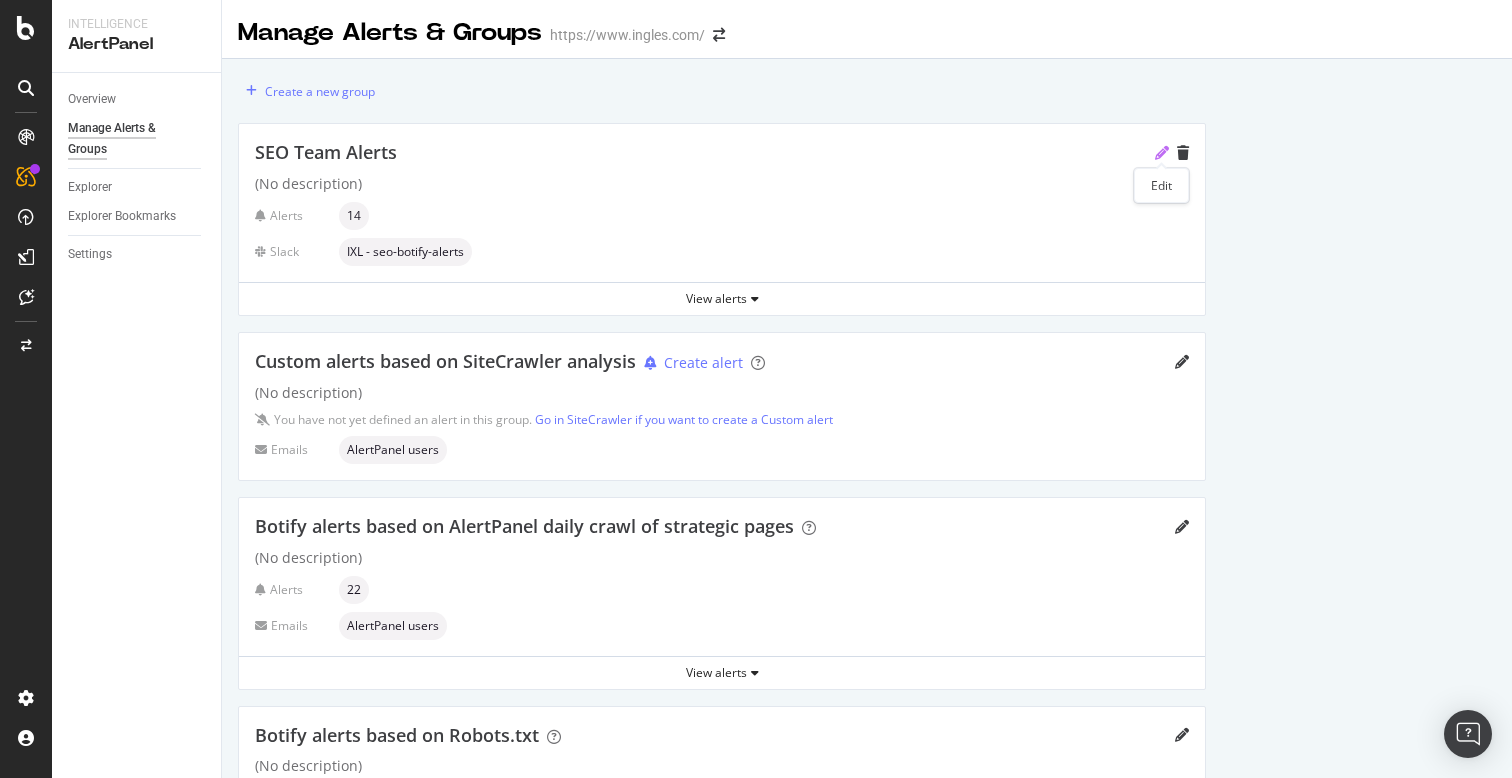 click at bounding box center [1162, 153] 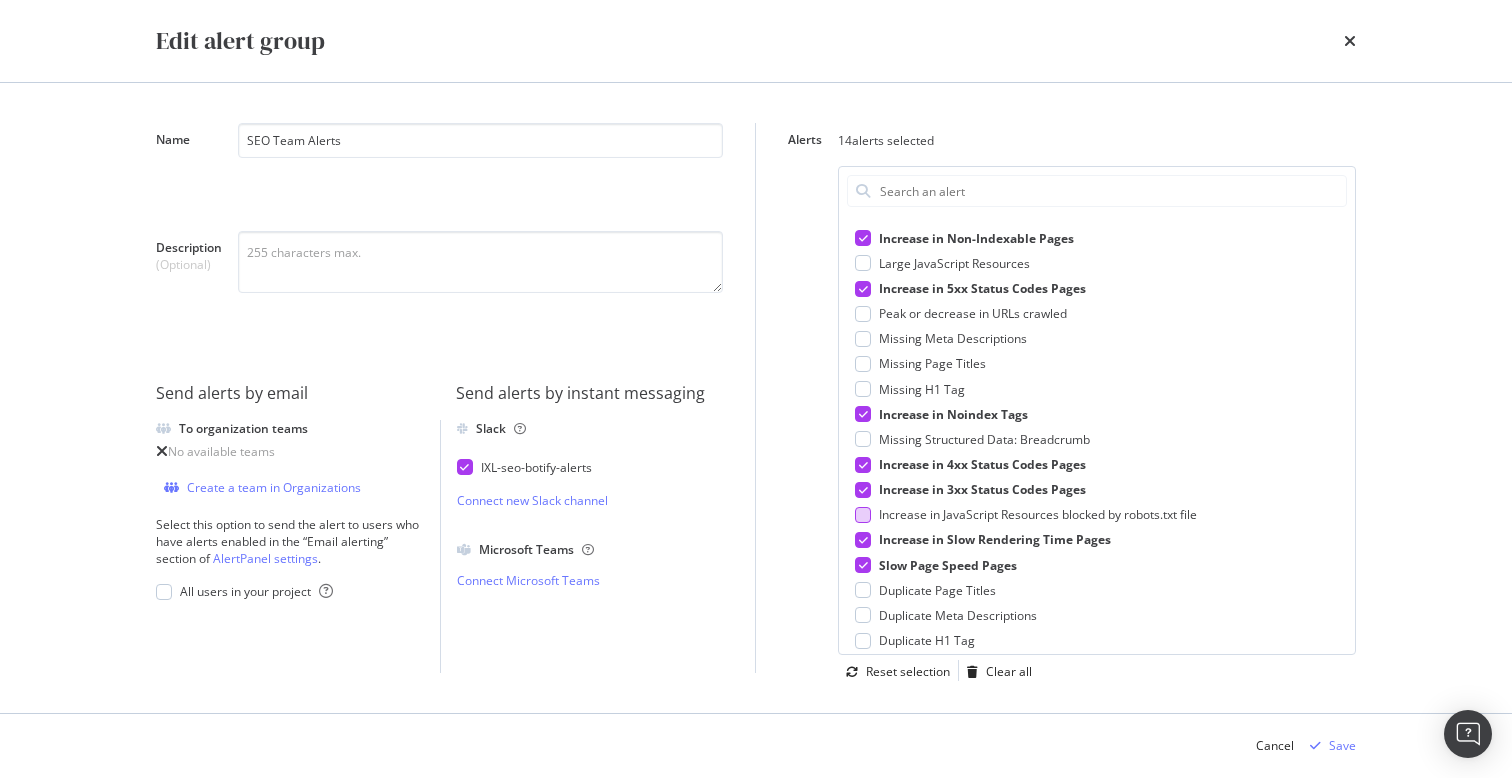 click at bounding box center (863, 515) 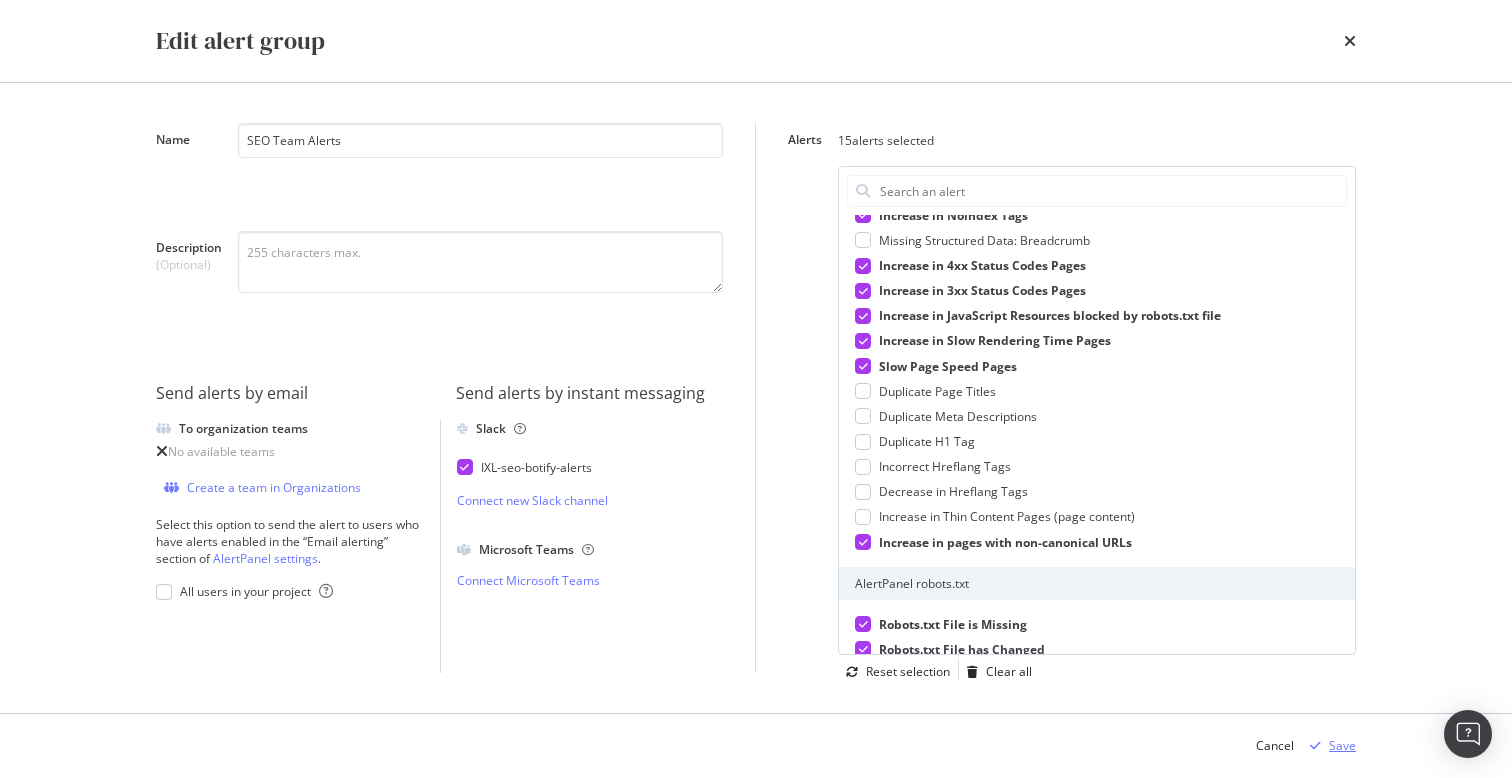 click on "Save" at bounding box center (1342, 745) 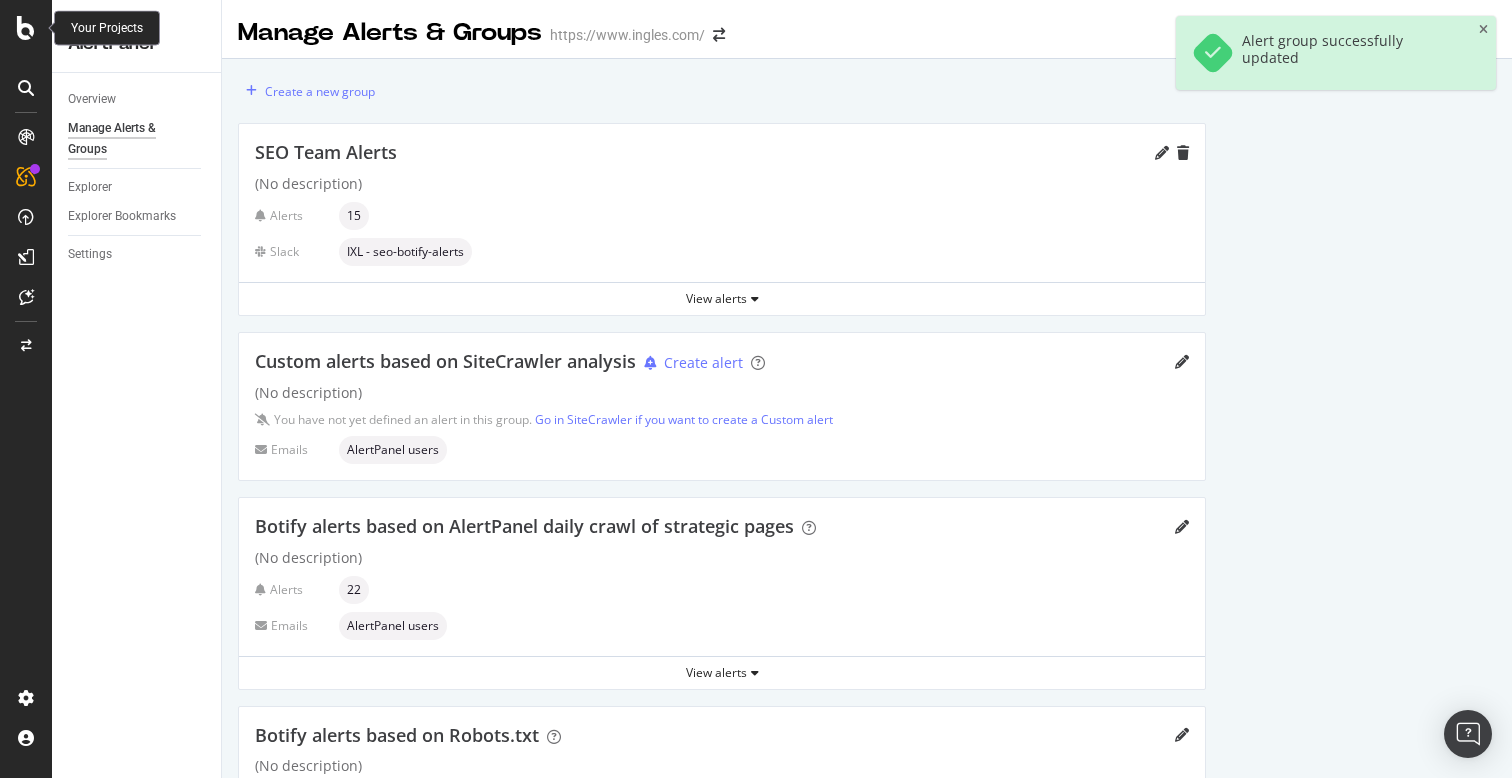 click at bounding box center [26, 28] 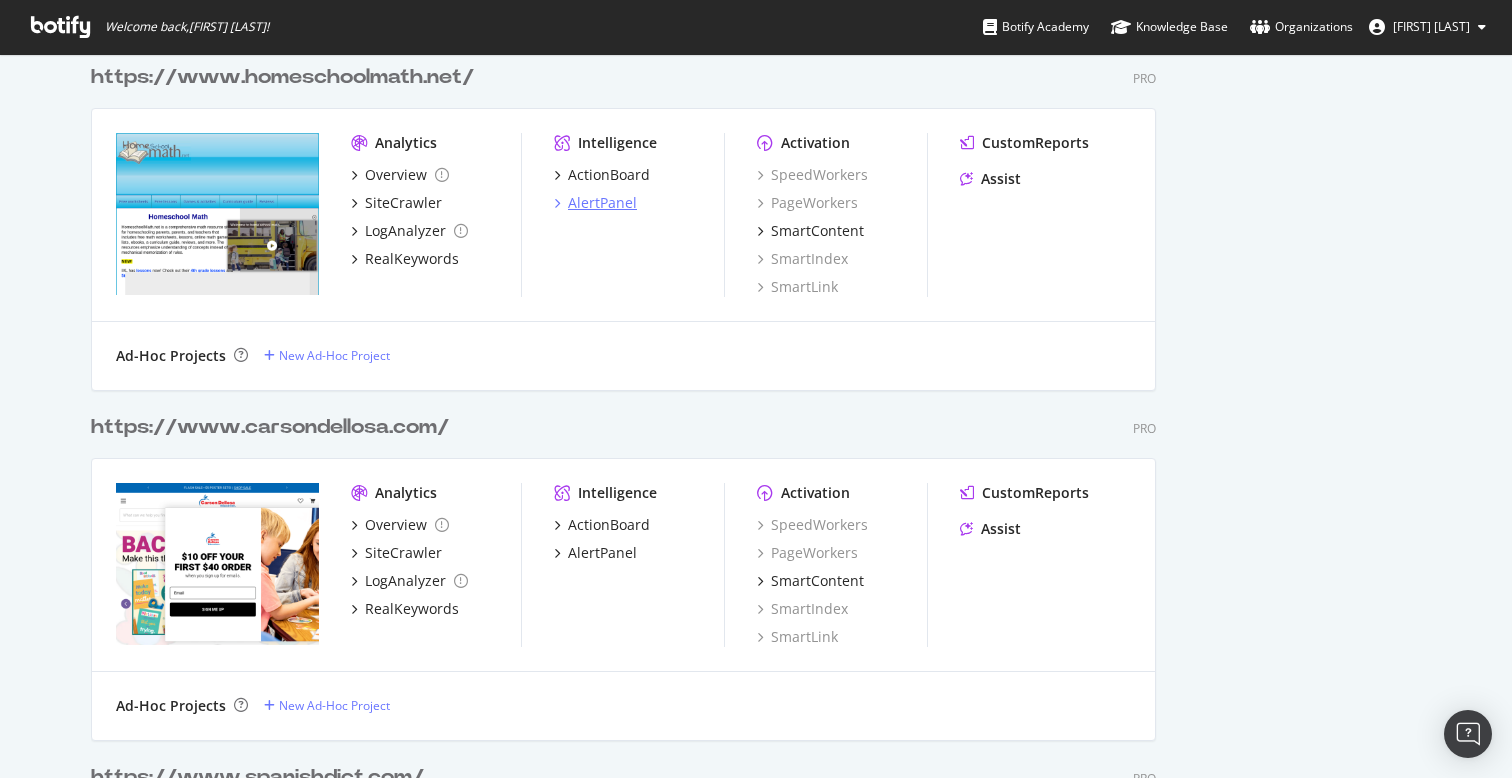 click on "AlertPanel" at bounding box center [602, 203] 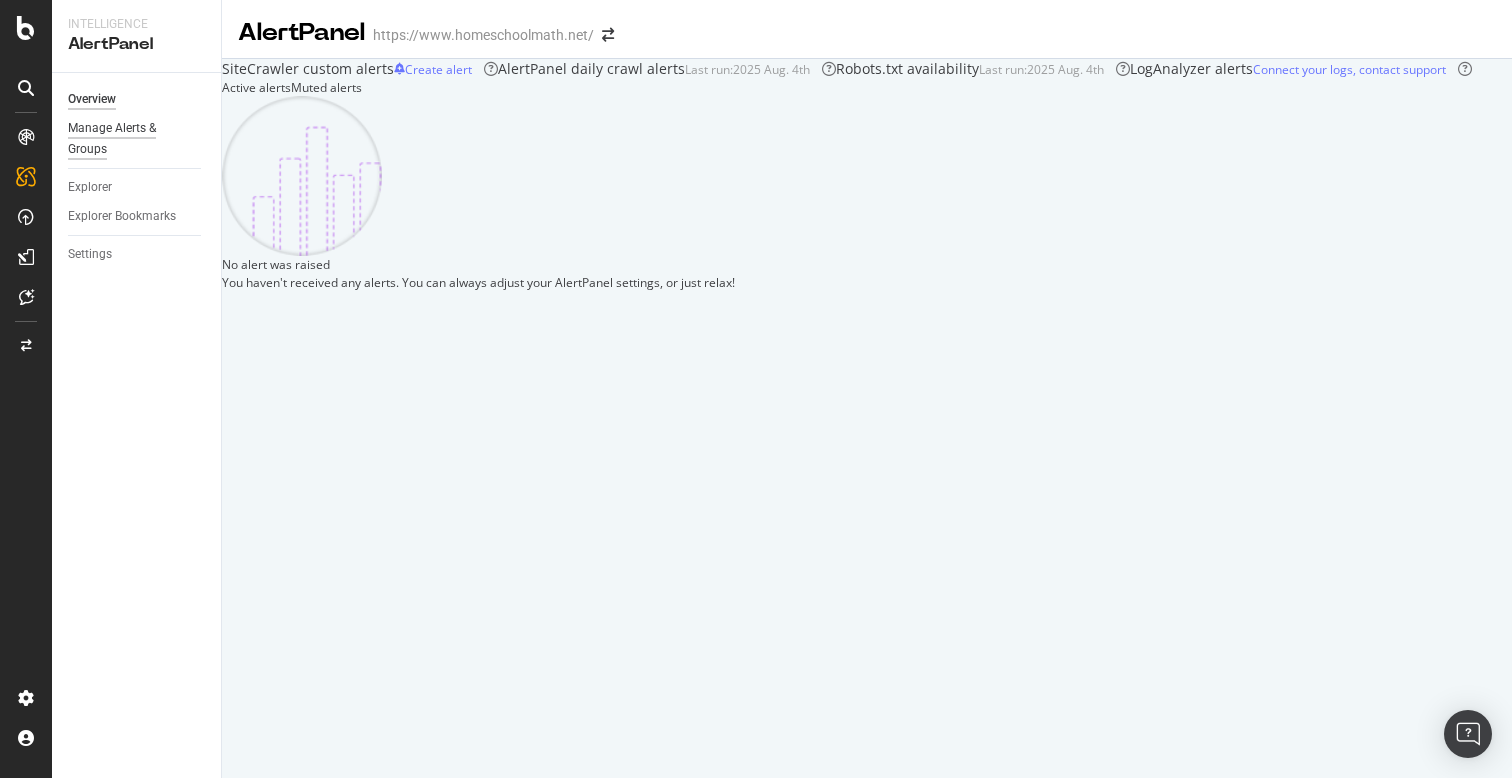 click on "Manage Alerts & Groups" at bounding box center (128, 139) 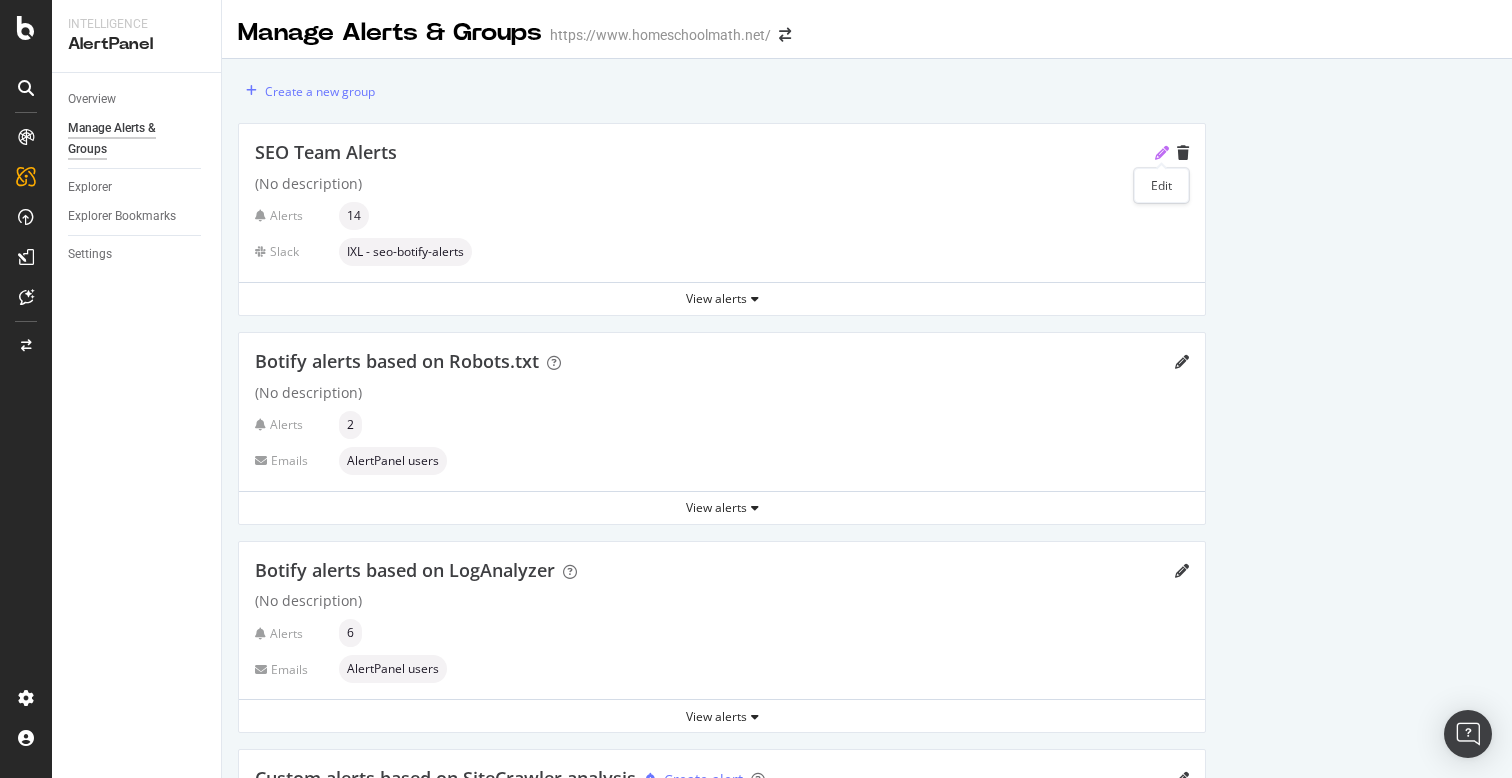 click at bounding box center (1162, 153) 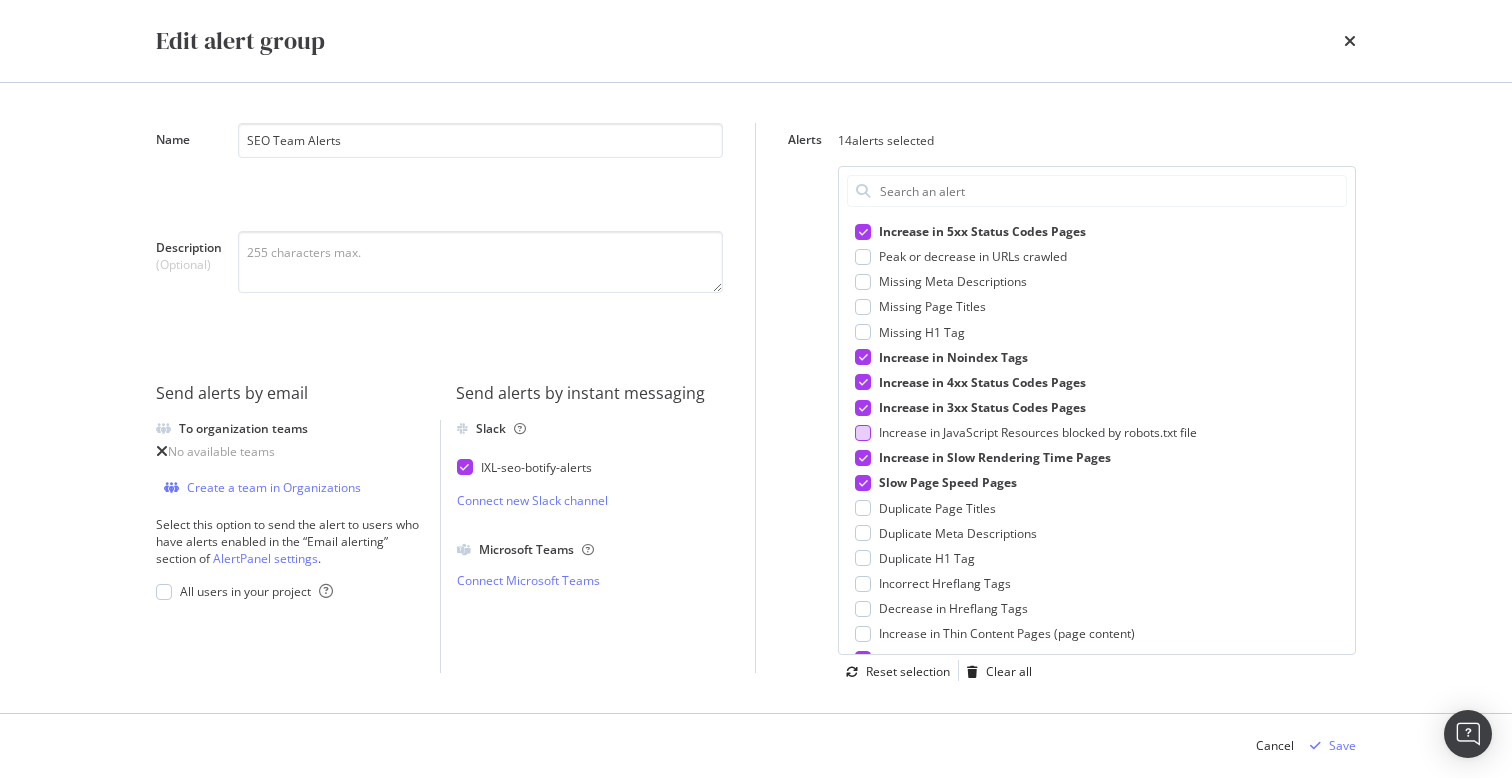 click at bounding box center [863, 433] 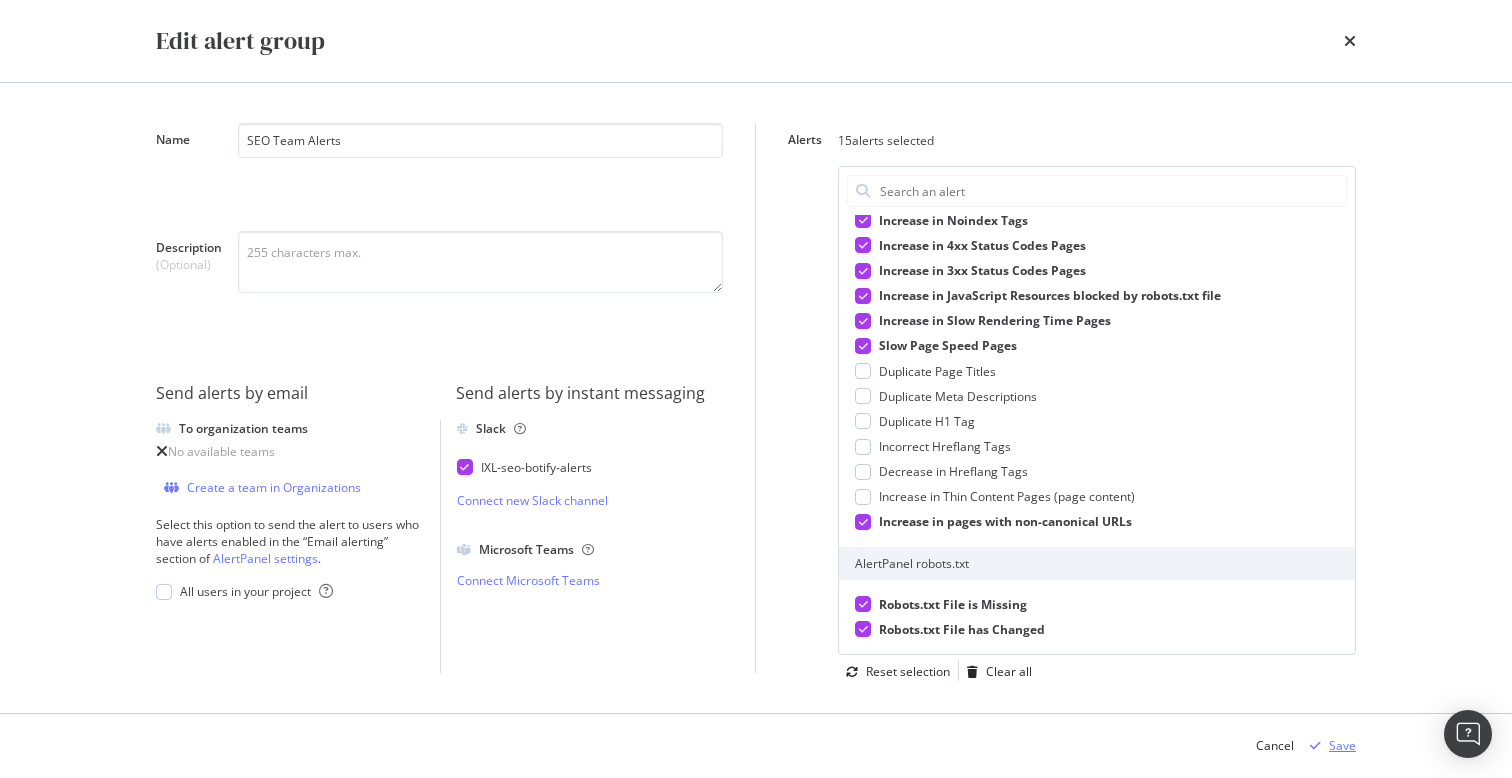 click on "Save" at bounding box center [1342, 745] 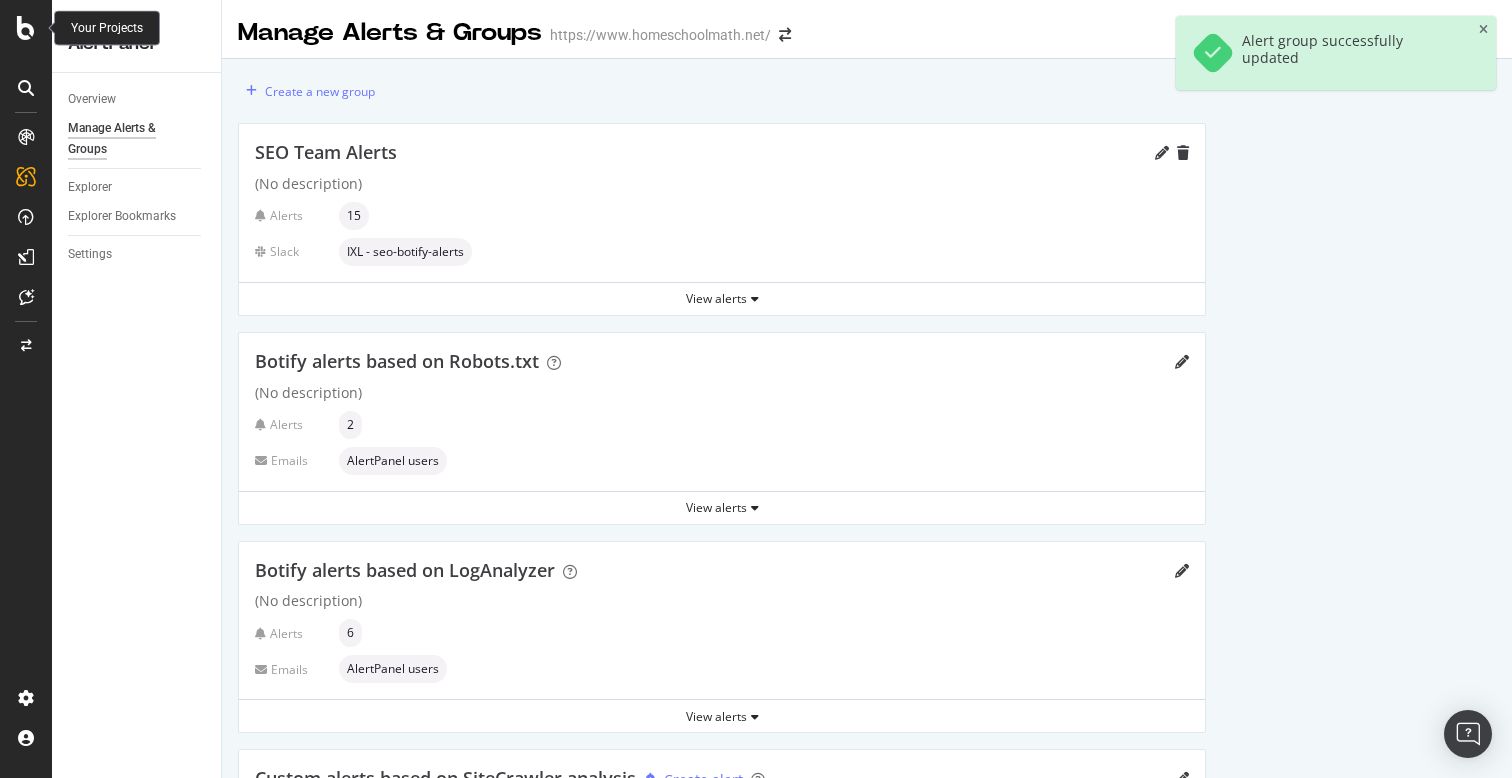 click at bounding box center (26, 28) 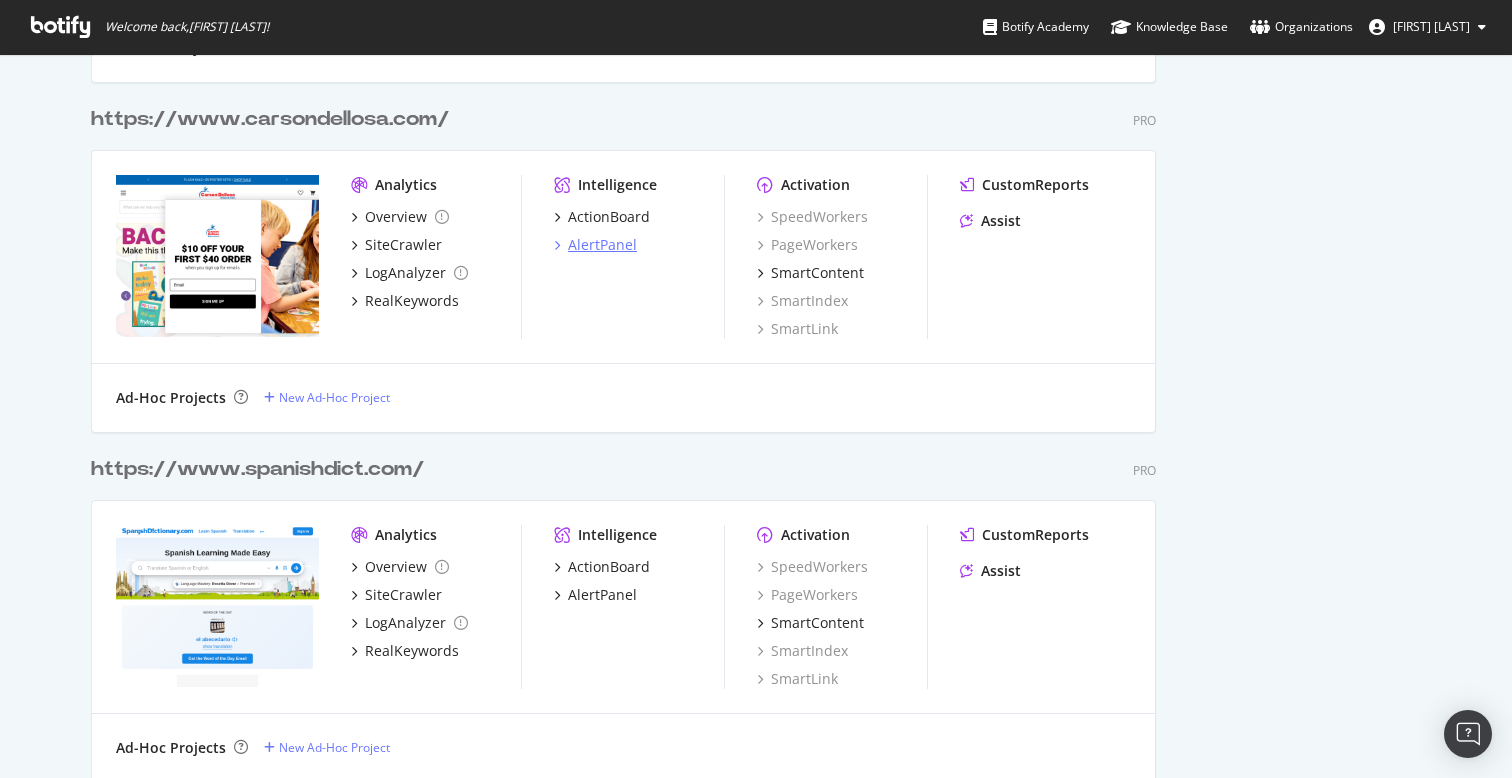 click on "AlertPanel" at bounding box center [602, 245] 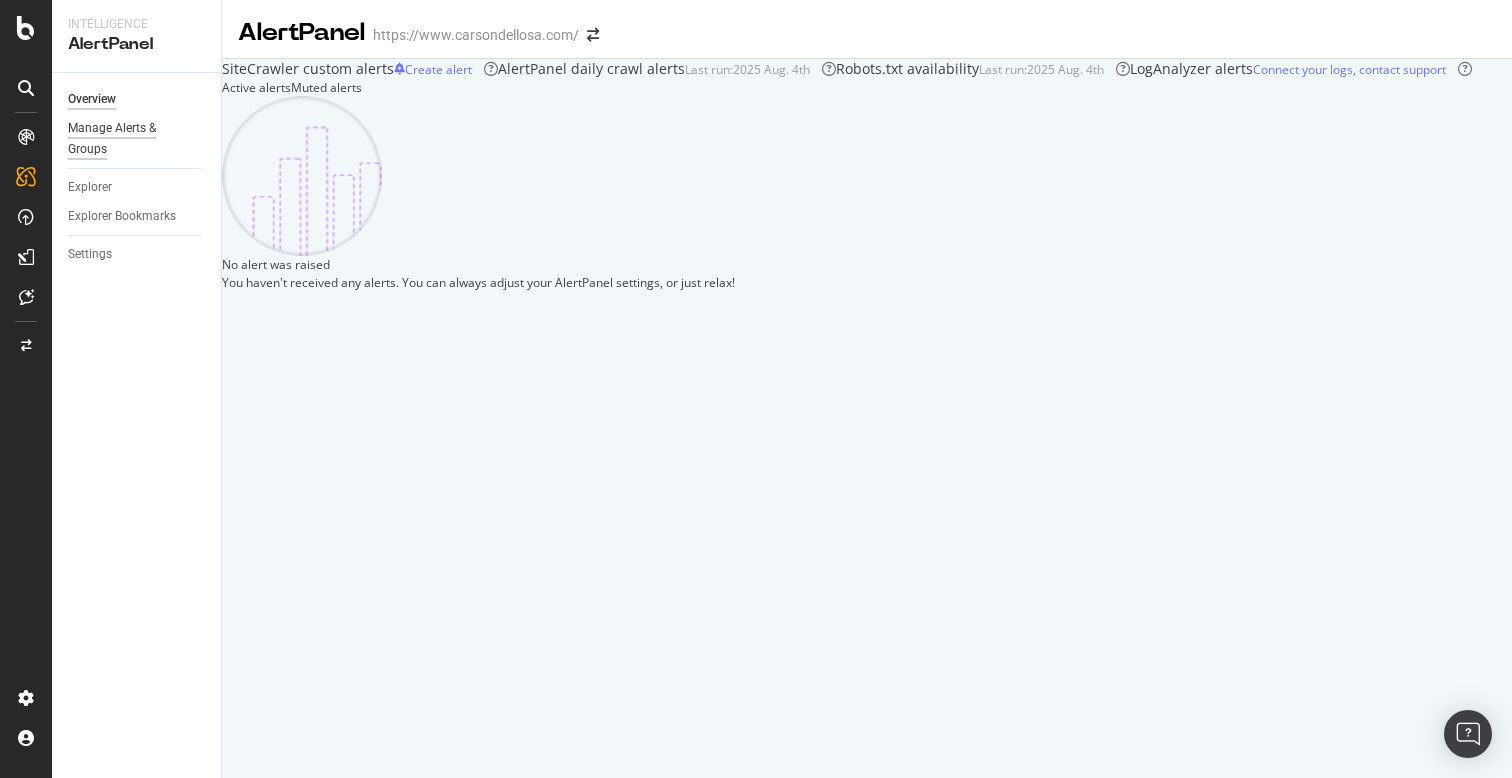 click on "Manage Alerts & Groups" at bounding box center [128, 139] 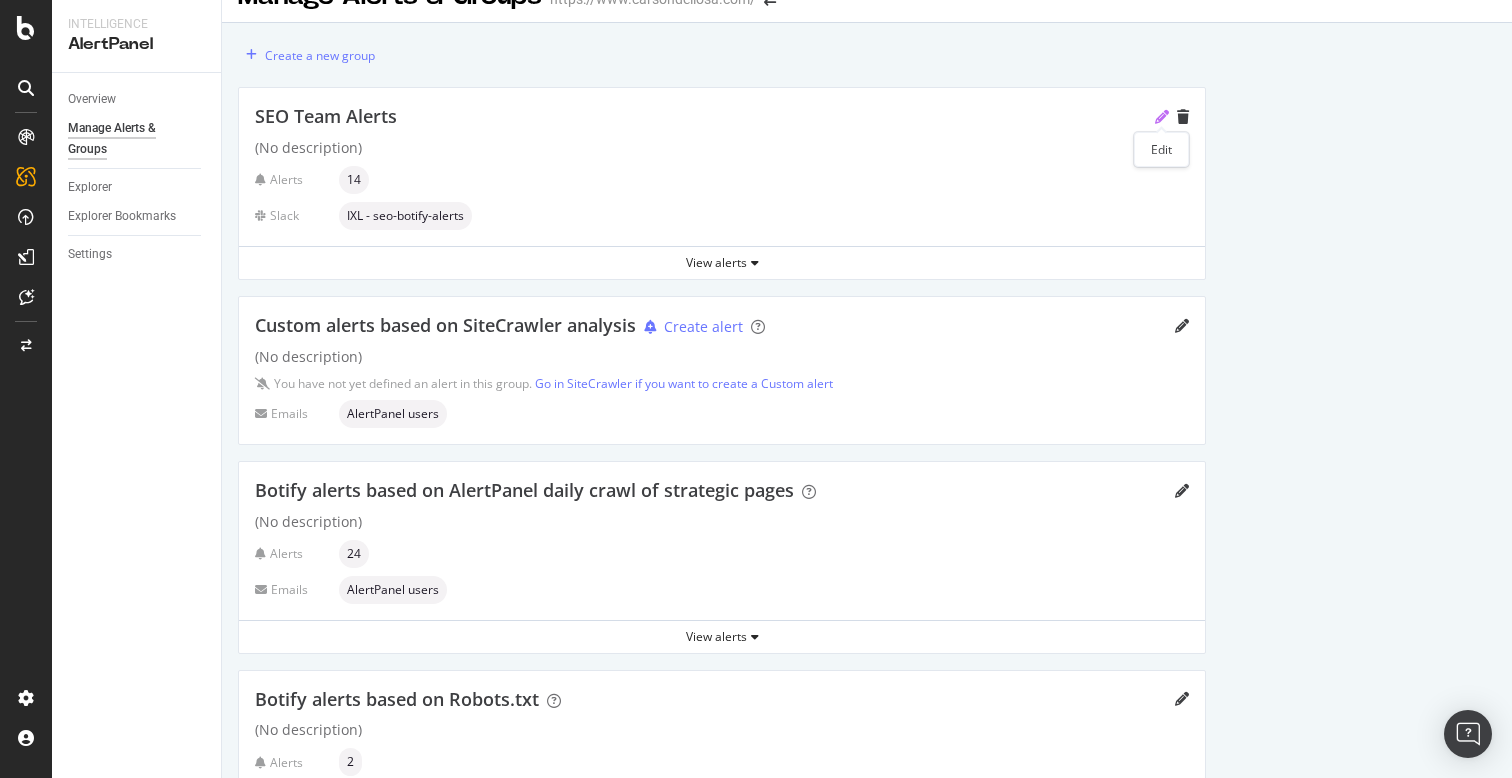 click at bounding box center [1162, 117] 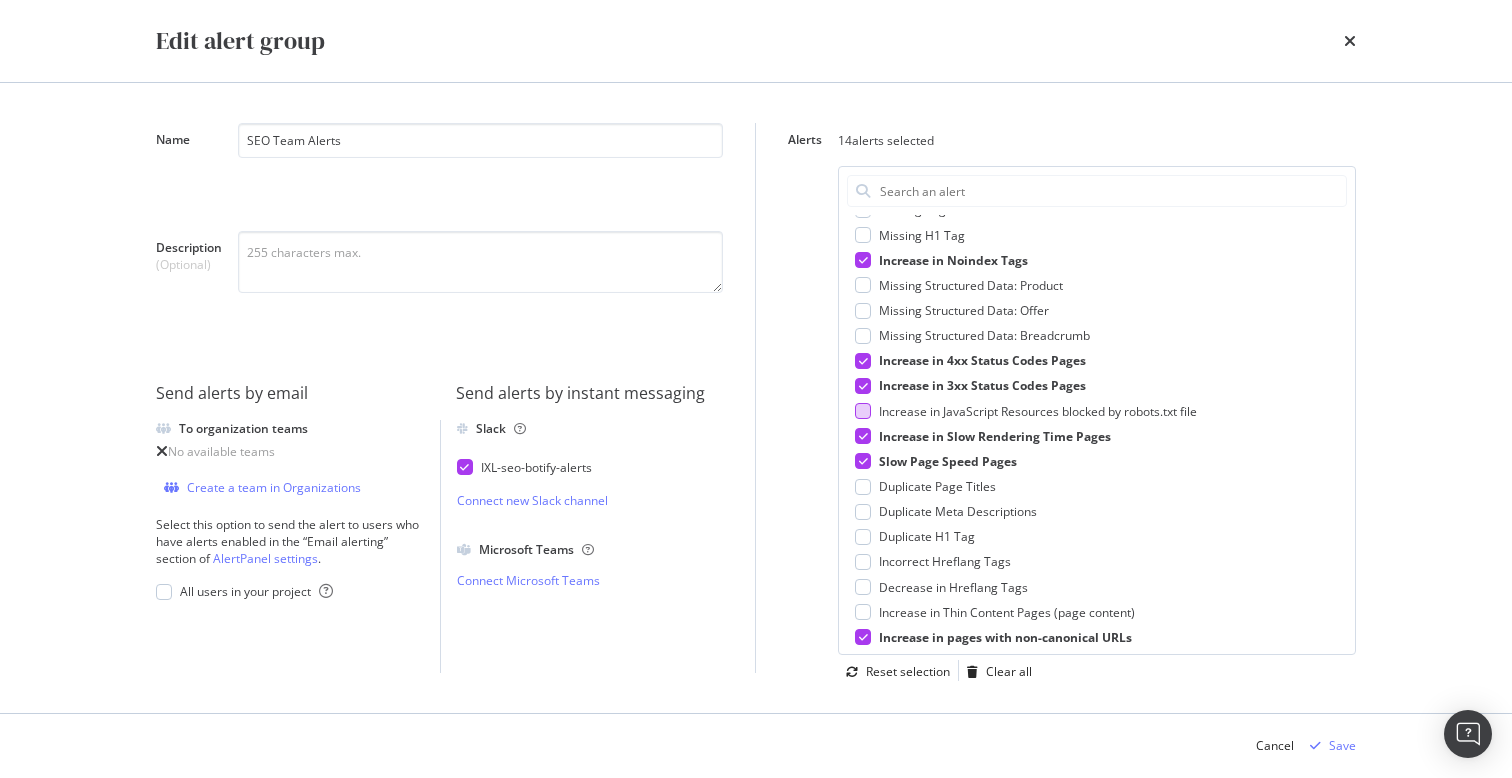 click at bounding box center [863, 411] 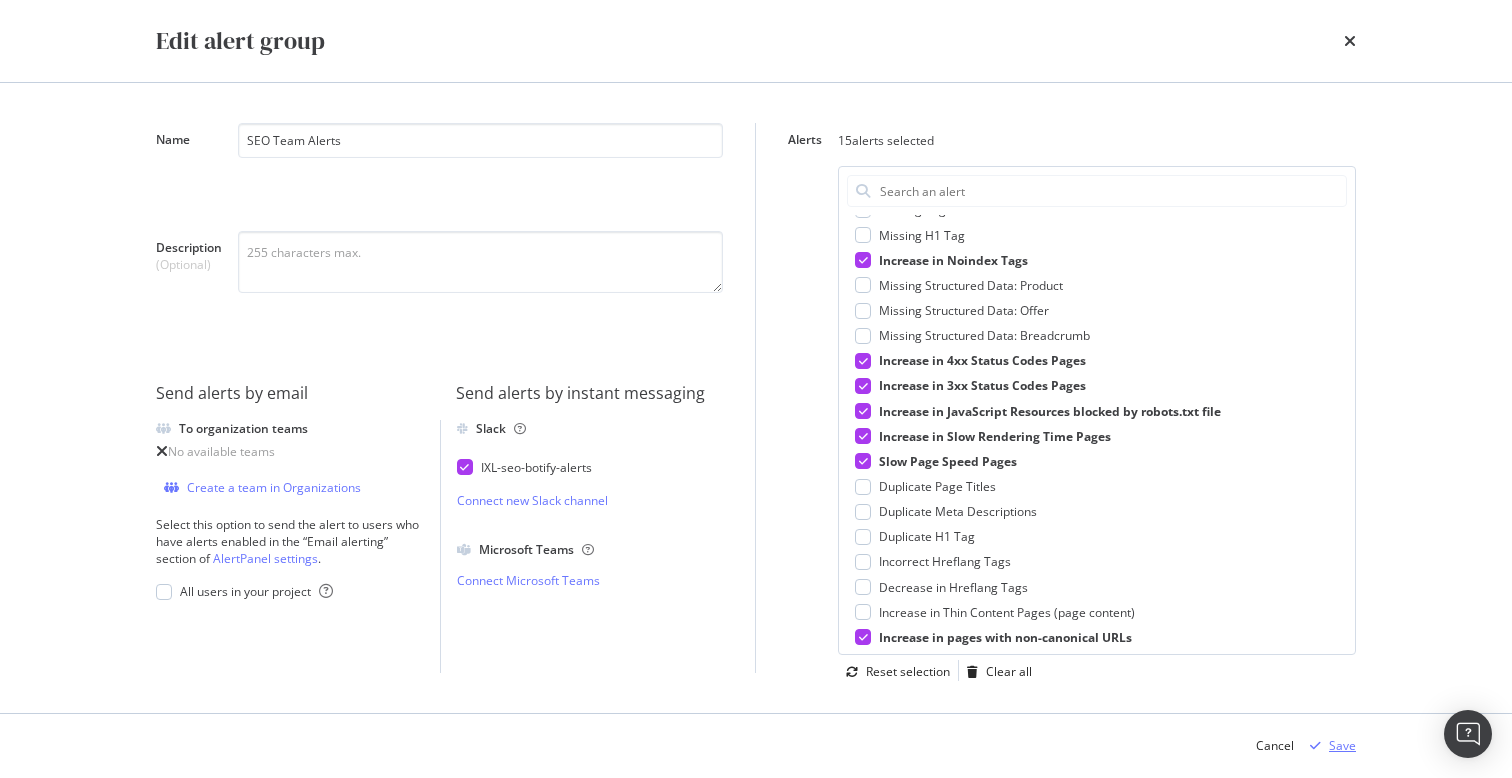 click on "Save" at bounding box center (1342, 745) 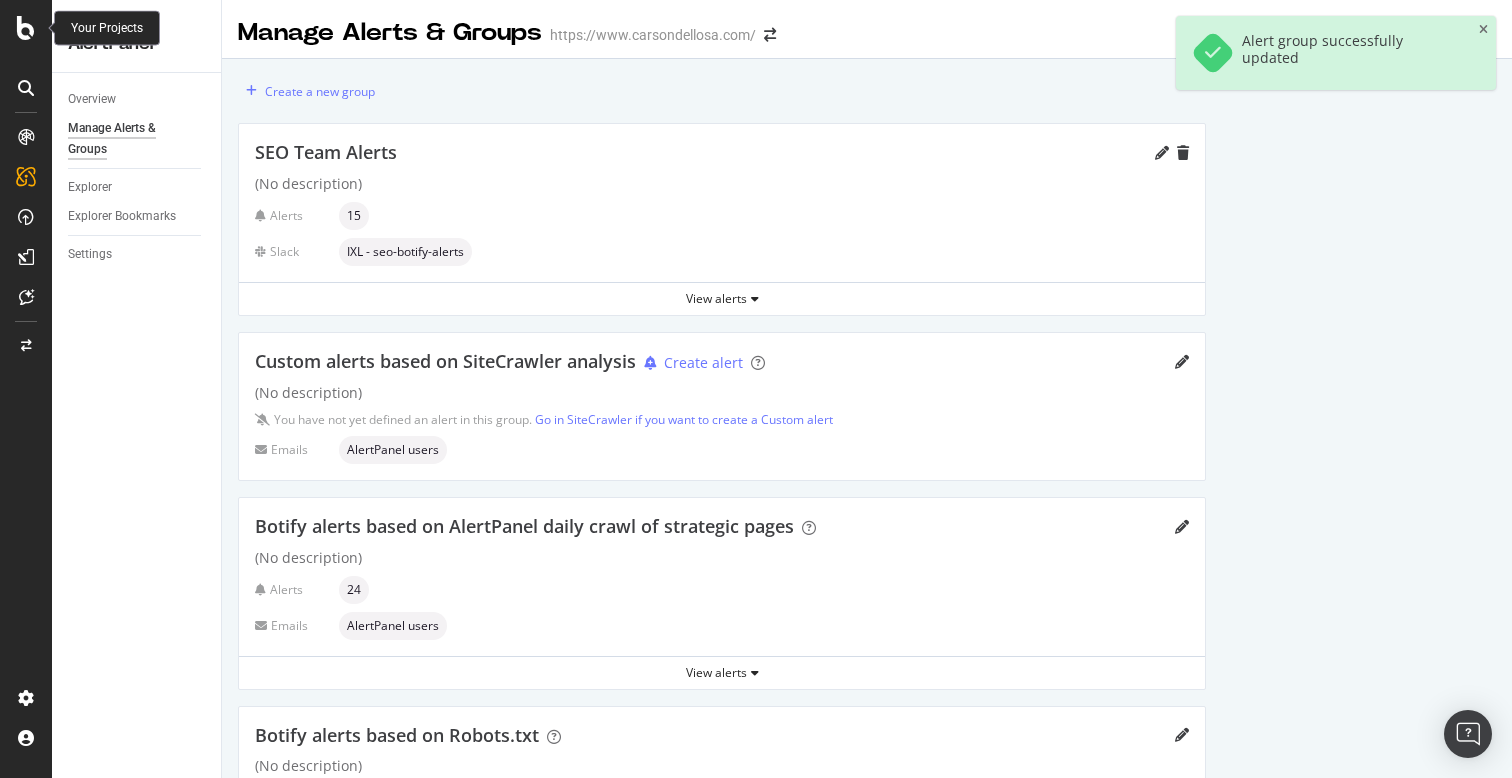 click at bounding box center [26, 28] 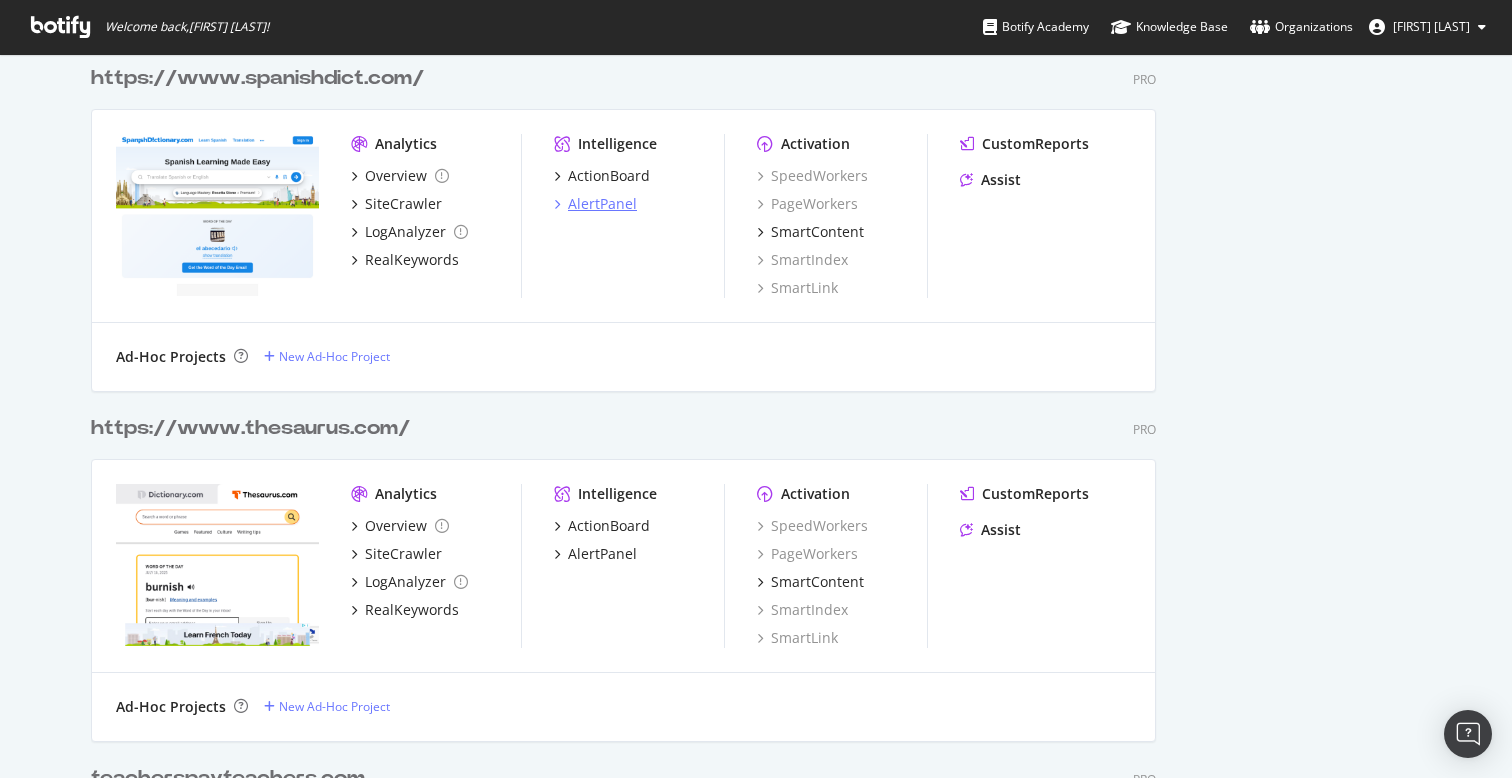 click on "AlertPanel" at bounding box center (602, 204) 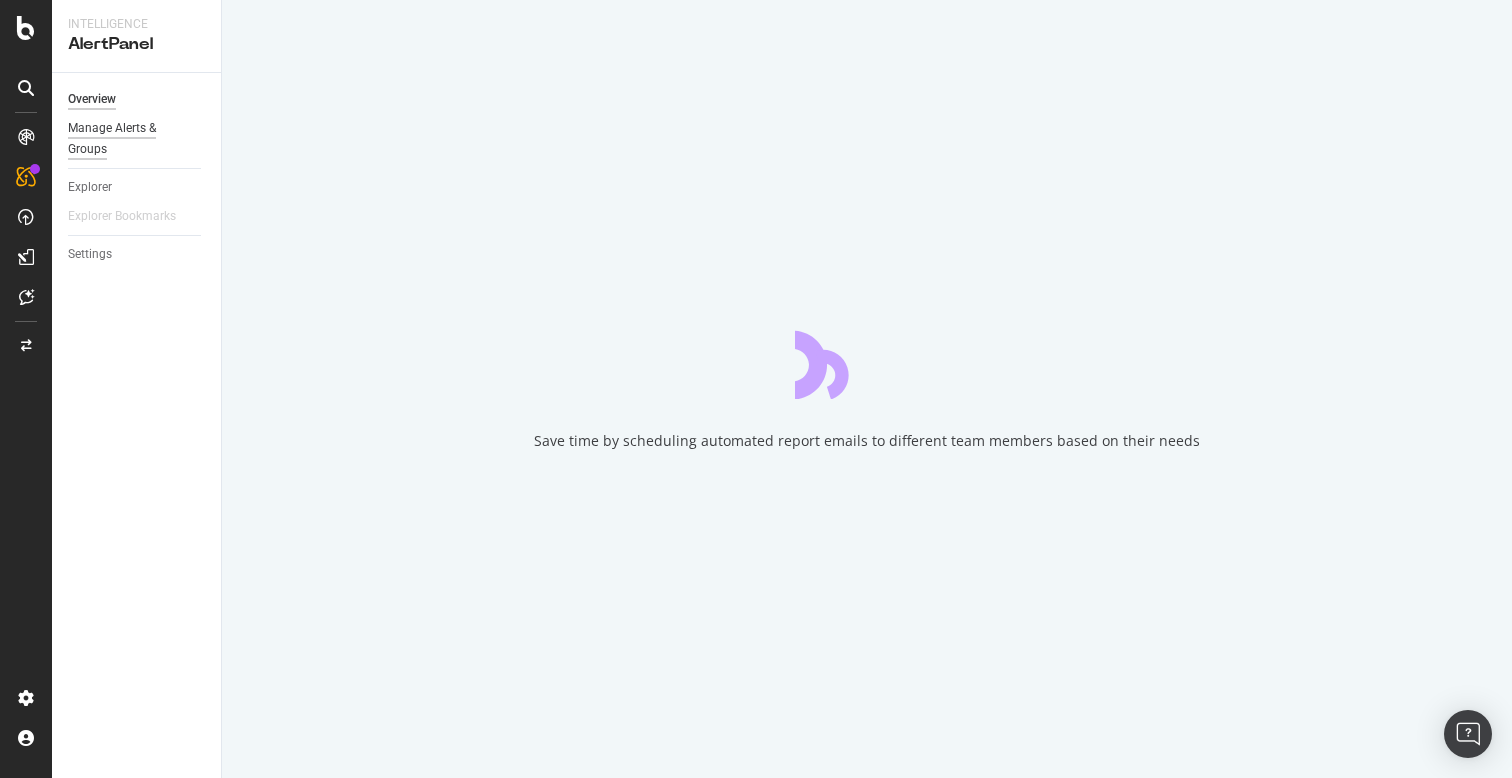 click on "Manage Alerts & Groups" at bounding box center (128, 139) 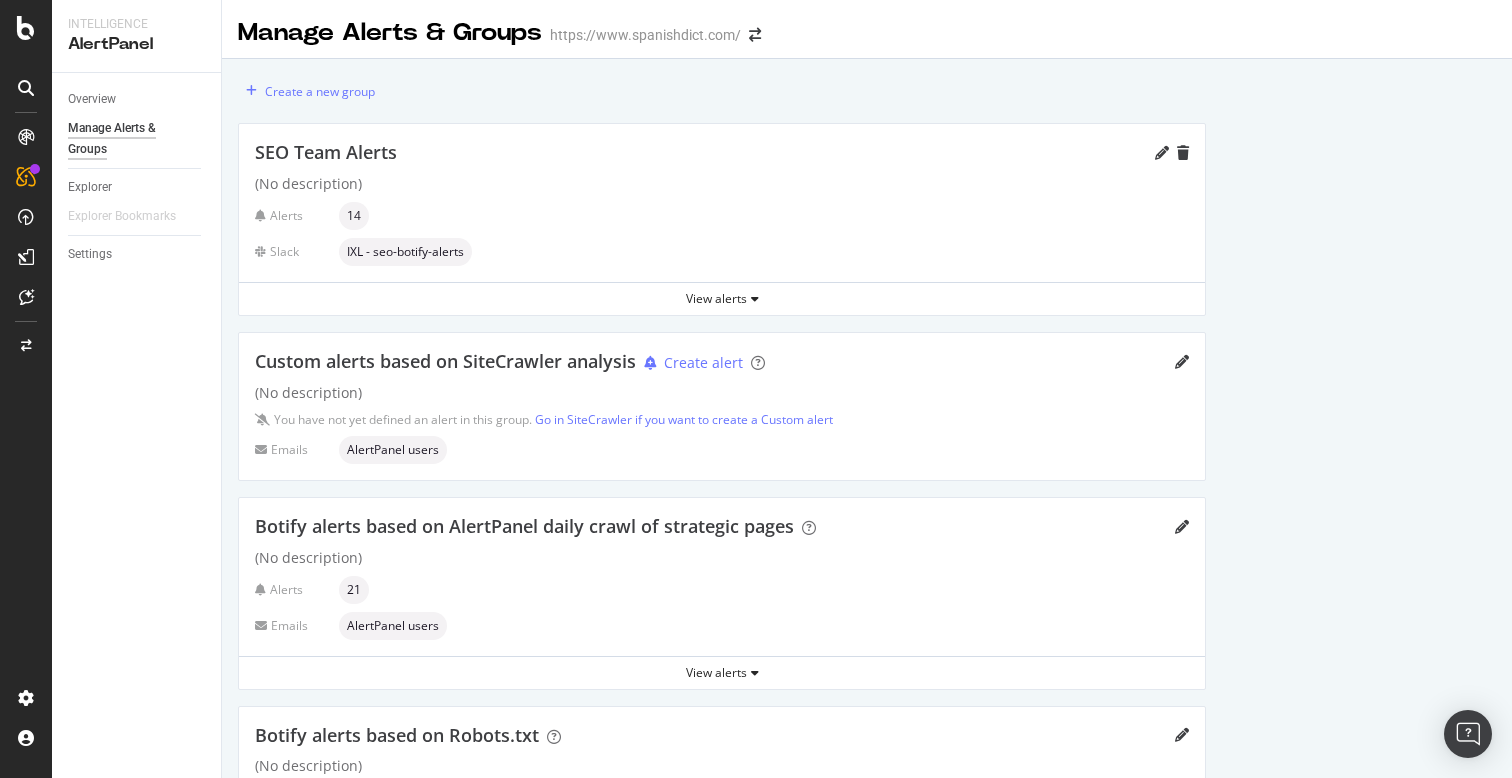 click on "SEO Team Alerts" at bounding box center [722, 153] 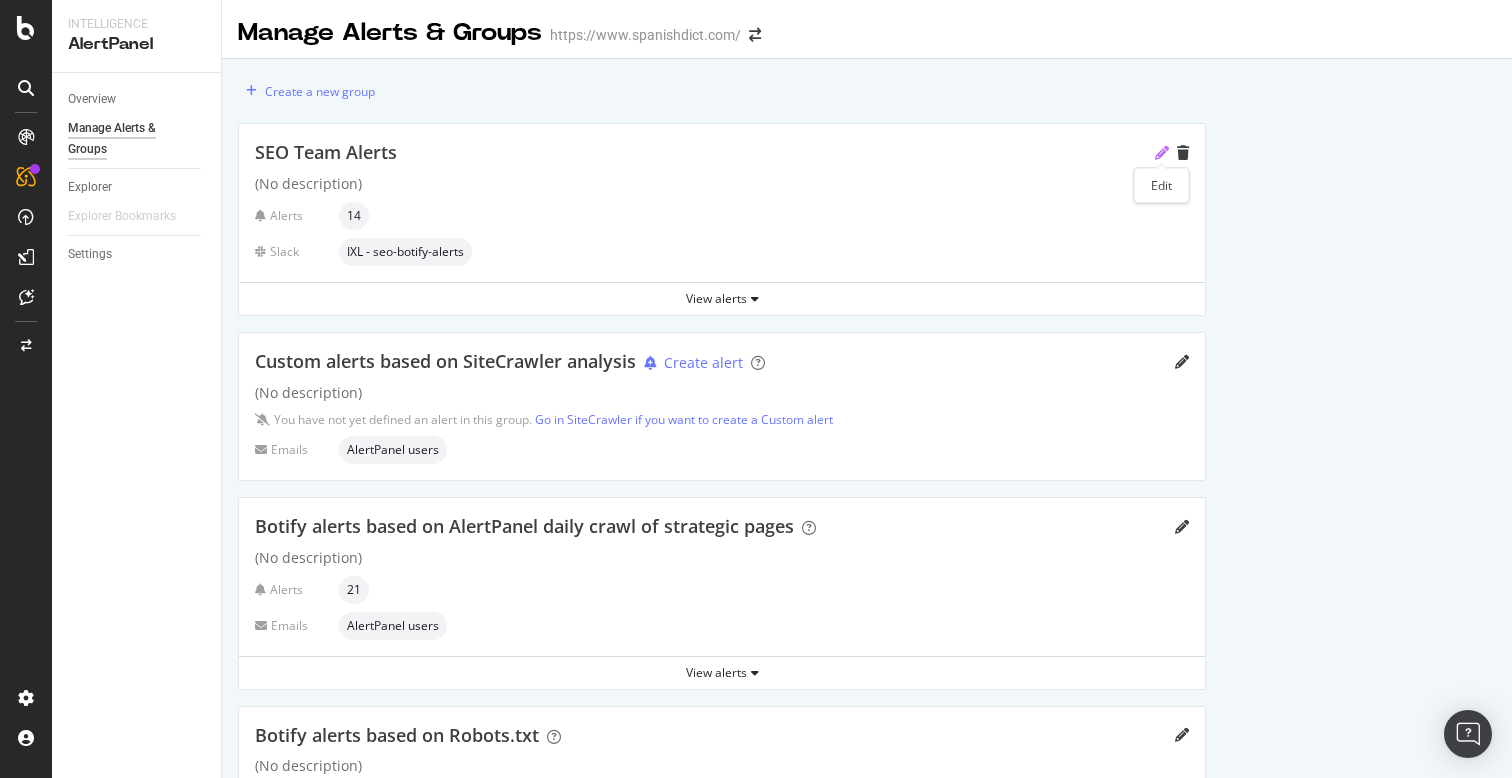 click at bounding box center (1162, 153) 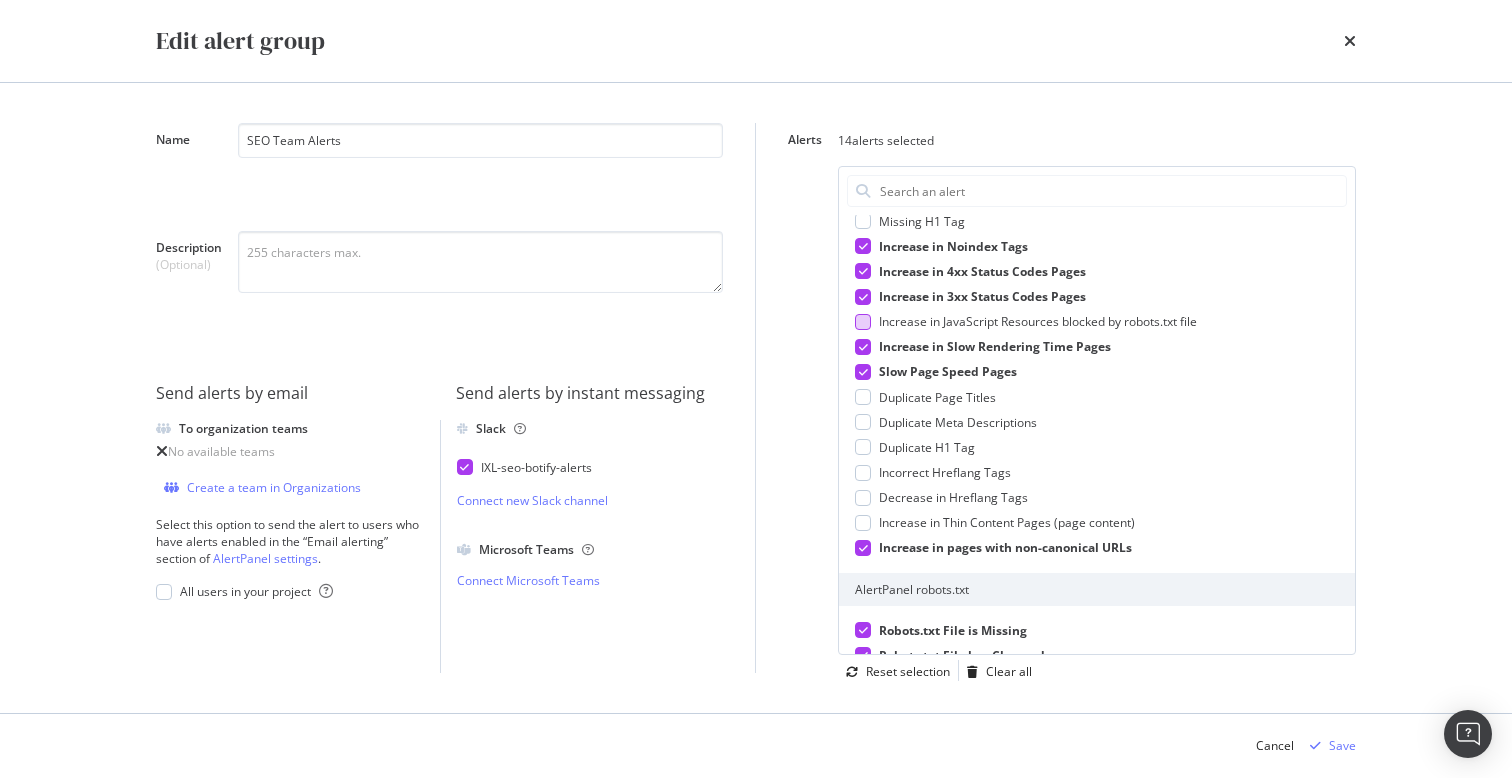 click at bounding box center [863, 322] 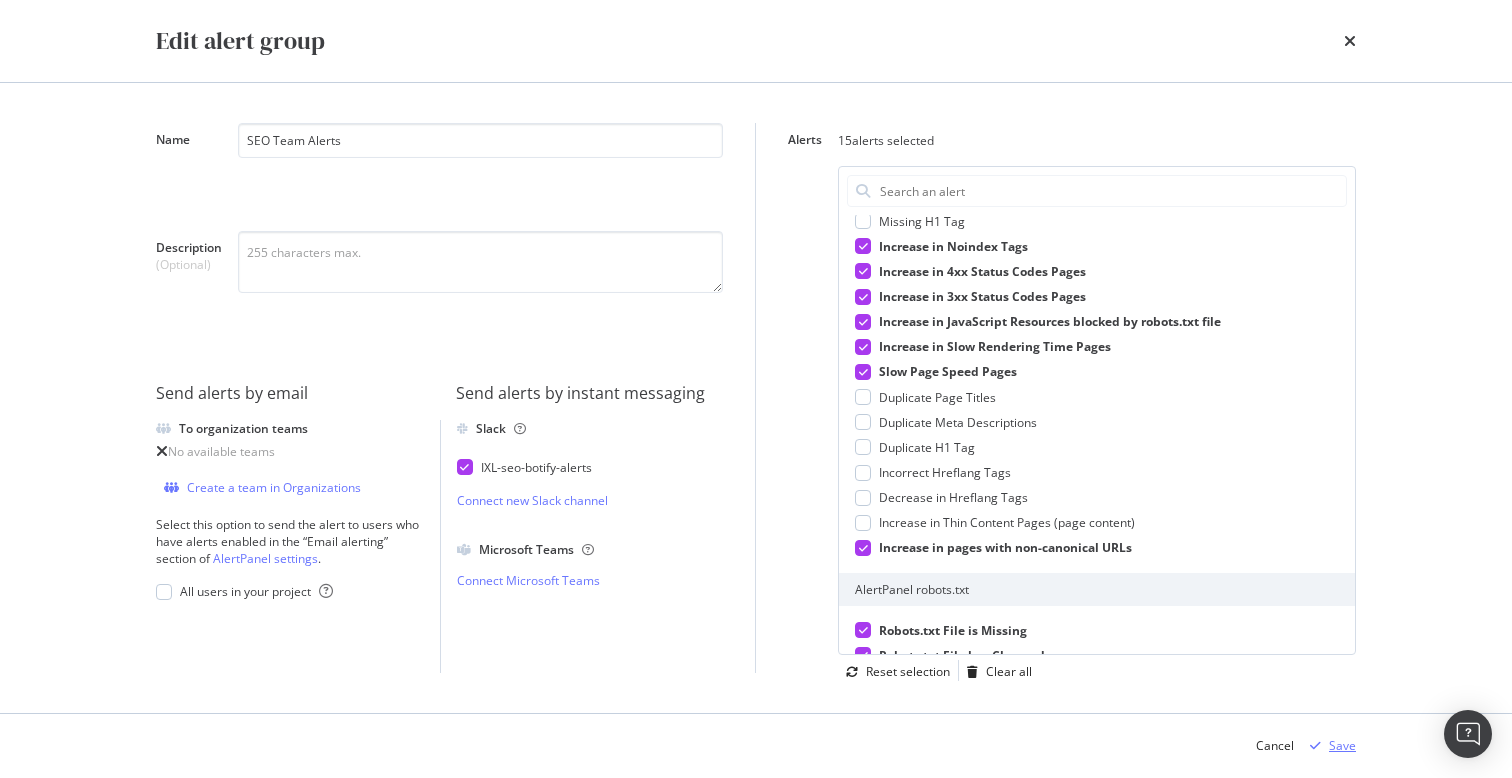 click on "Save" at bounding box center (1342, 745) 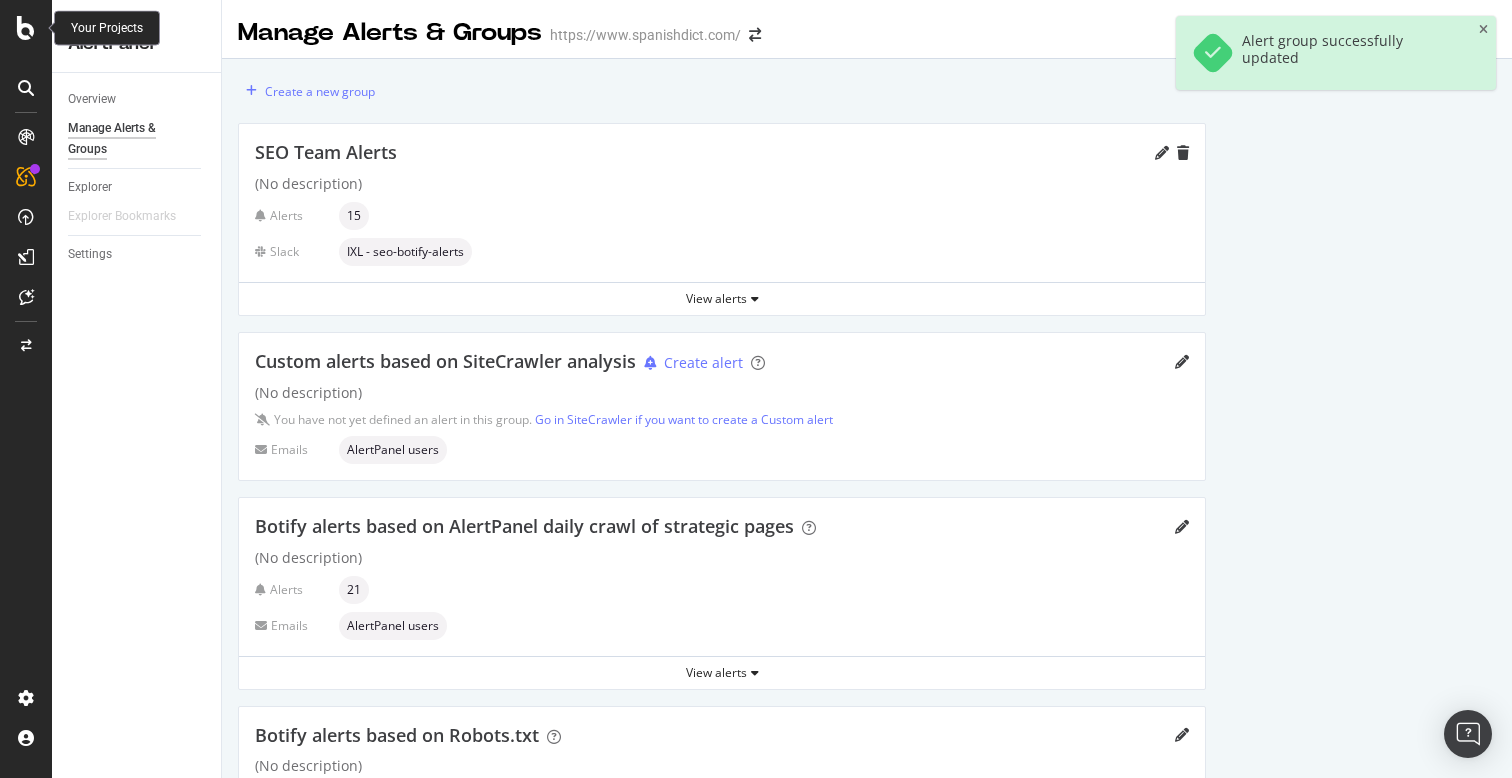 click at bounding box center [26, 28] 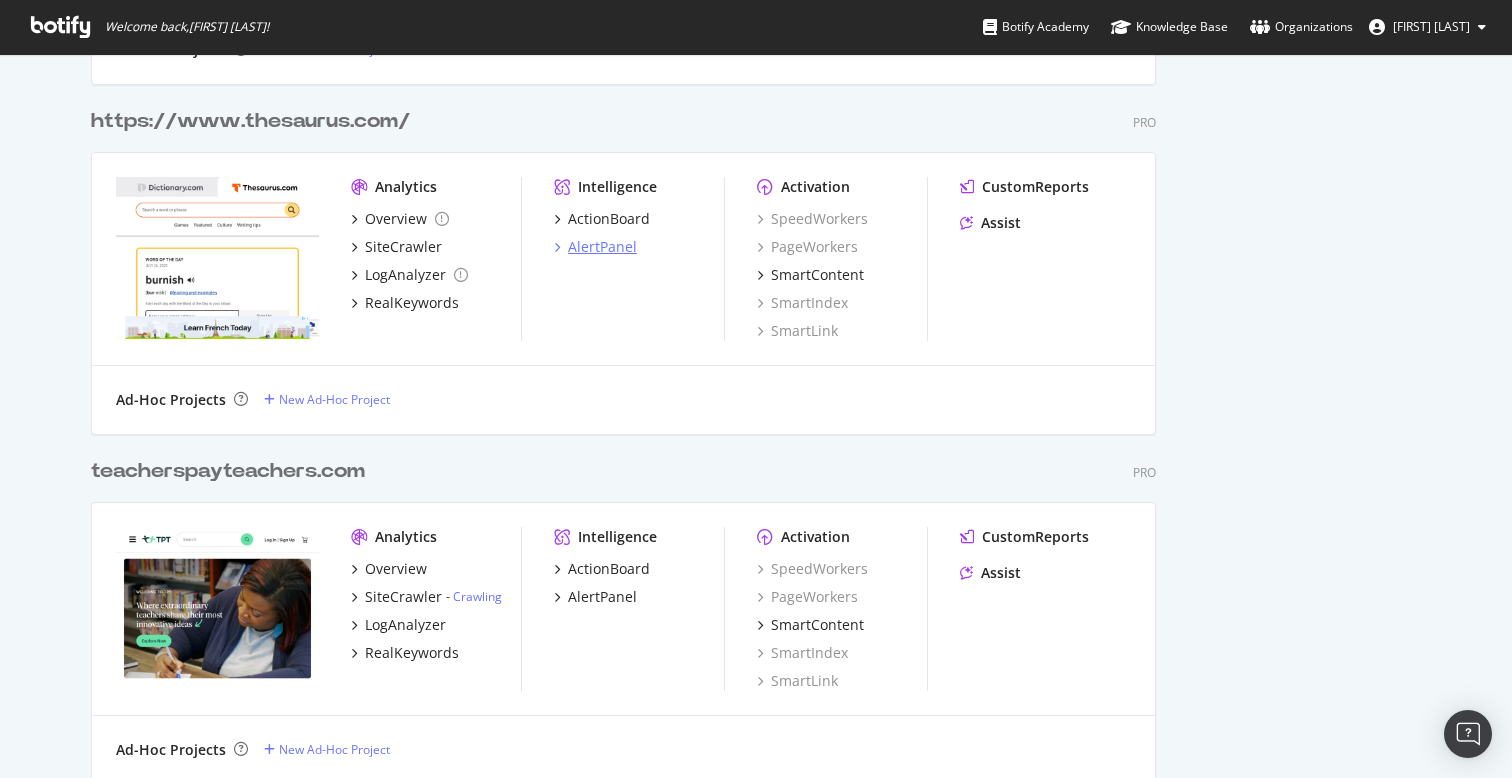 click on "AlertPanel" at bounding box center [602, 247] 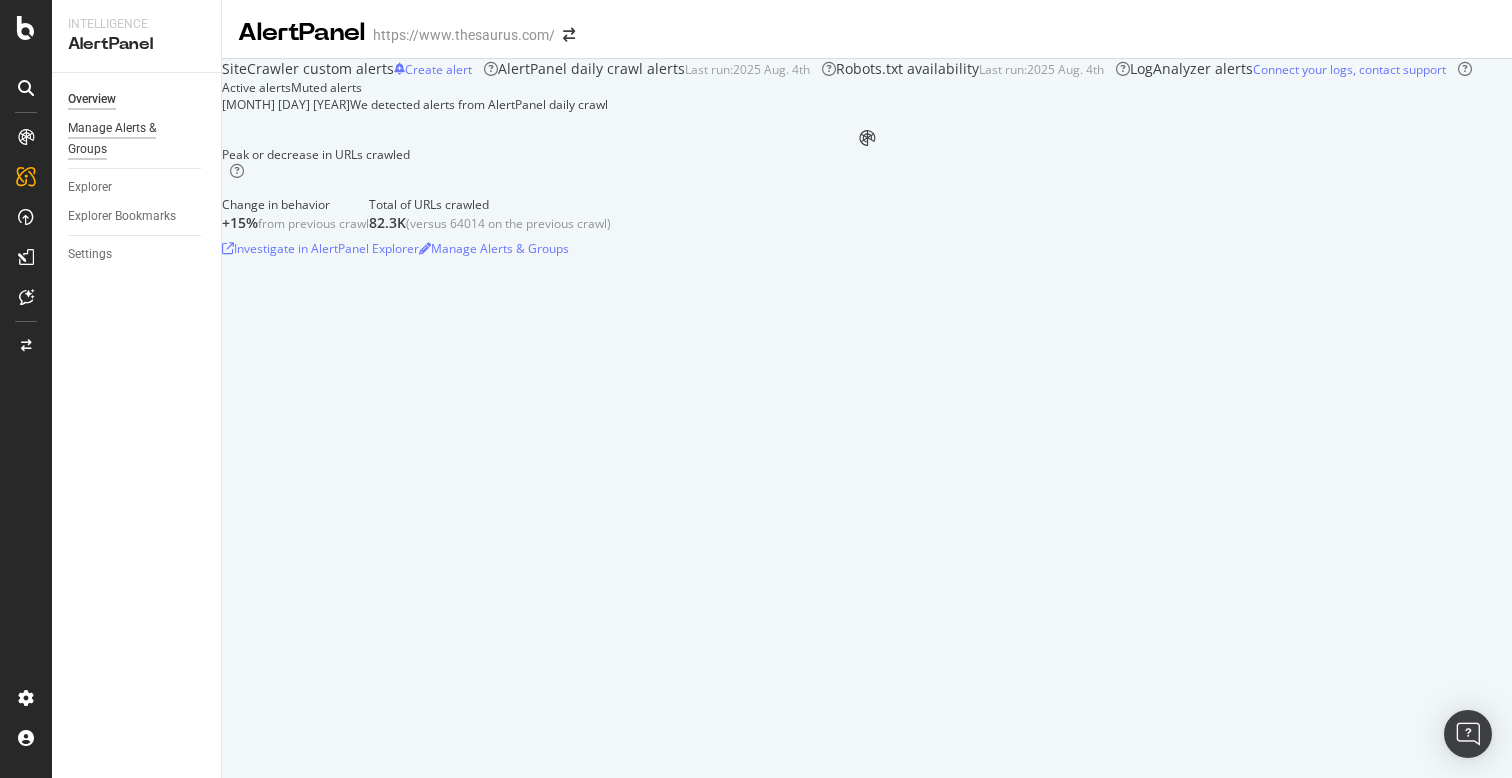 click on "Manage Alerts & Groups" at bounding box center [128, 139] 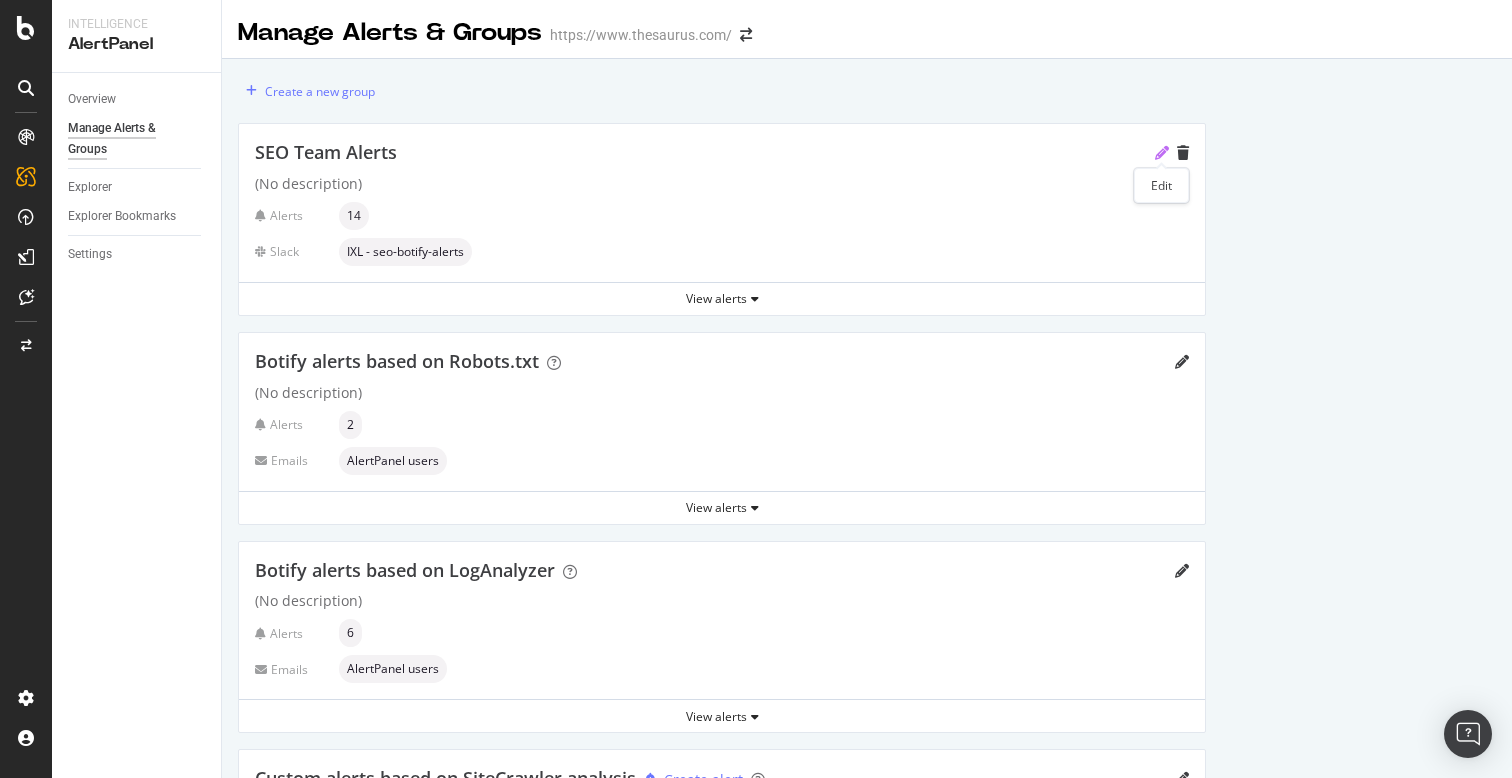 click at bounding box center (1162, 153) 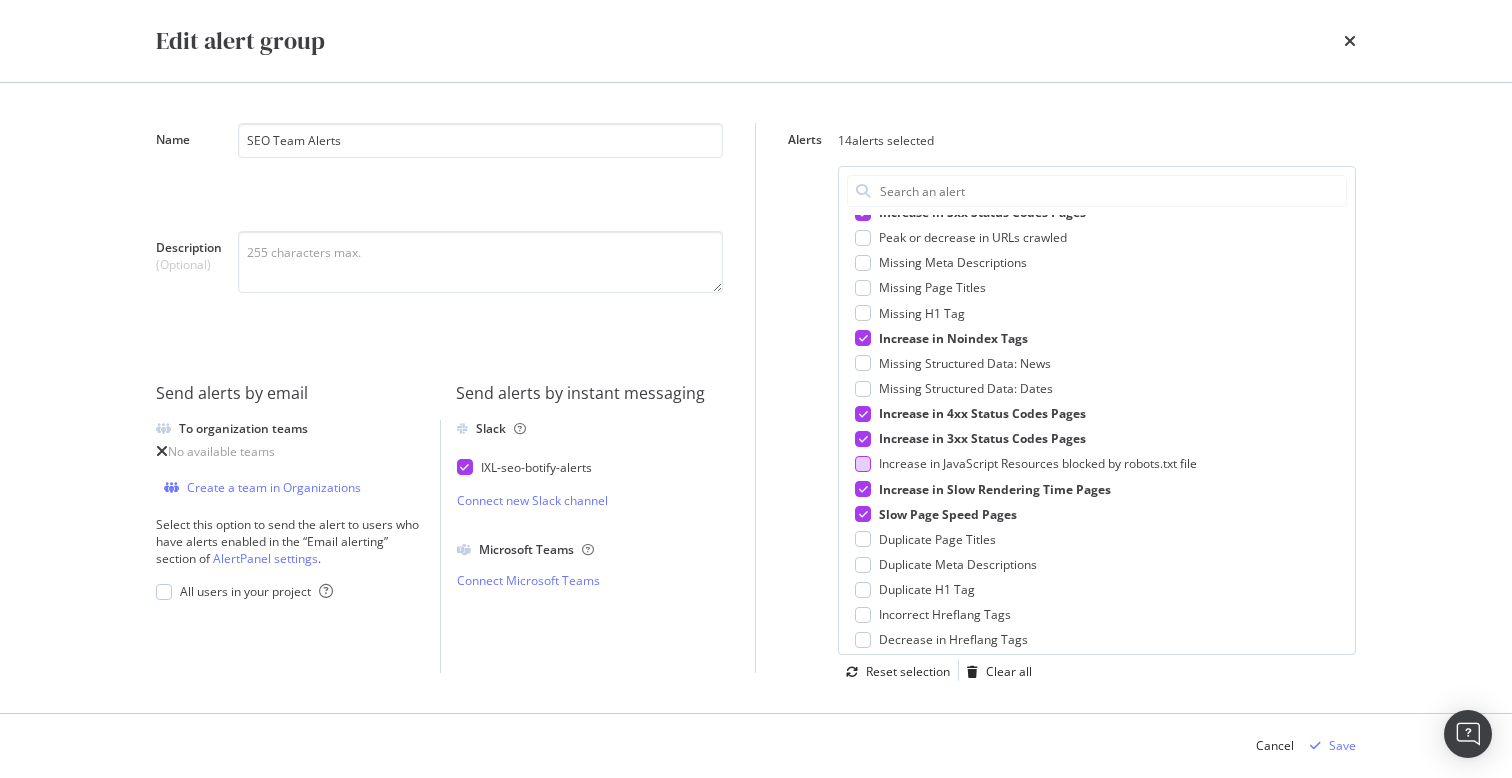 click at bounding box center (863, 464) 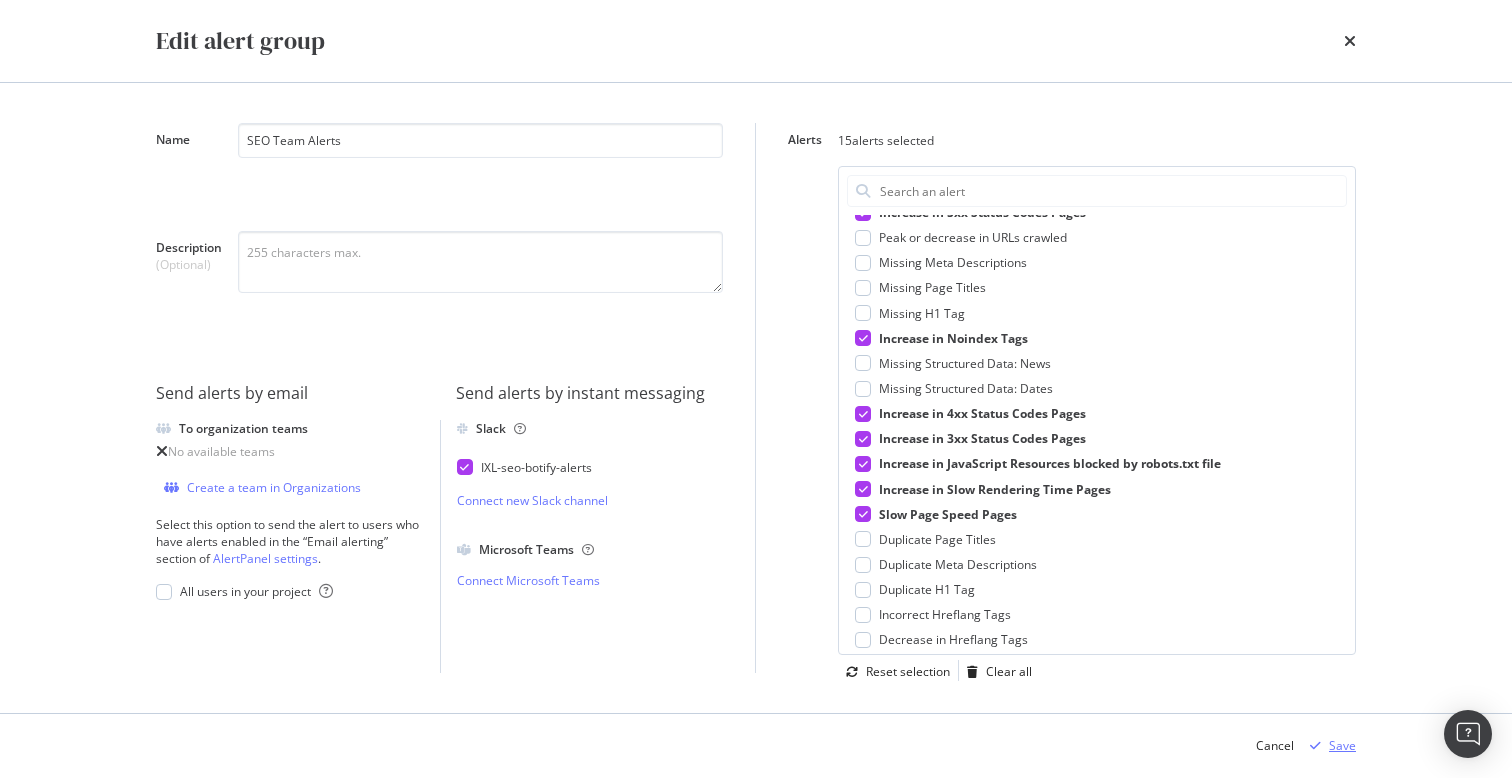 click on "Save" at bounding box center (1342, 745) 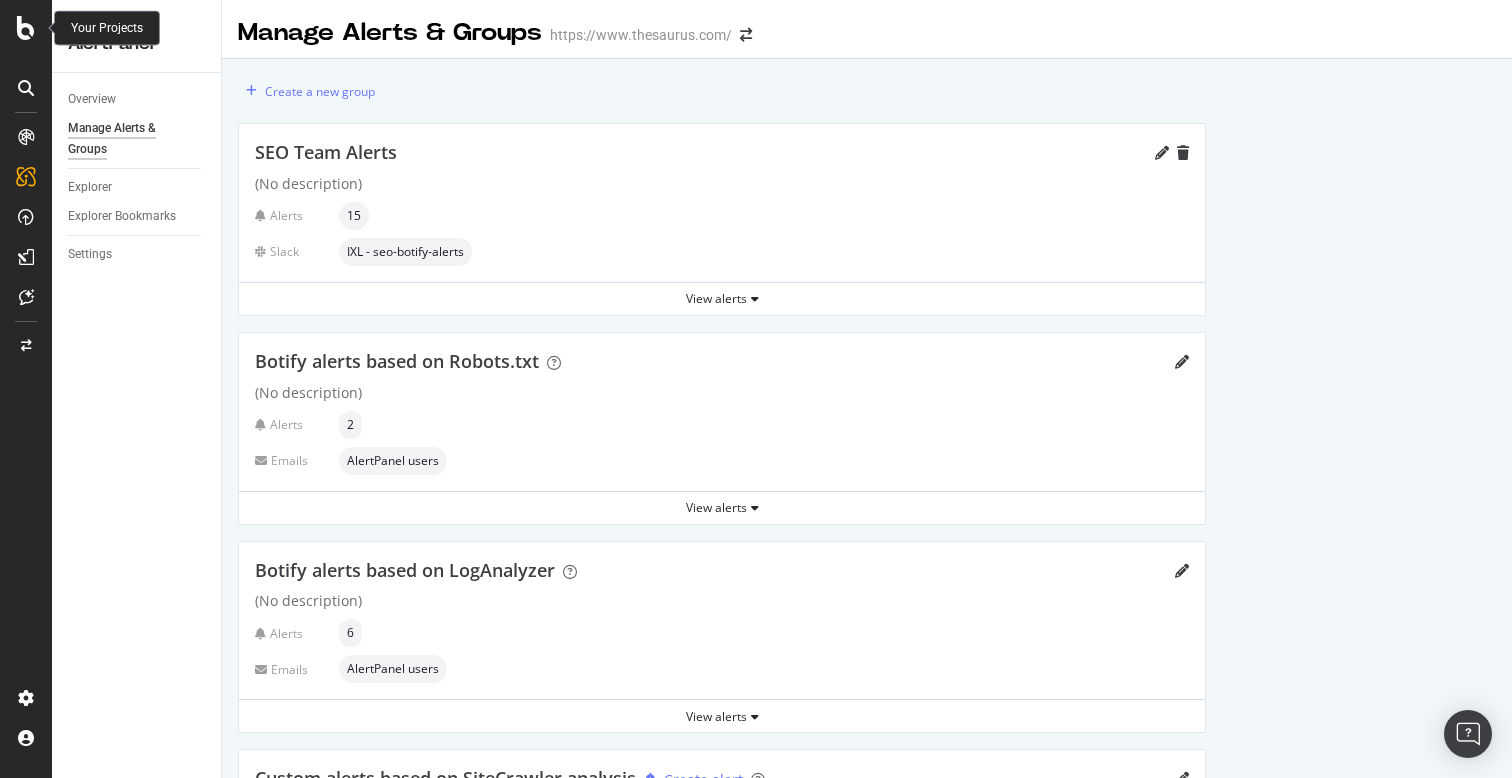click at bounding box center (26, 28) 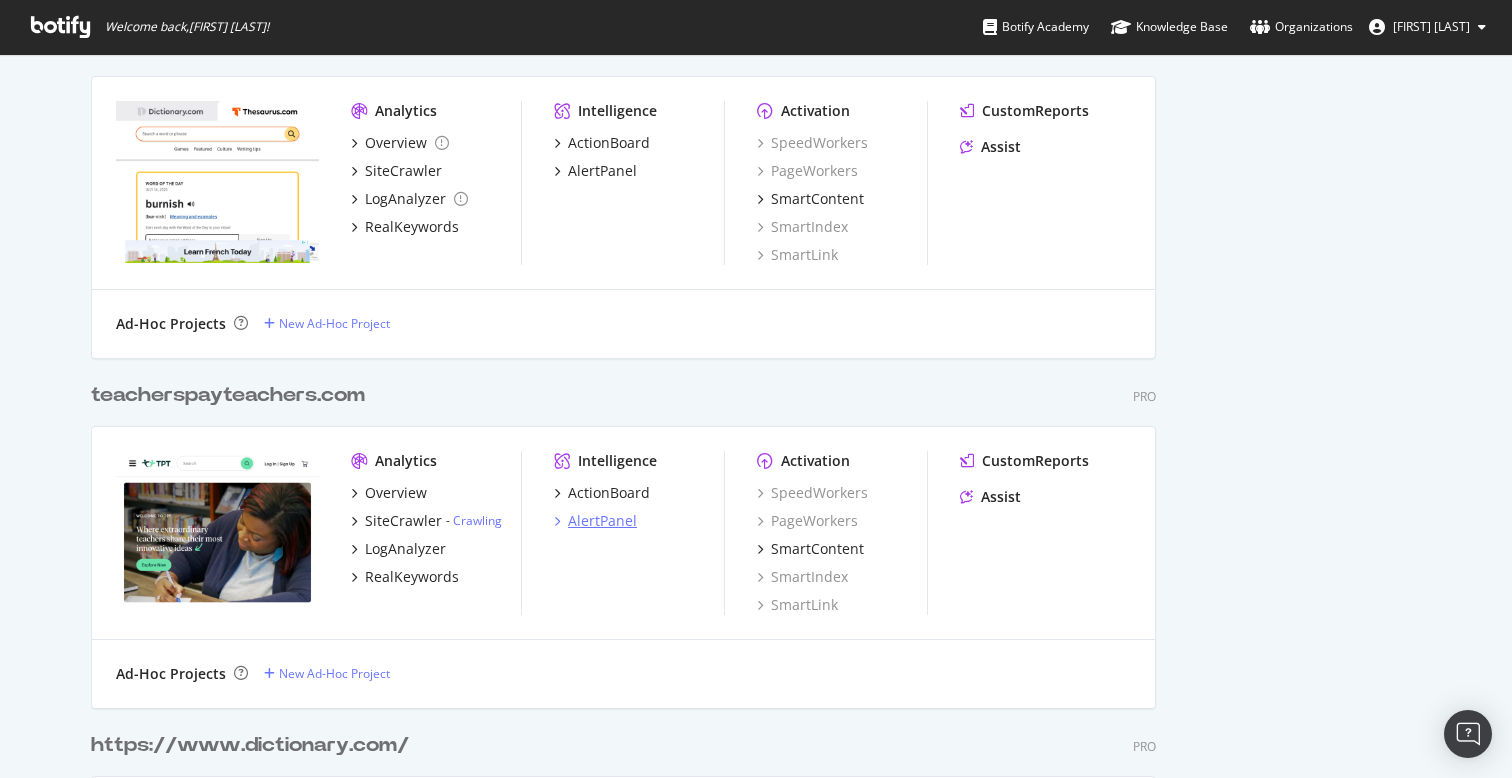 click on "AlertPanel" at bounding box center [602, 521] 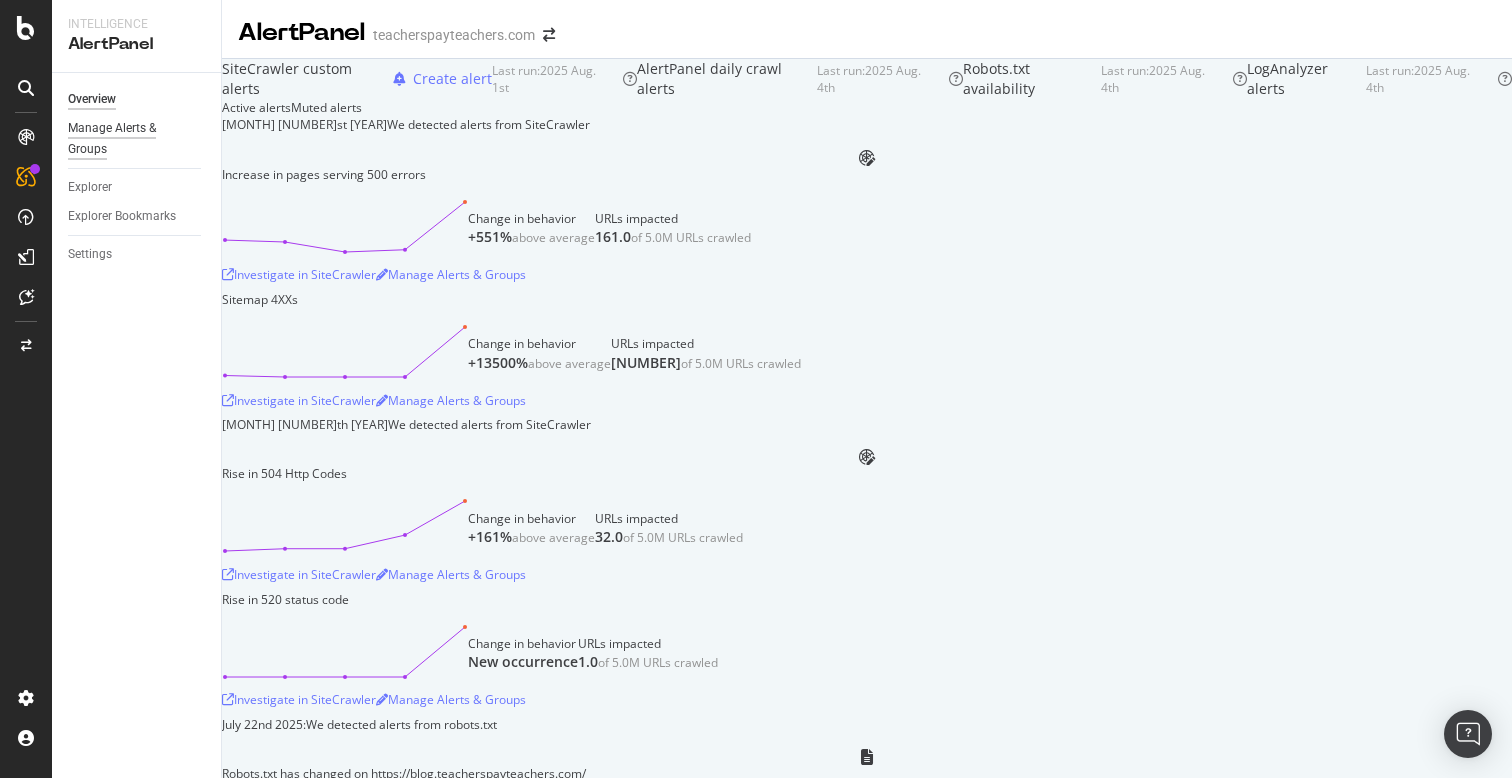 click on "Manage Alerts & Groups" at bounding box center [128, 139] 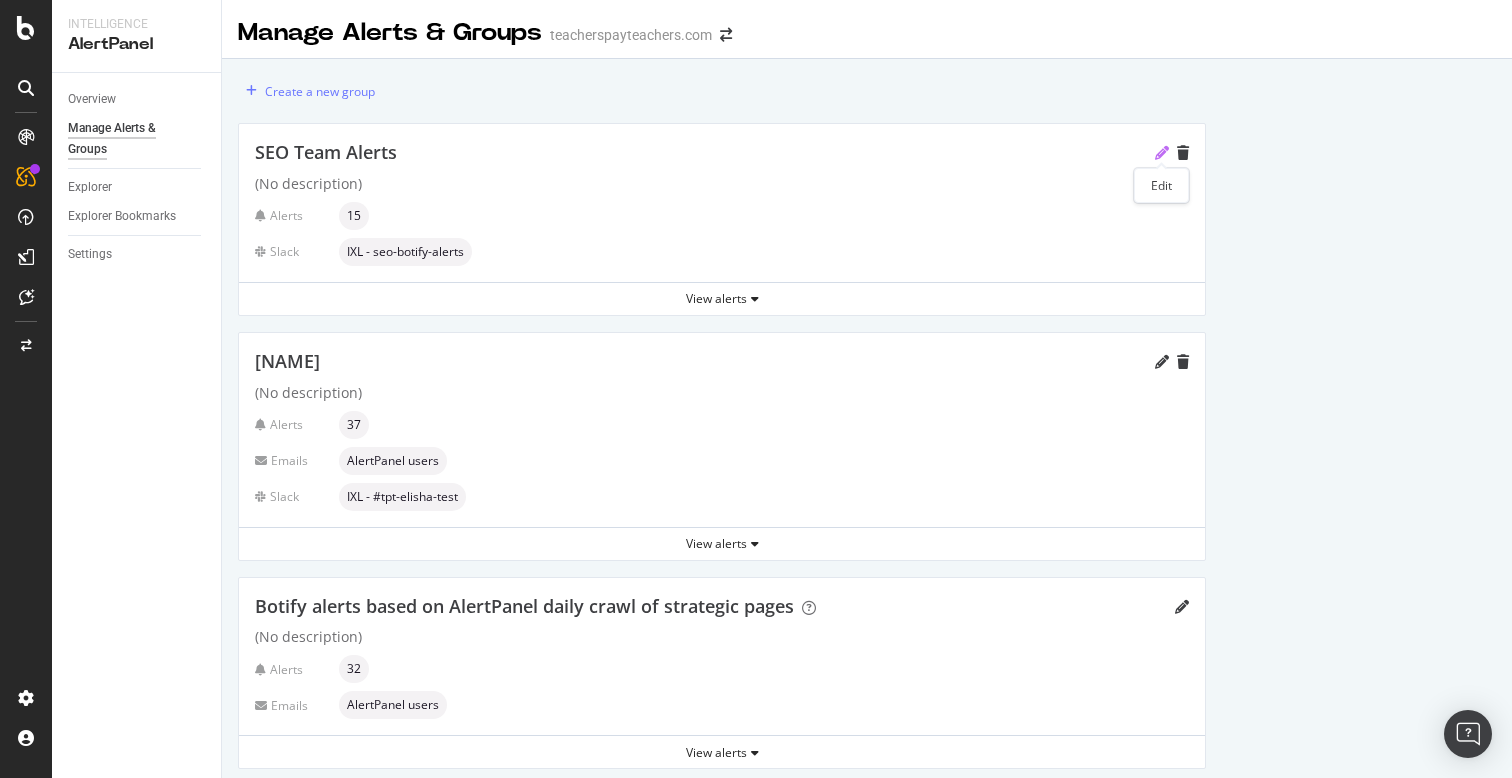 click at bounding box center [1162, 153] 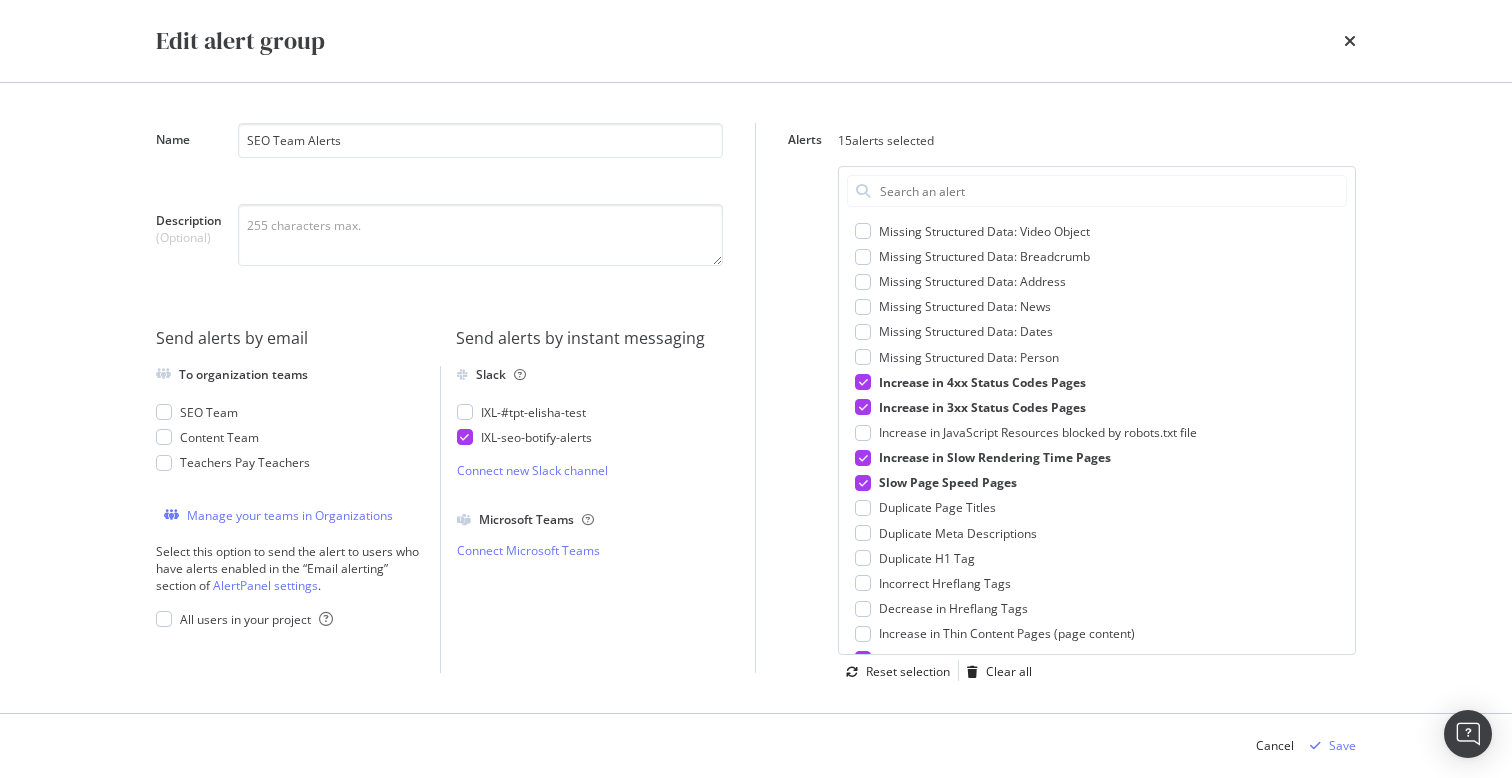 scroll, scrollTop: 968, scrollLeft: 0, axis: vertical 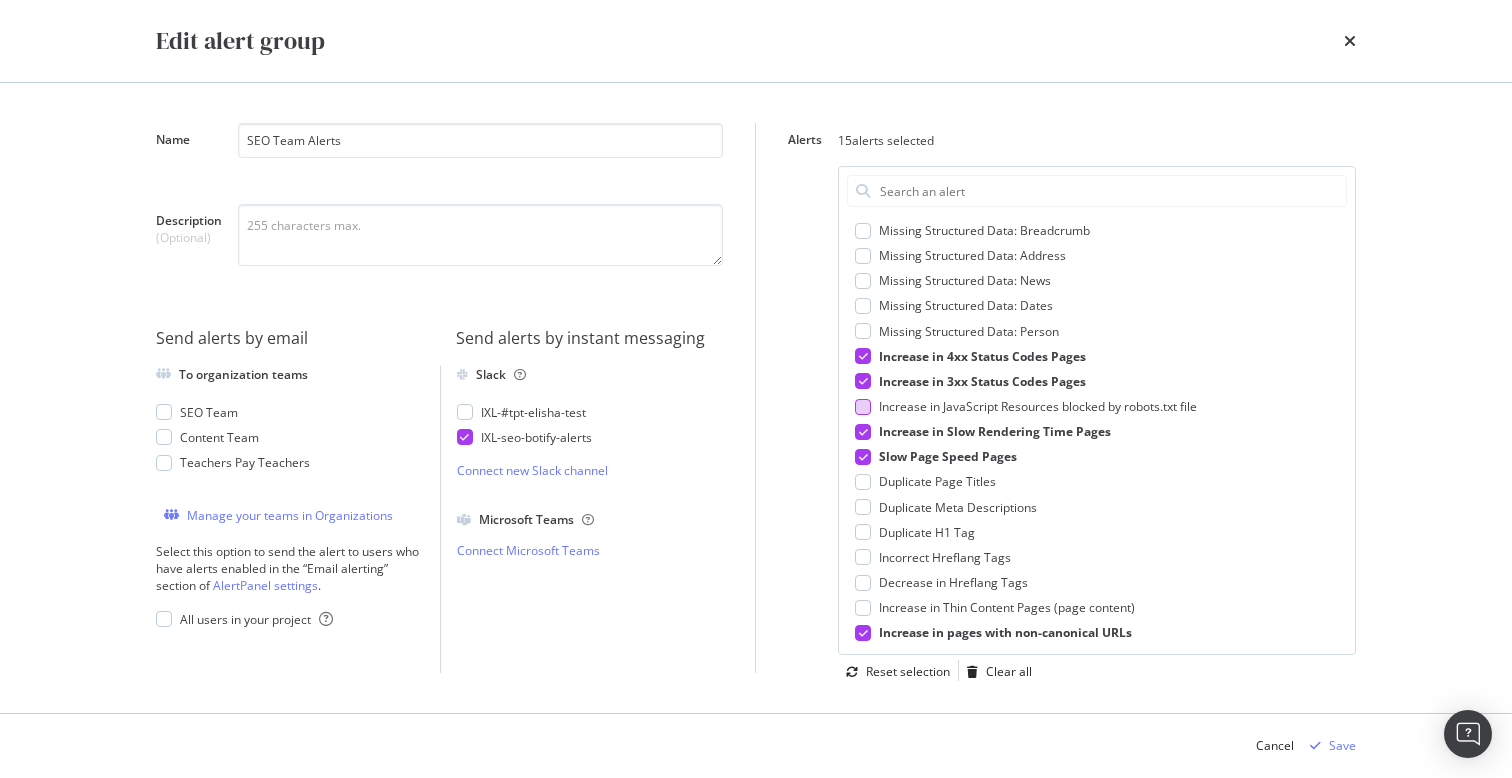 click at bounding box center (863, 407) 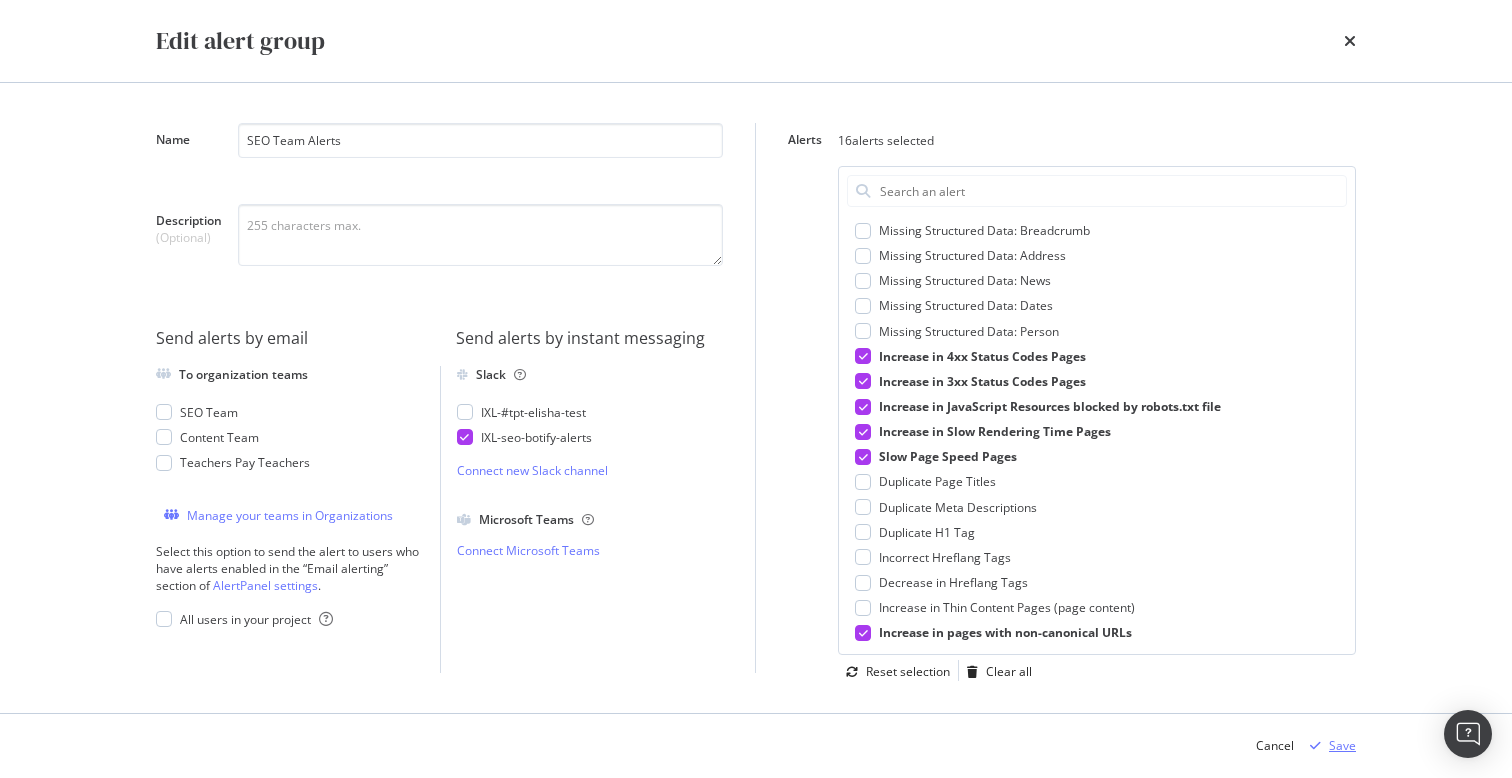 click on "Save" at bounding box center [1342, 745] 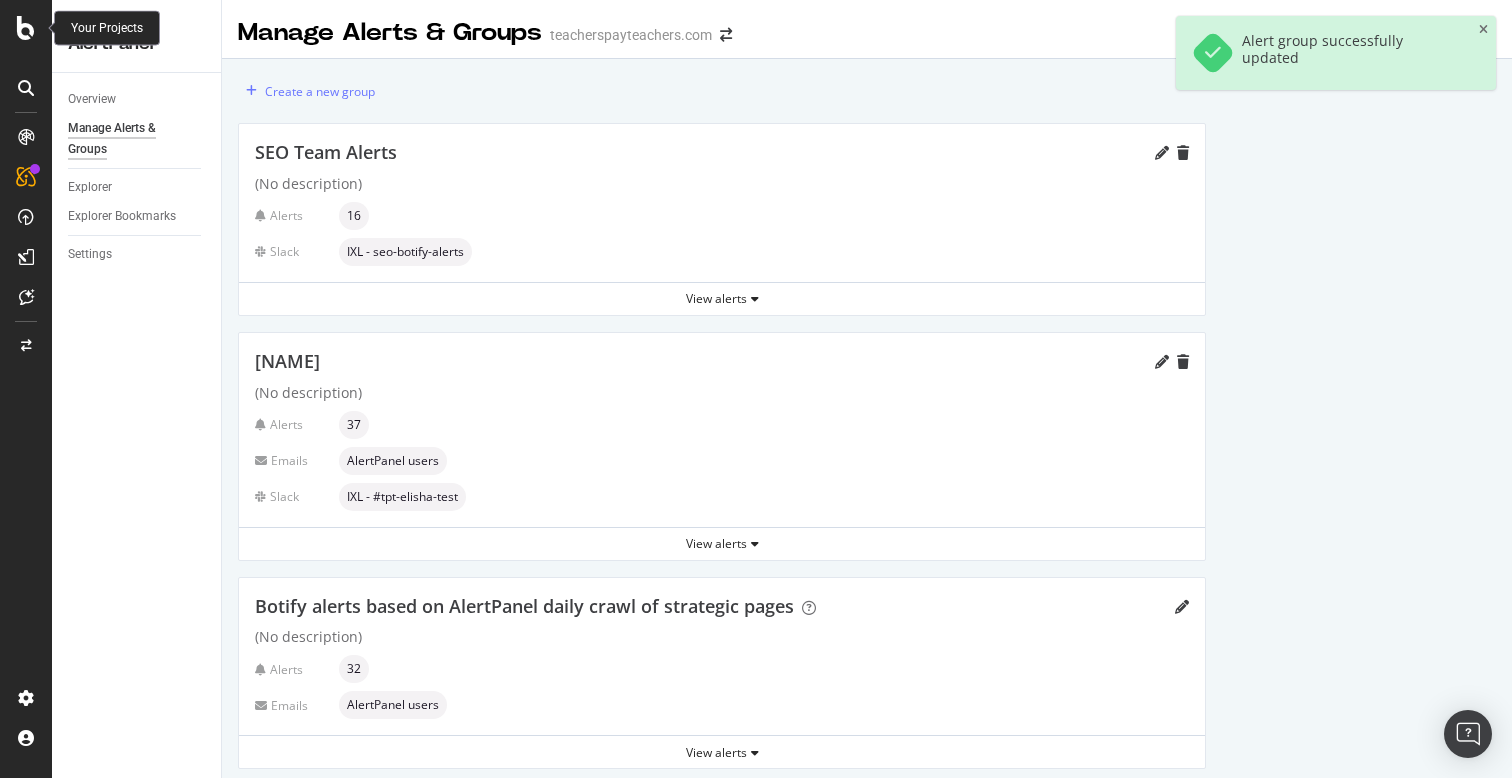 click at bounding box center (26, 28) 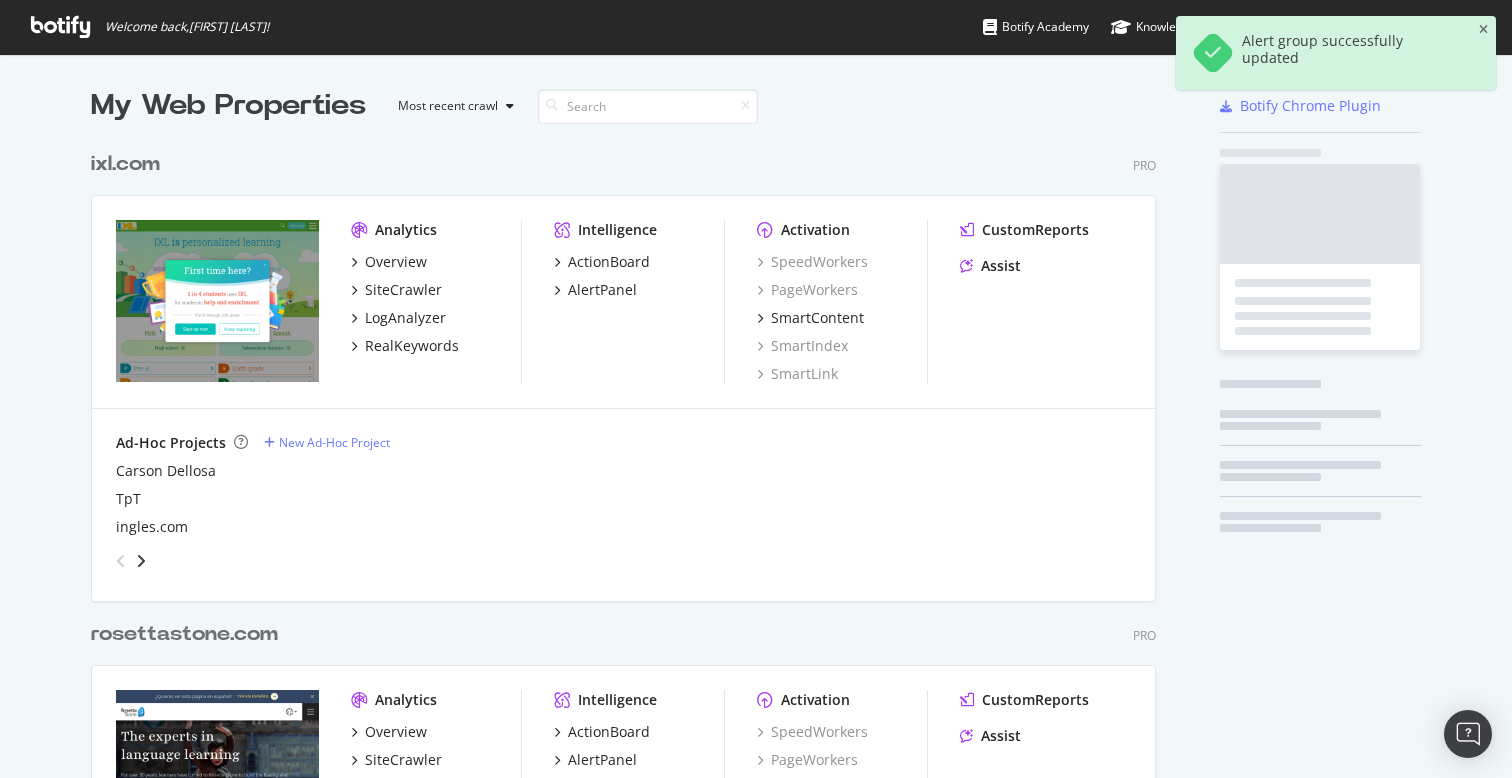 scroll, scrollTop: 1, scrollLeft: 1, axis: both 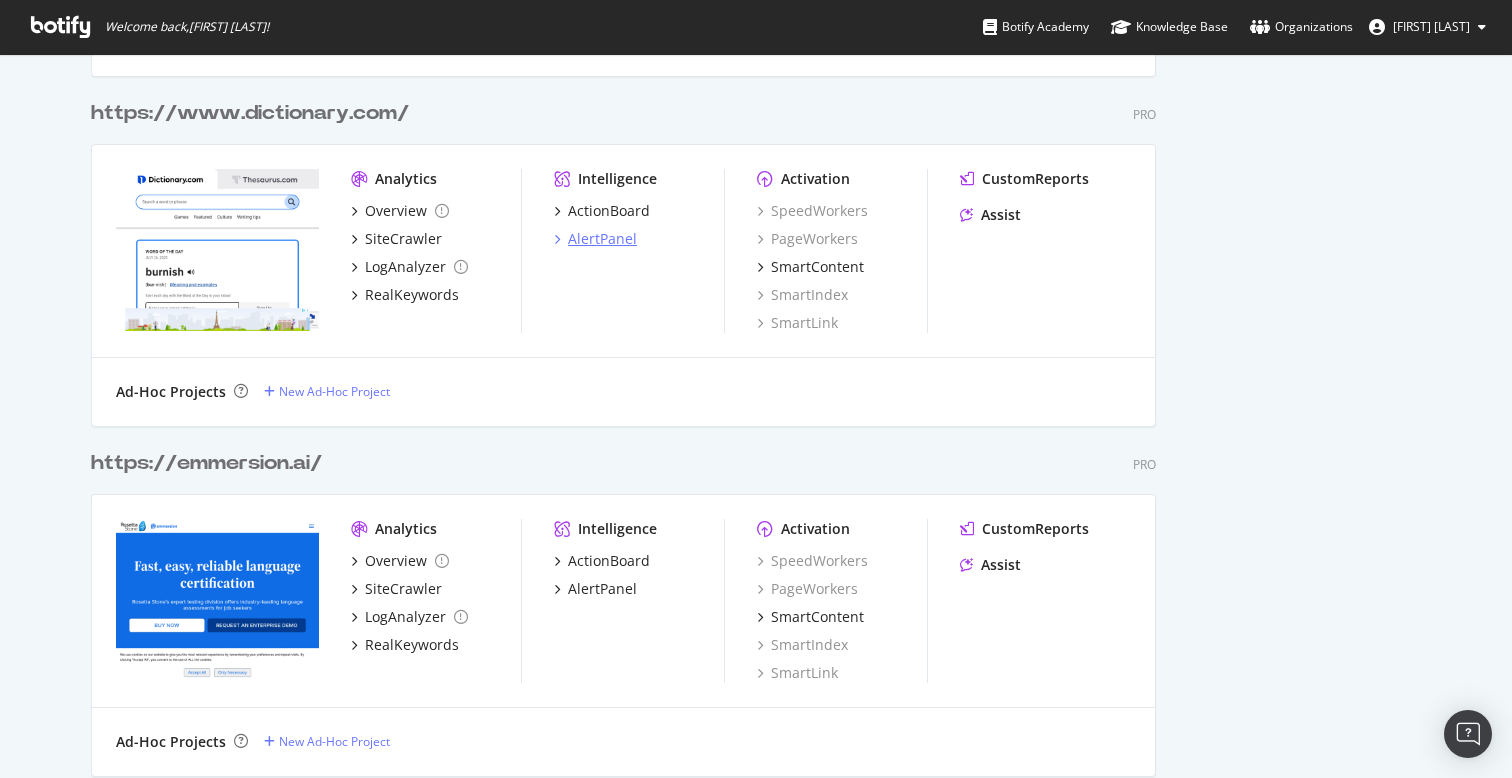 click on "AlertPanel" at bounding box center (602, 239) 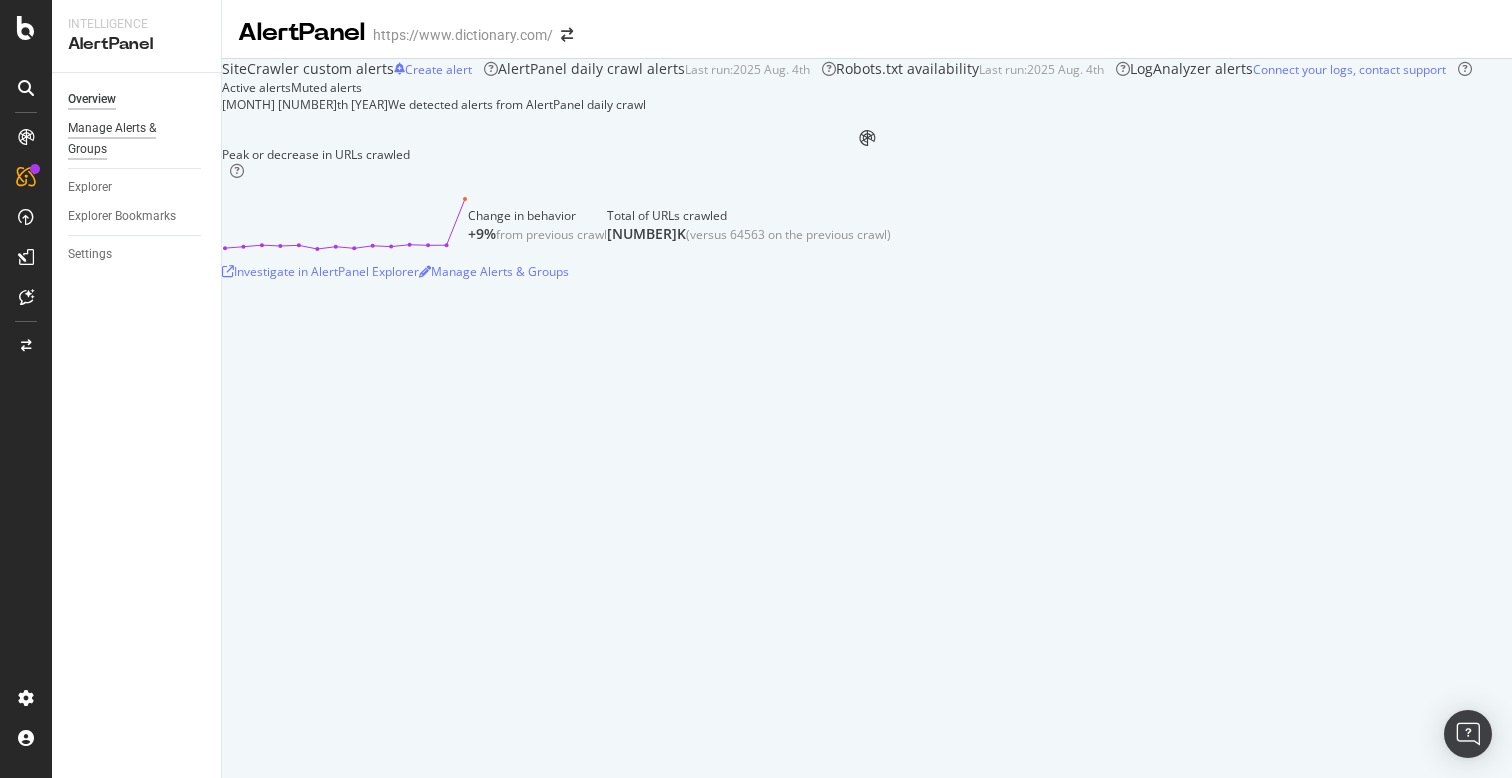 click on "Manage Alerts & Groups" at bounding box center (128, 139) 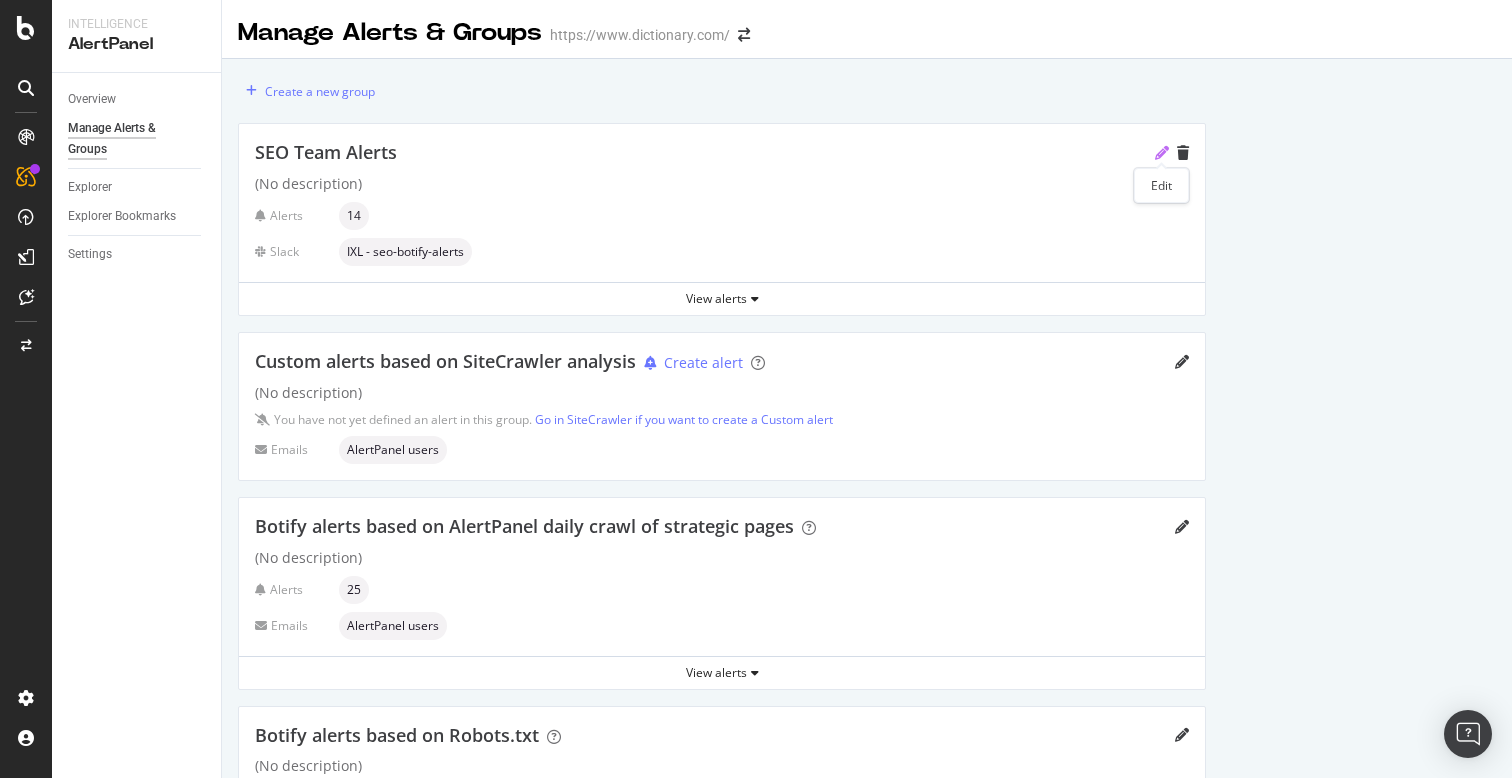 click at bounding box center (1162, 153) 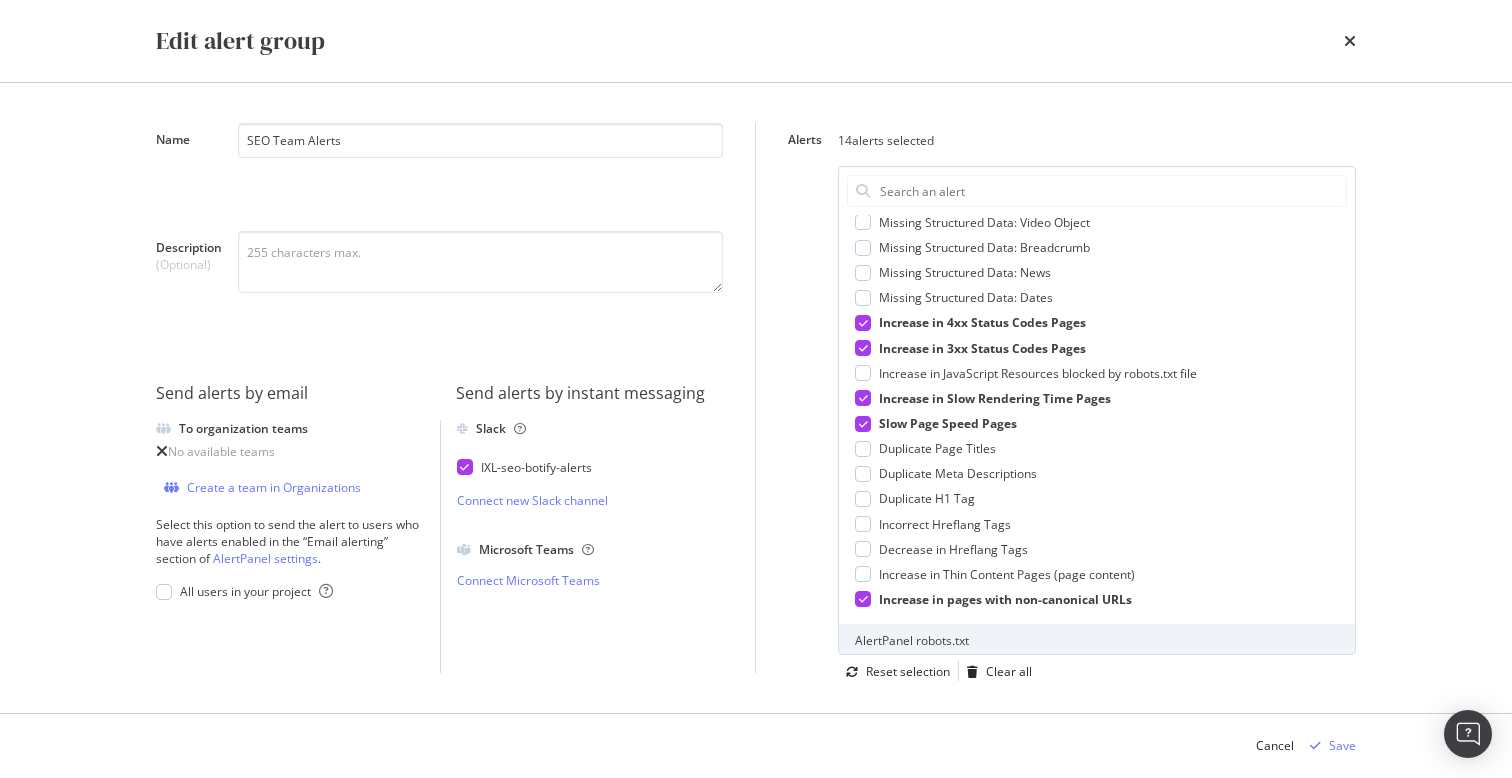 scroll, scrollTop: 554, scrollLeft: 0, axis: vertical 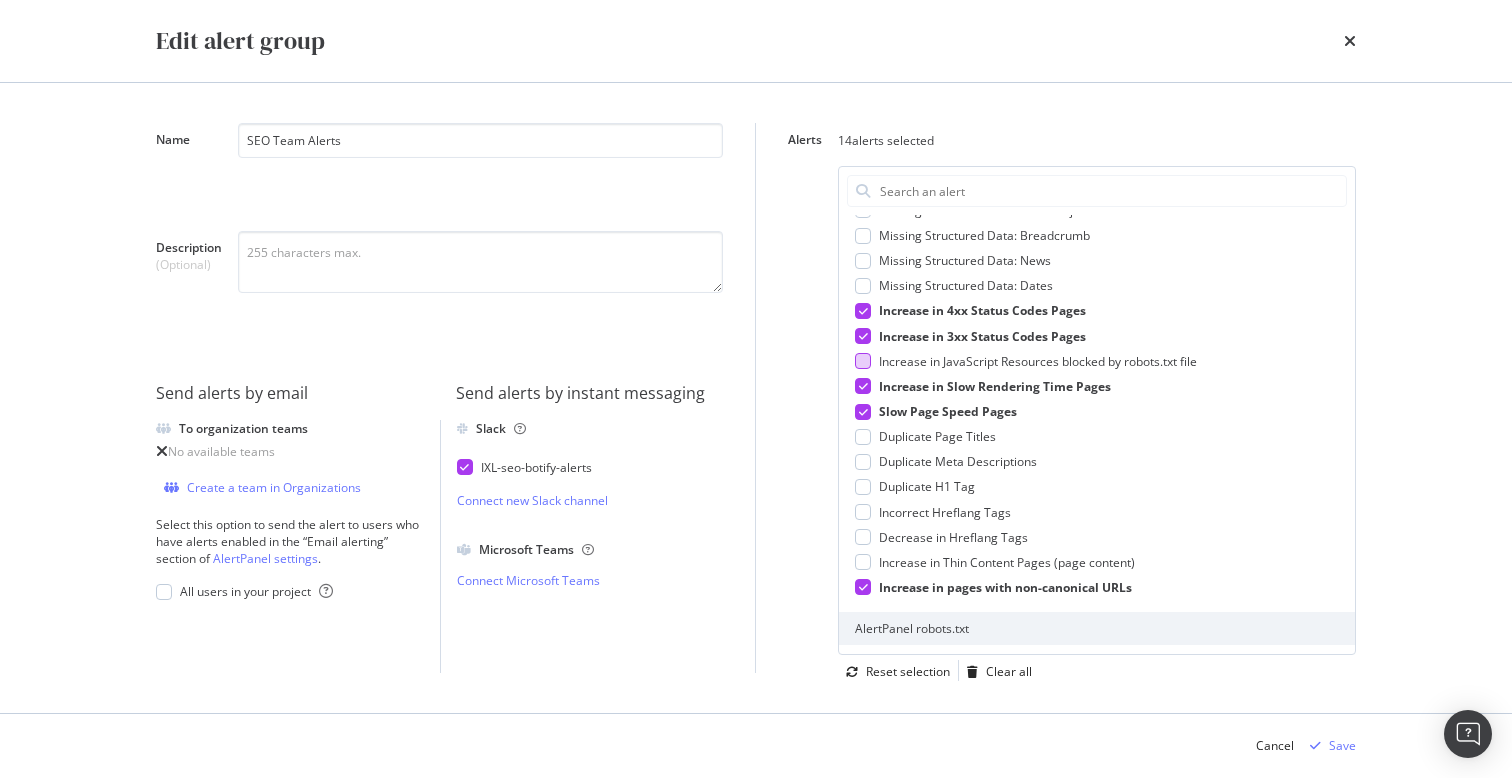 click at bounding box center (863, 361) 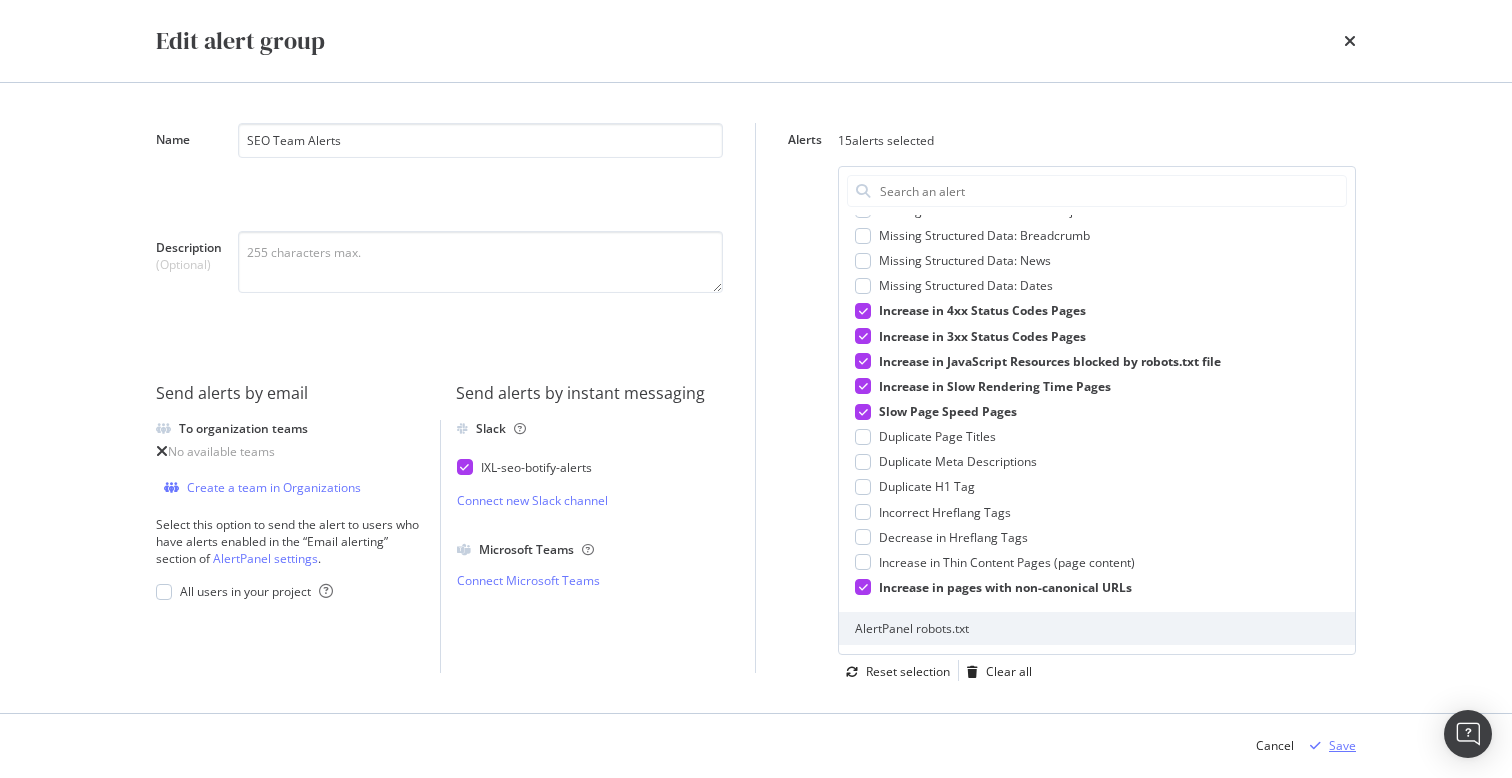click on "Save" at bounding box center (1342, 745) 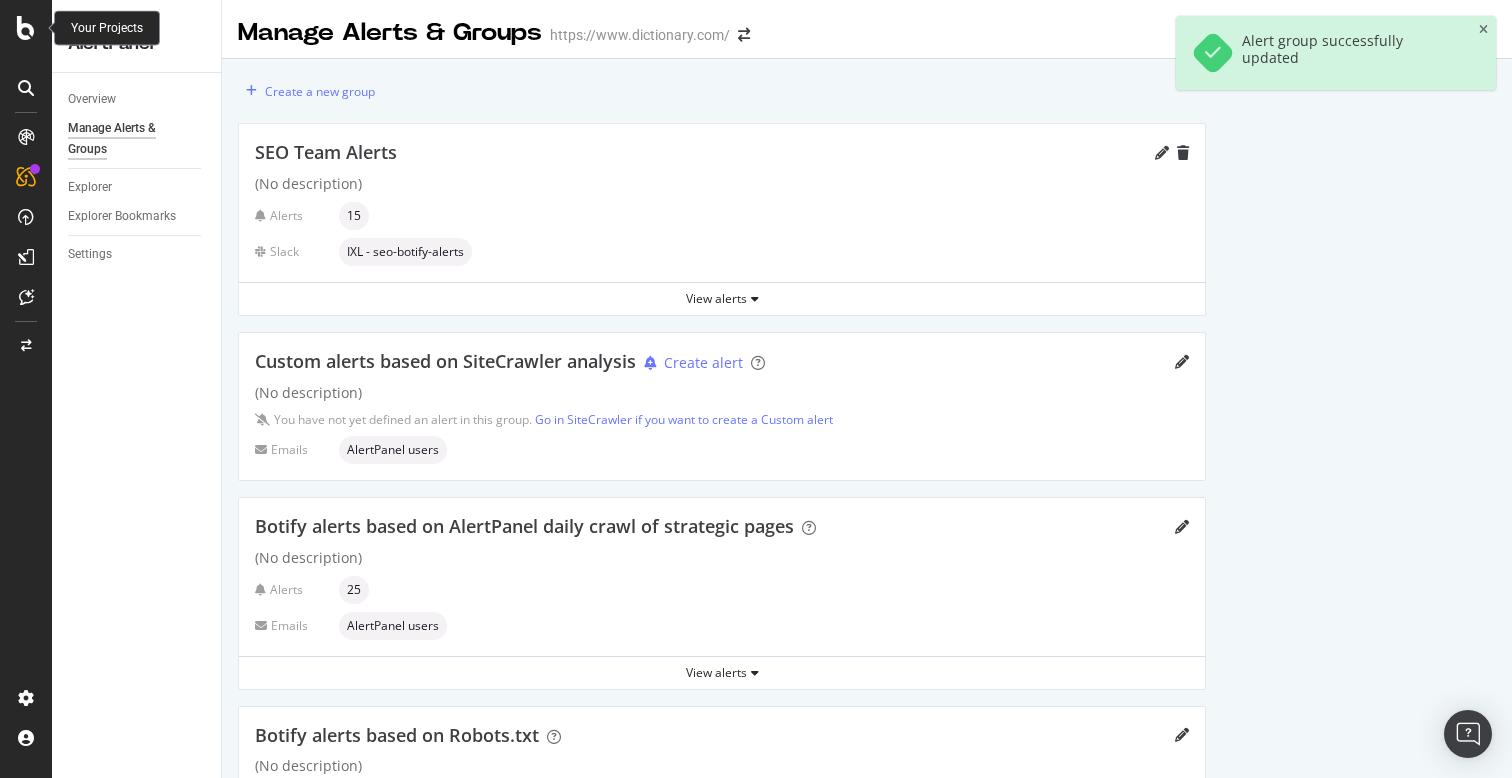 click at bounding box center [26, 28] 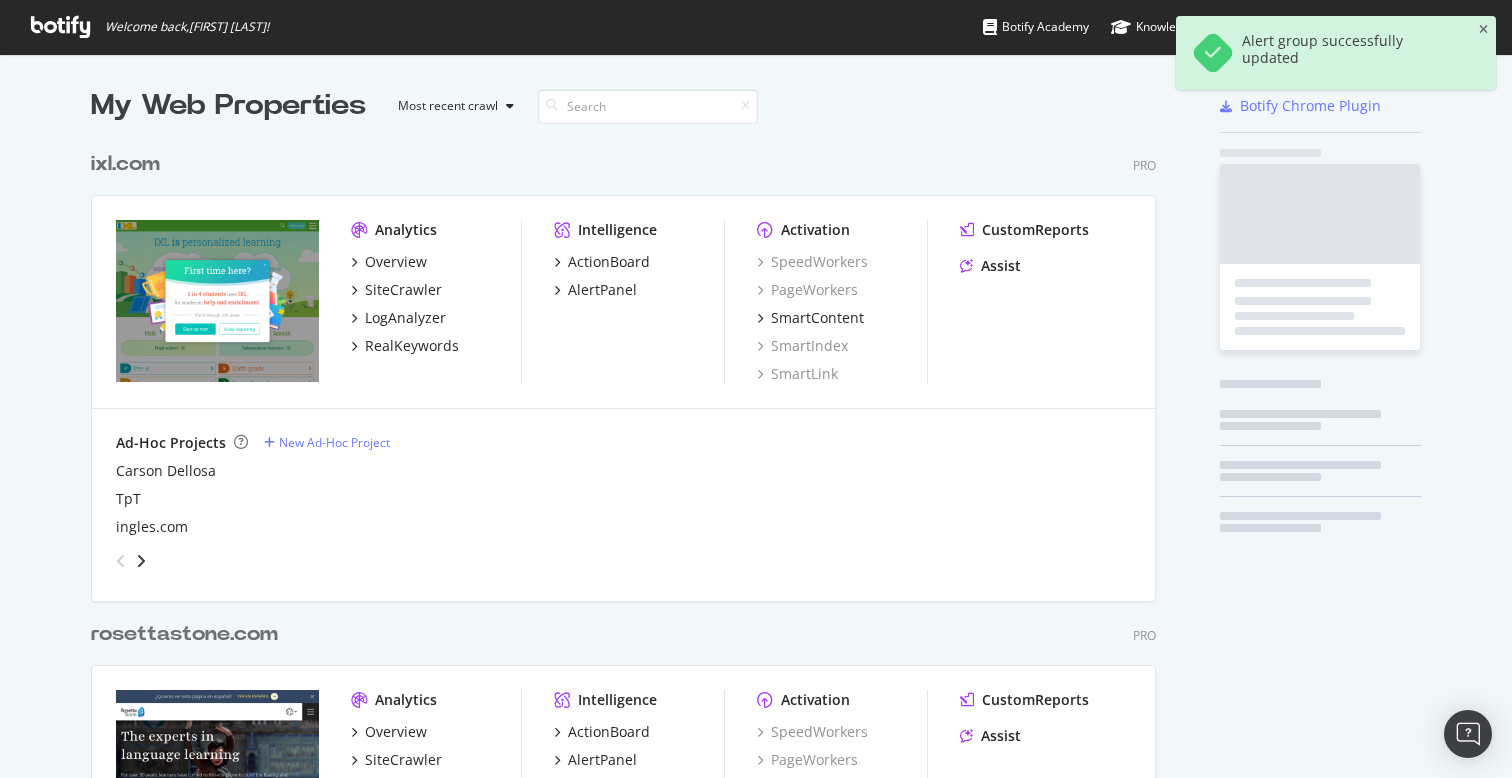 scroll, scrollTop: 1, scrollLeft: 1, axis: both 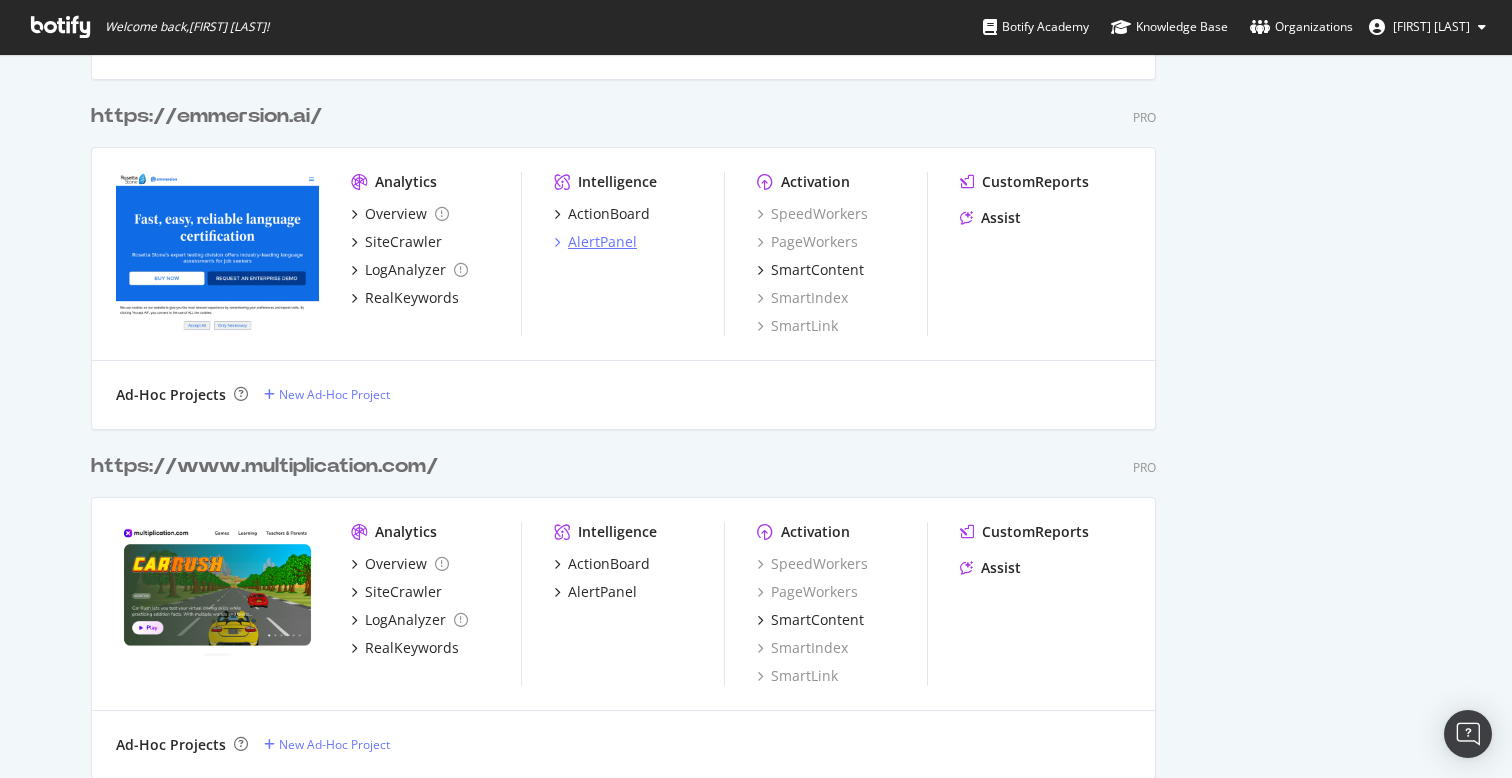 click on "AlertPanel" at bounding box center (602, 242) 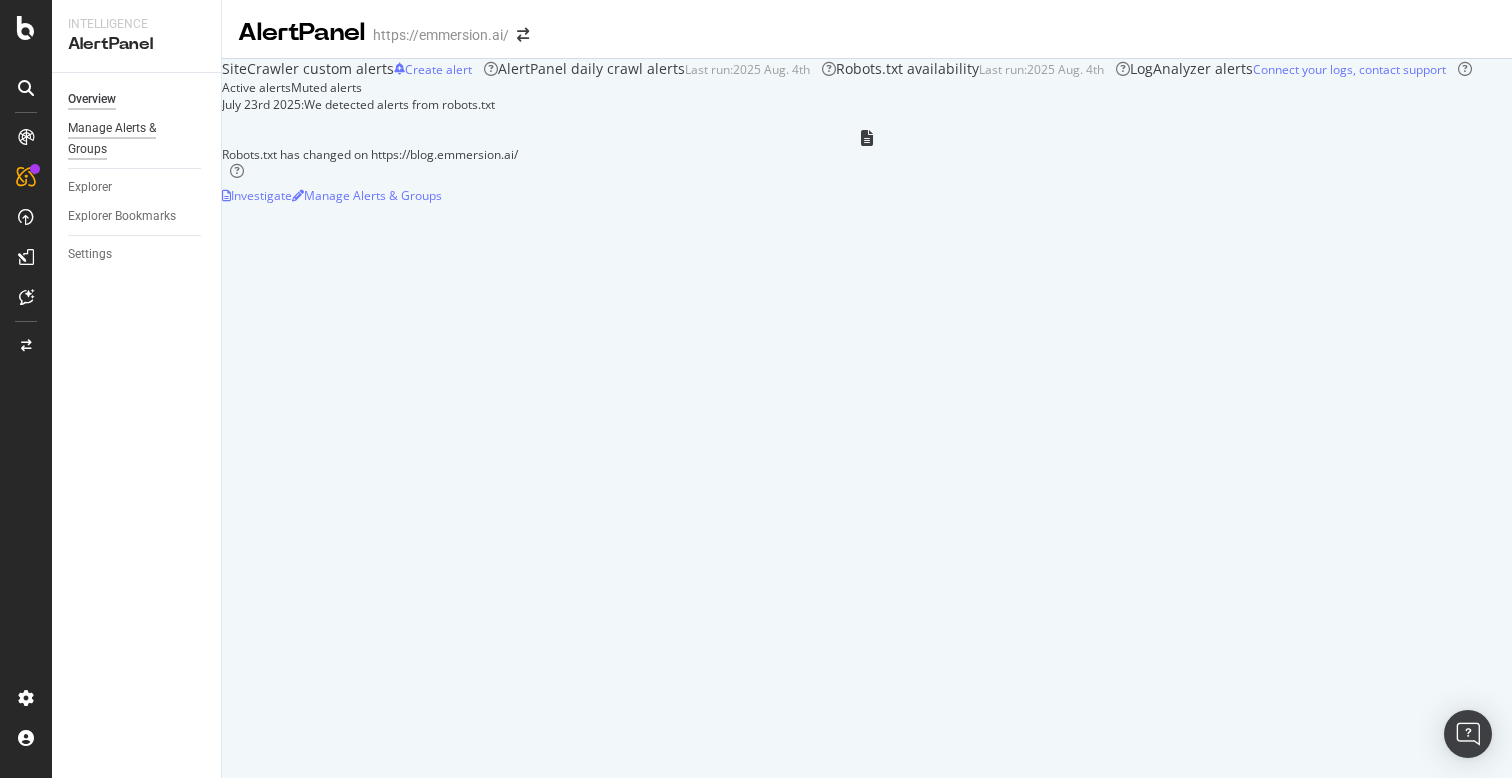 click on "Manage Alerts & Groups" at bounding box center (128, 139) 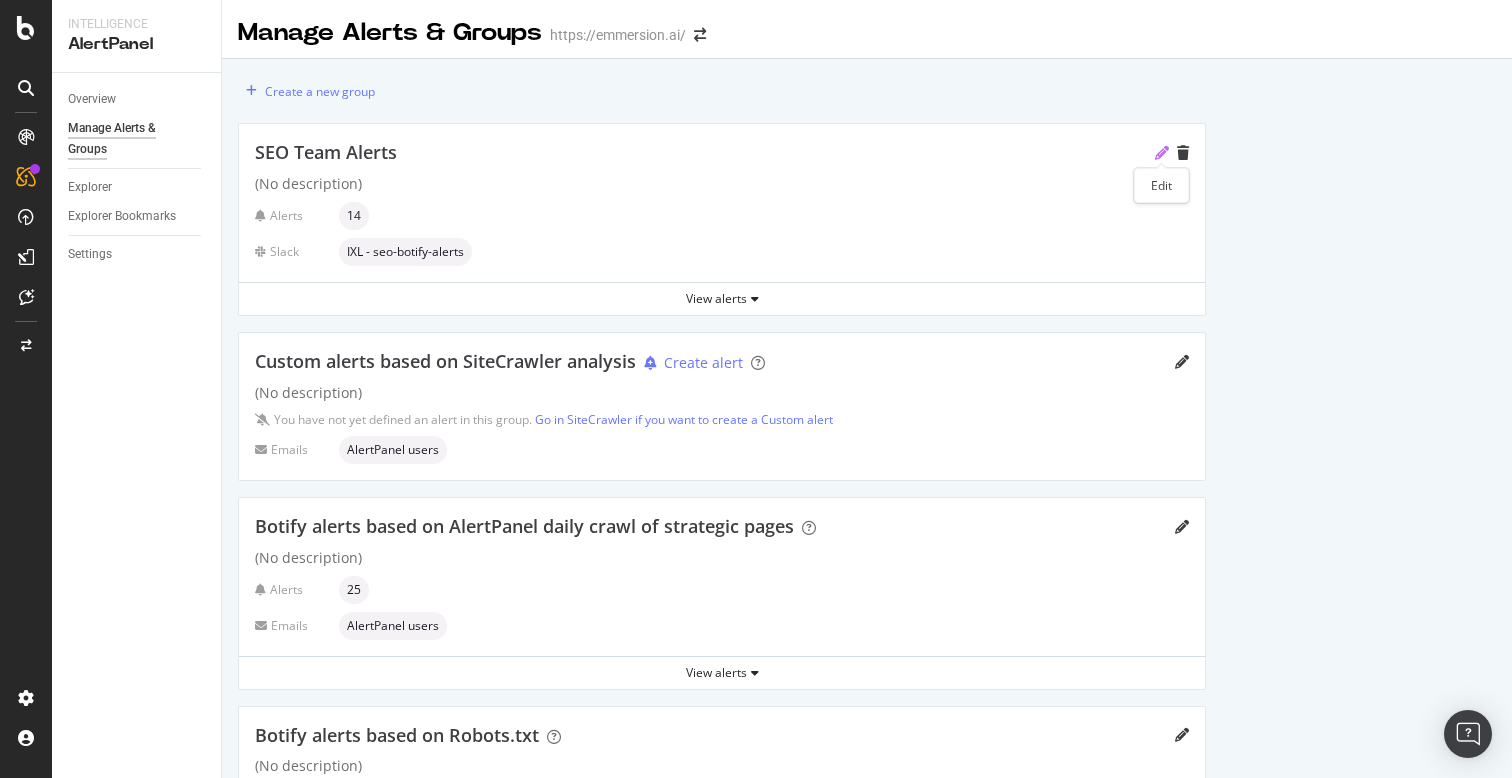 click at bounding box center (1162, 153) 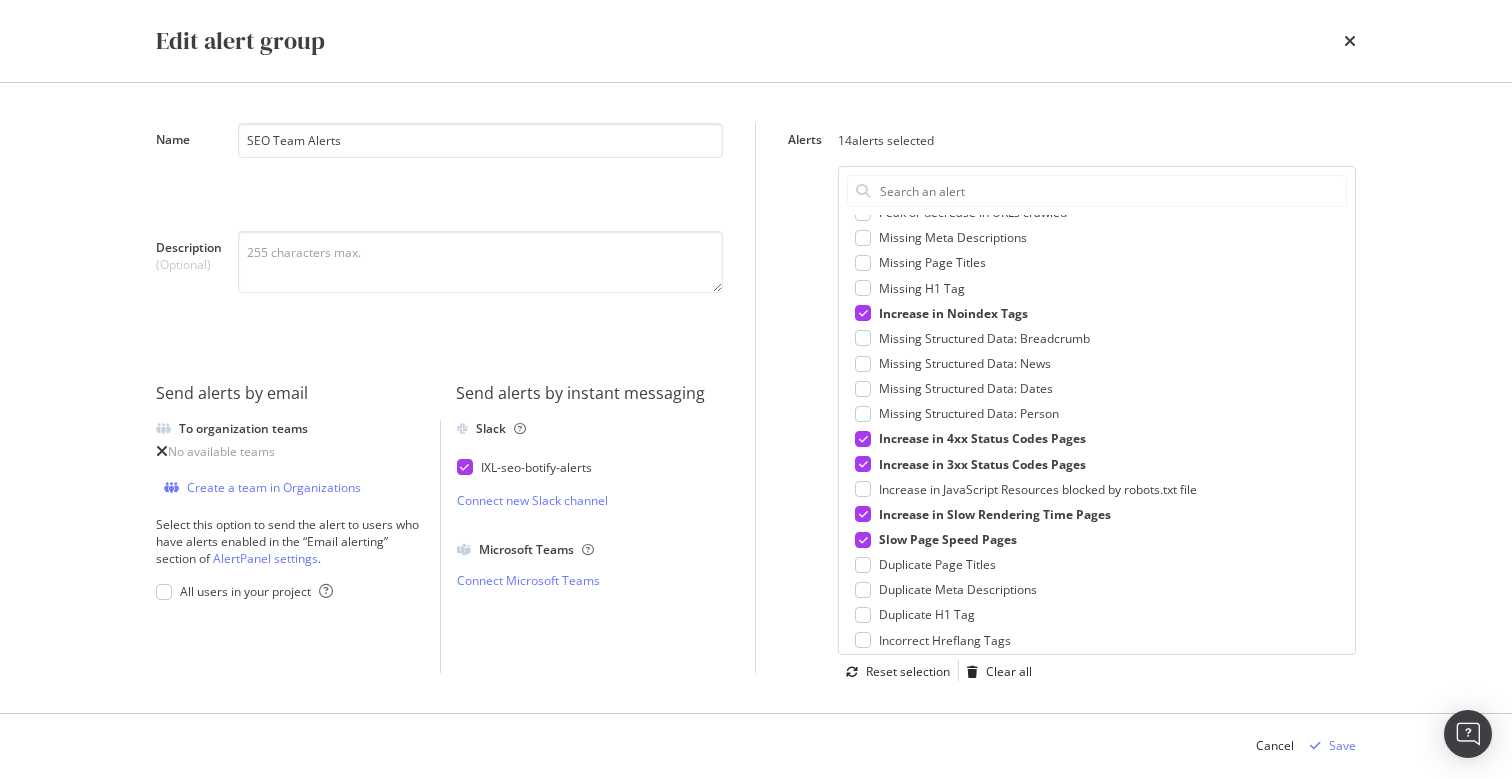 scroll, scrollTop: 452, scrollLeft: 0, axis: vertical 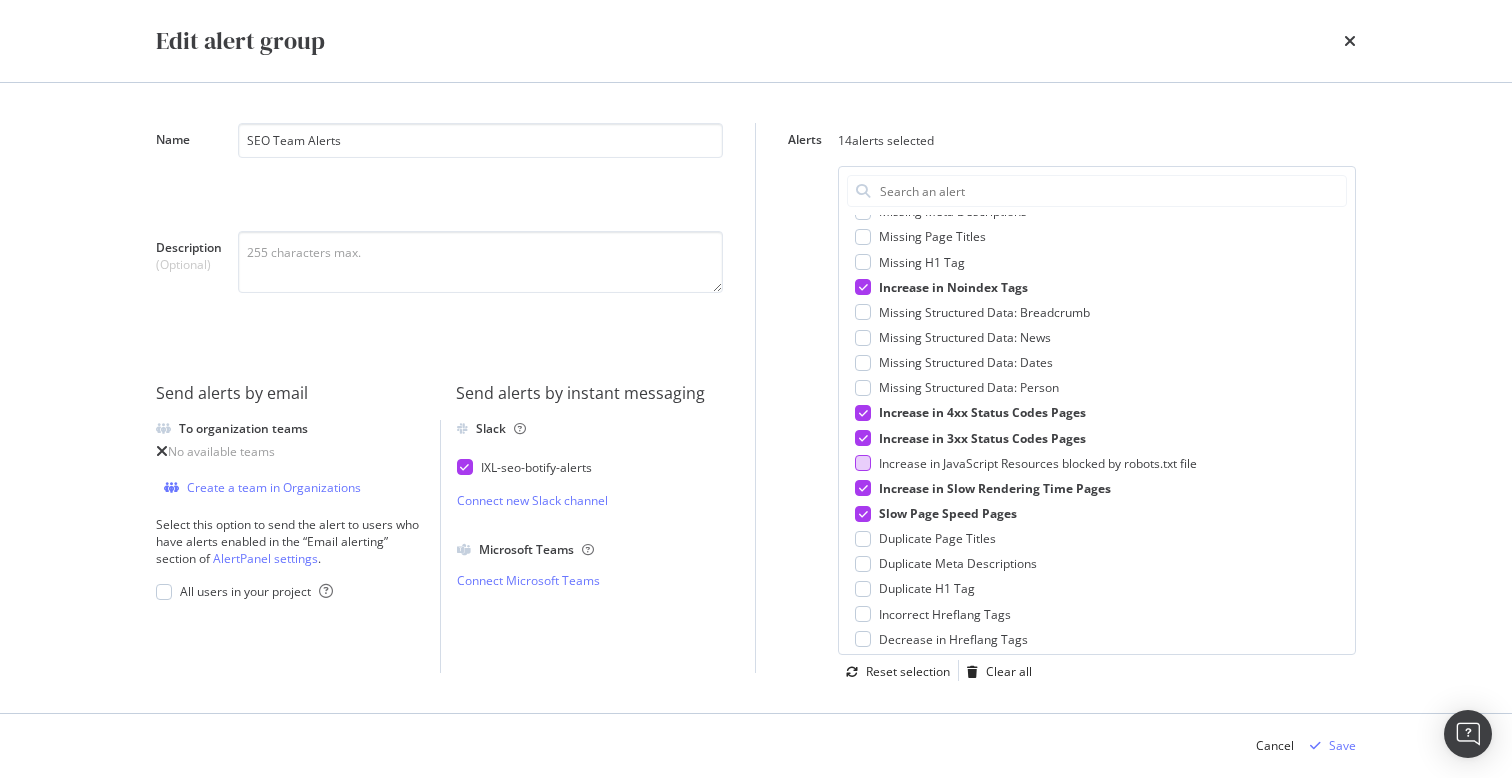 click at bounding box center (863, 463) 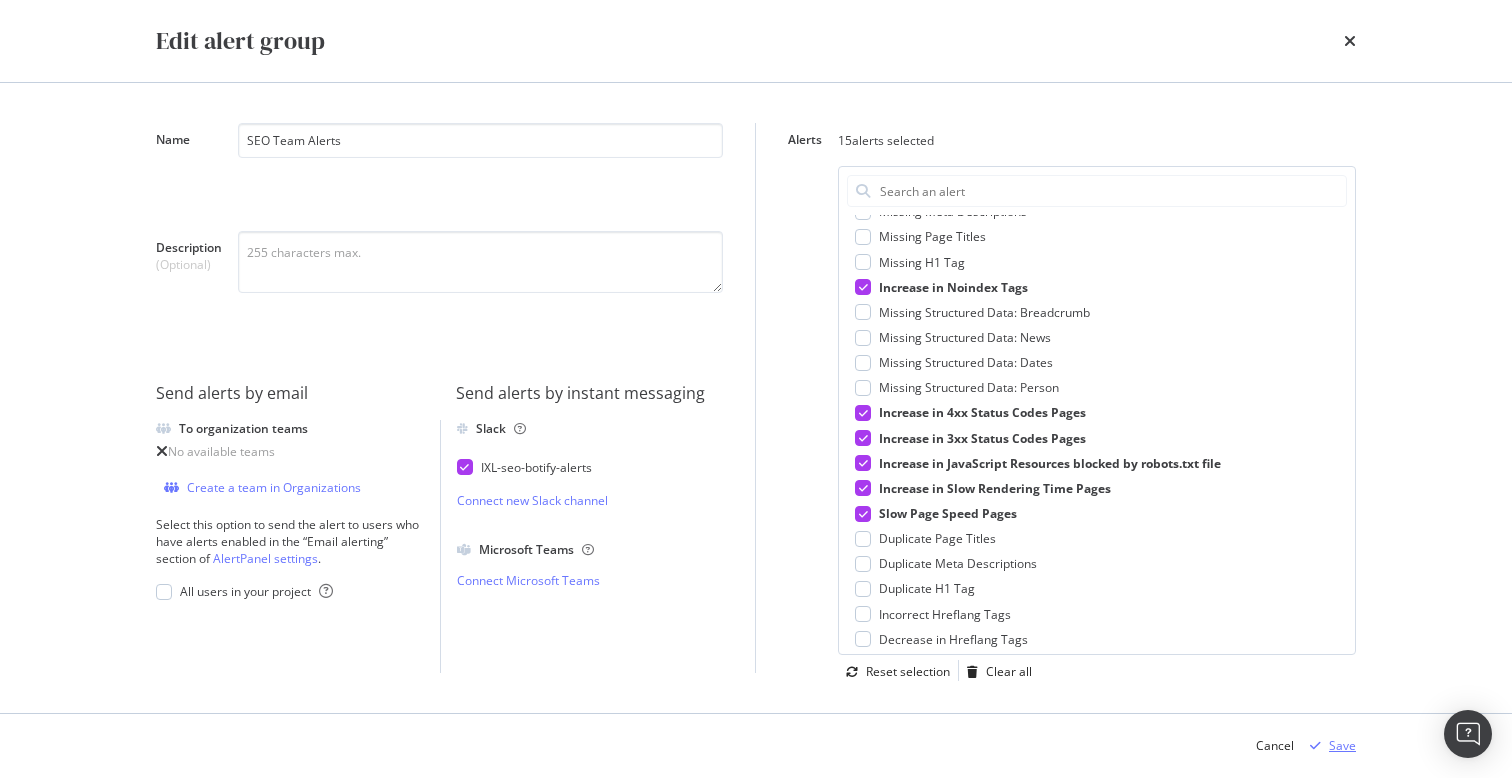click on "Save" at bounding box center [1342, 745] 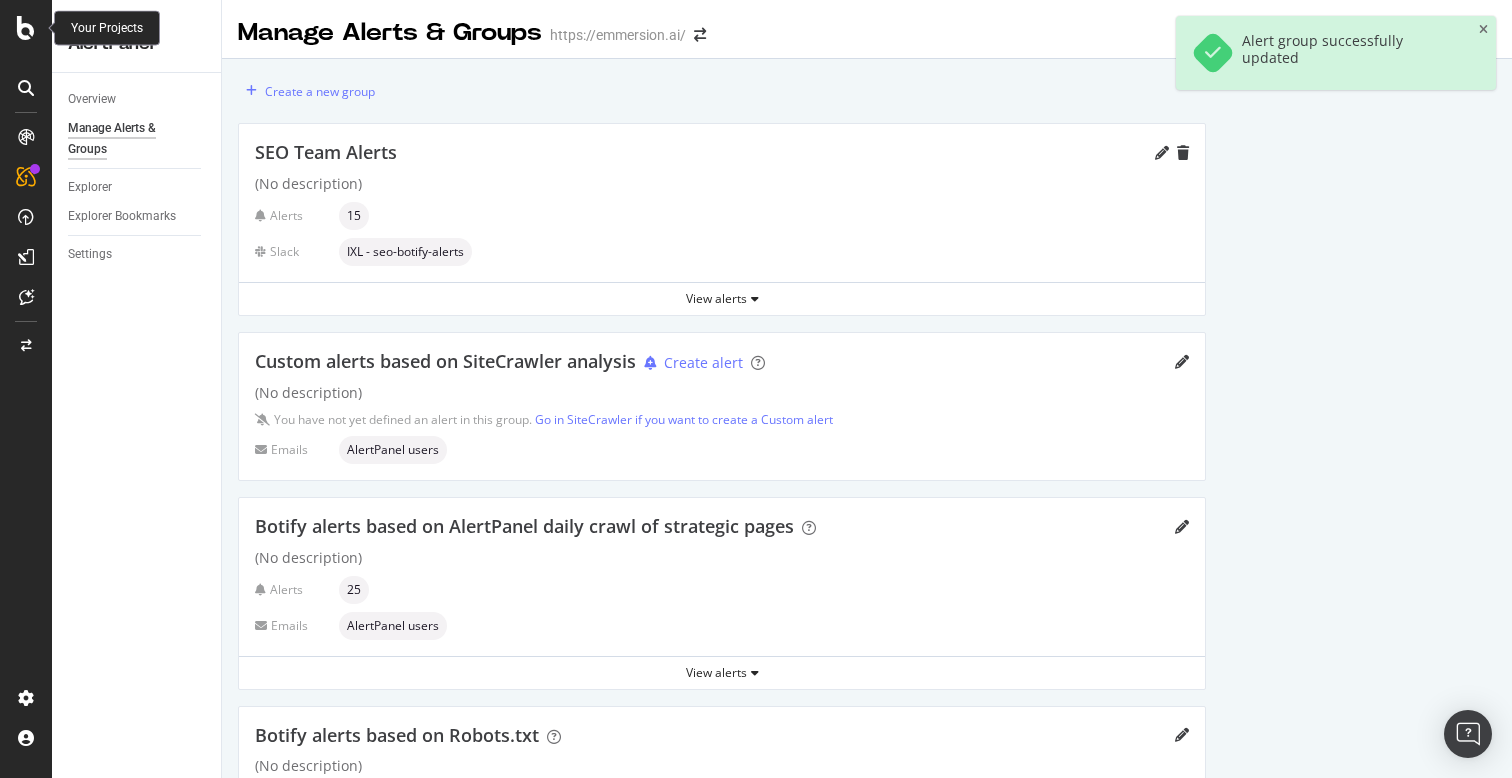 click at bounding box center [26, 28] 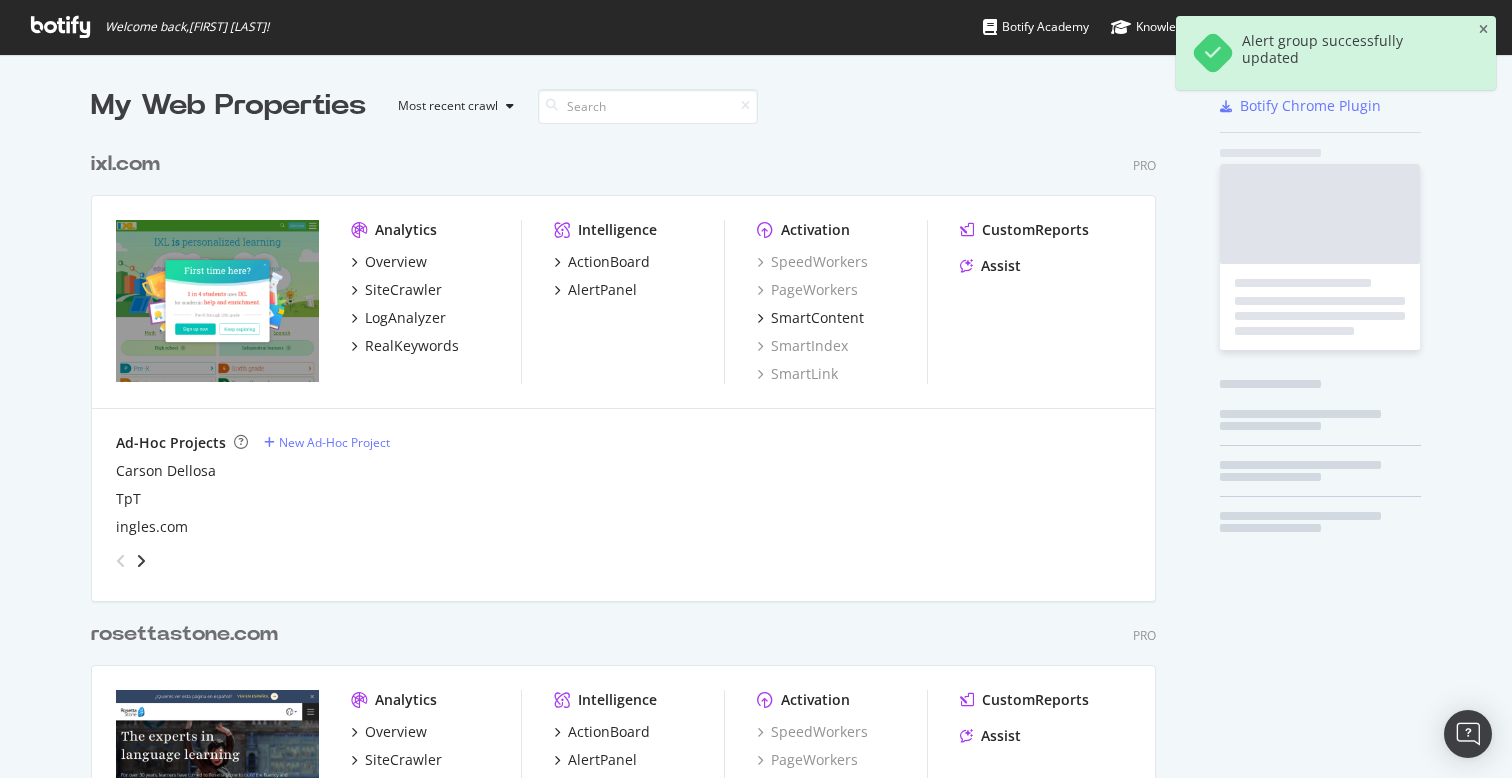 scroll, scrollTop: 1, scrollLeft: 1, axis: both 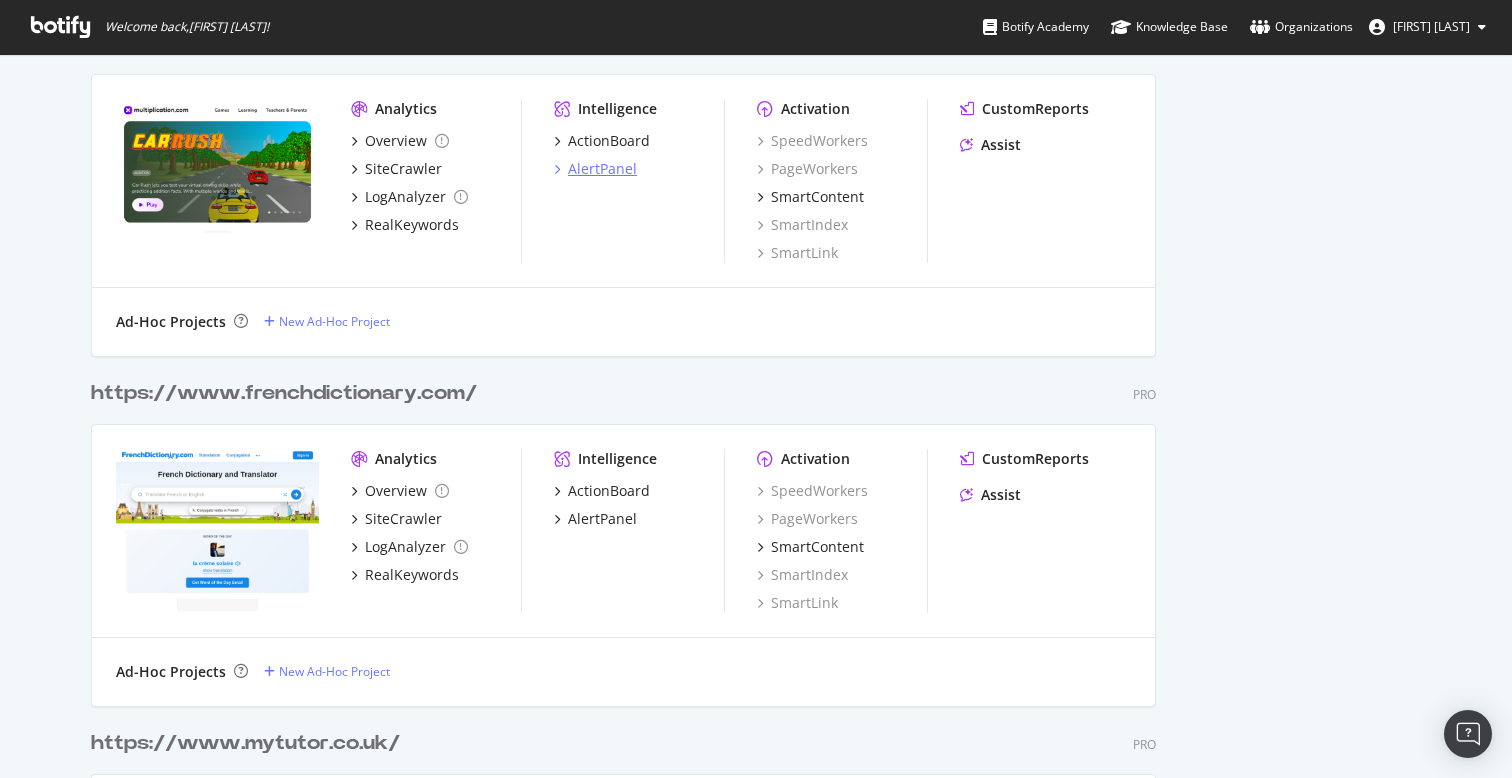click on "AlertPanel" at bounding box center (602, 169) 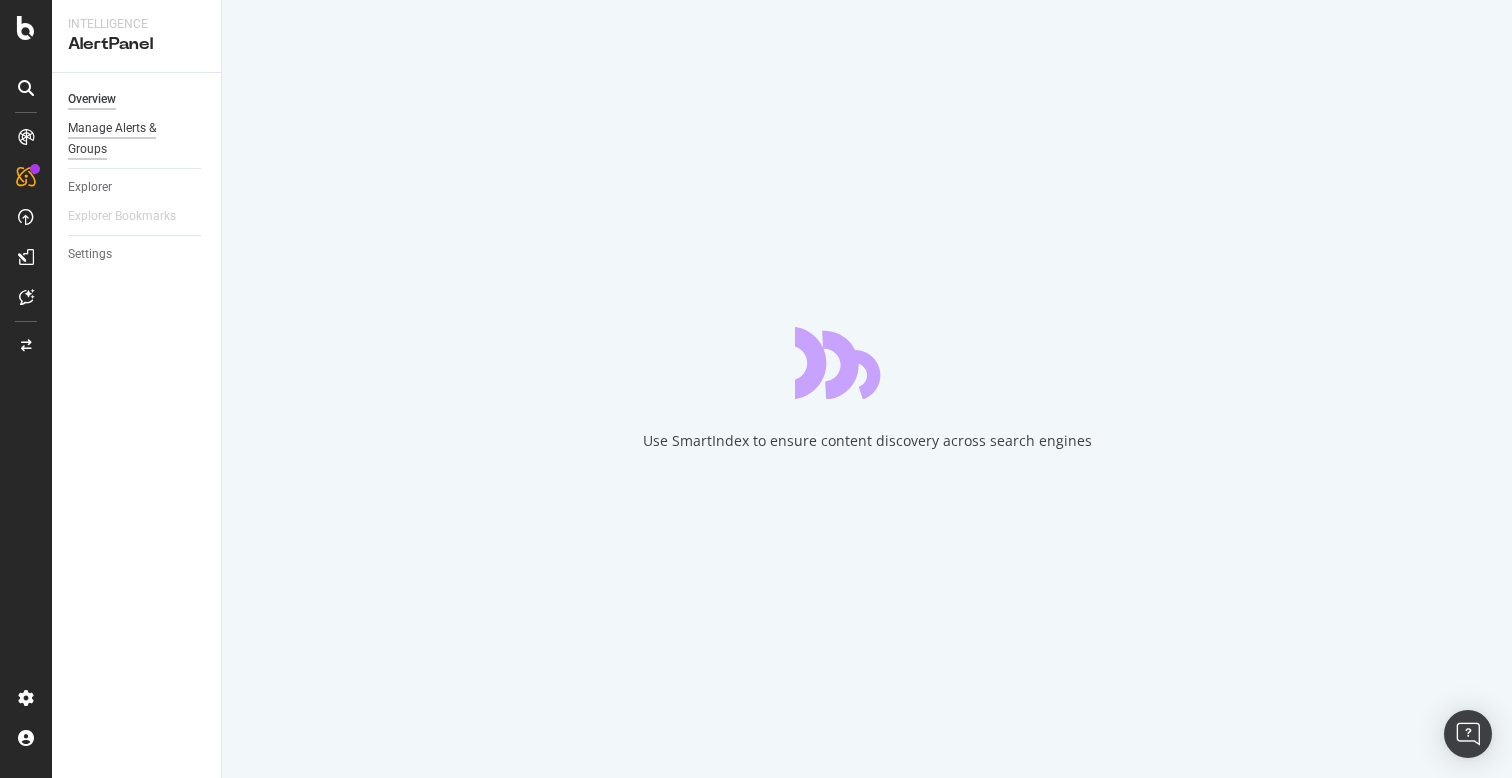 click on "Manage Alerts & Groups" at bounding box center [128, 139] 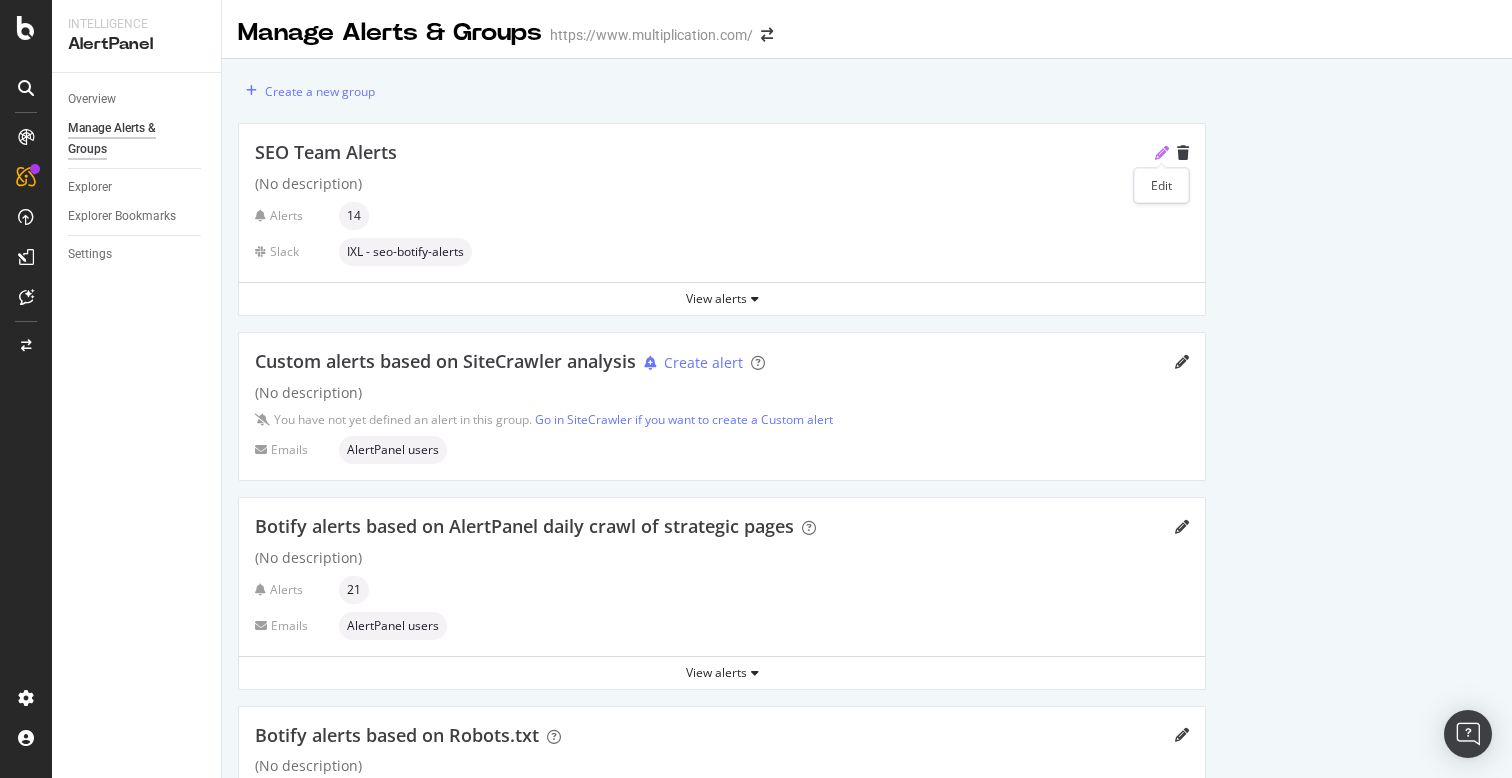click at bounding box center [1162, 153] 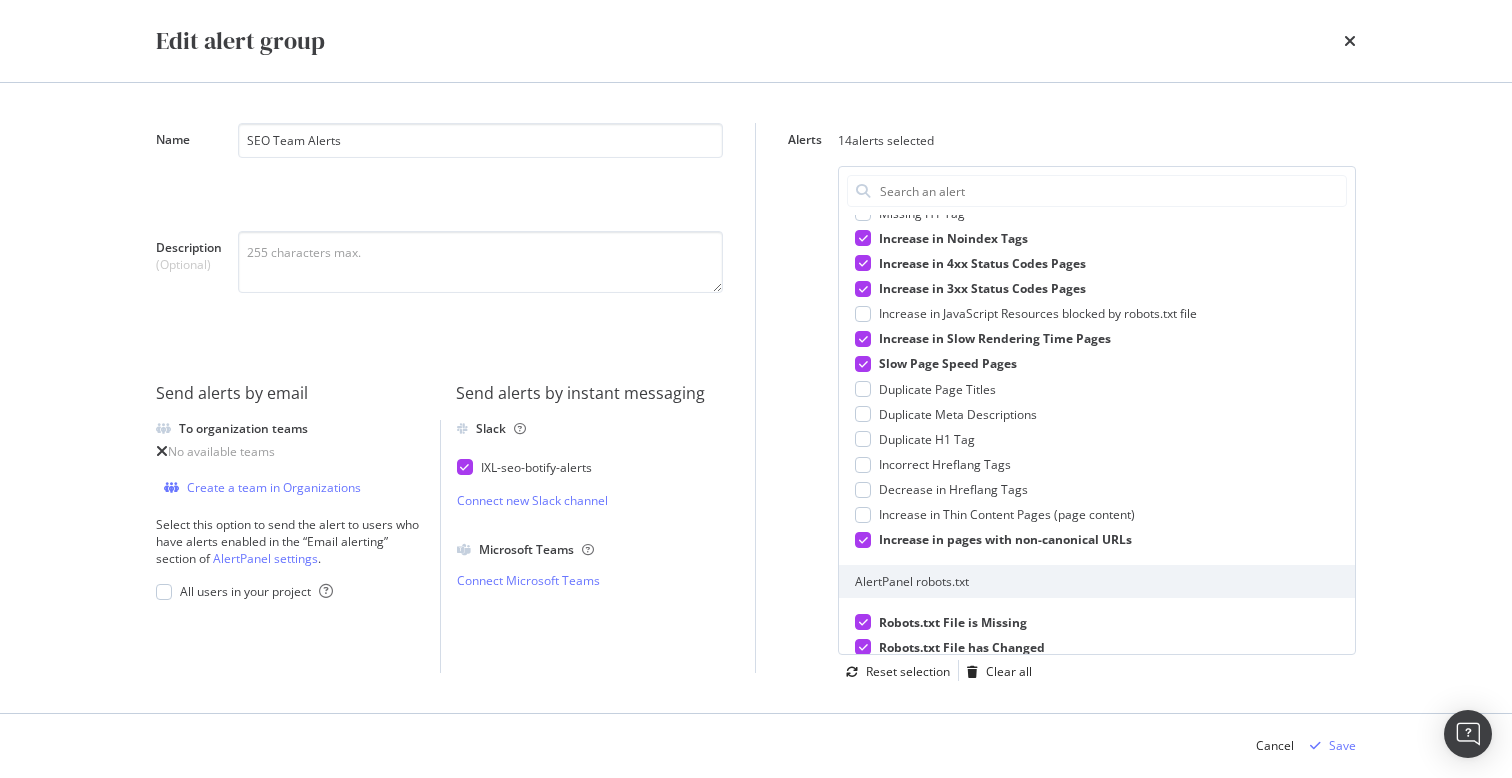 scroll, scrollTop: 519, scrollLeft: 0, axis: vertical 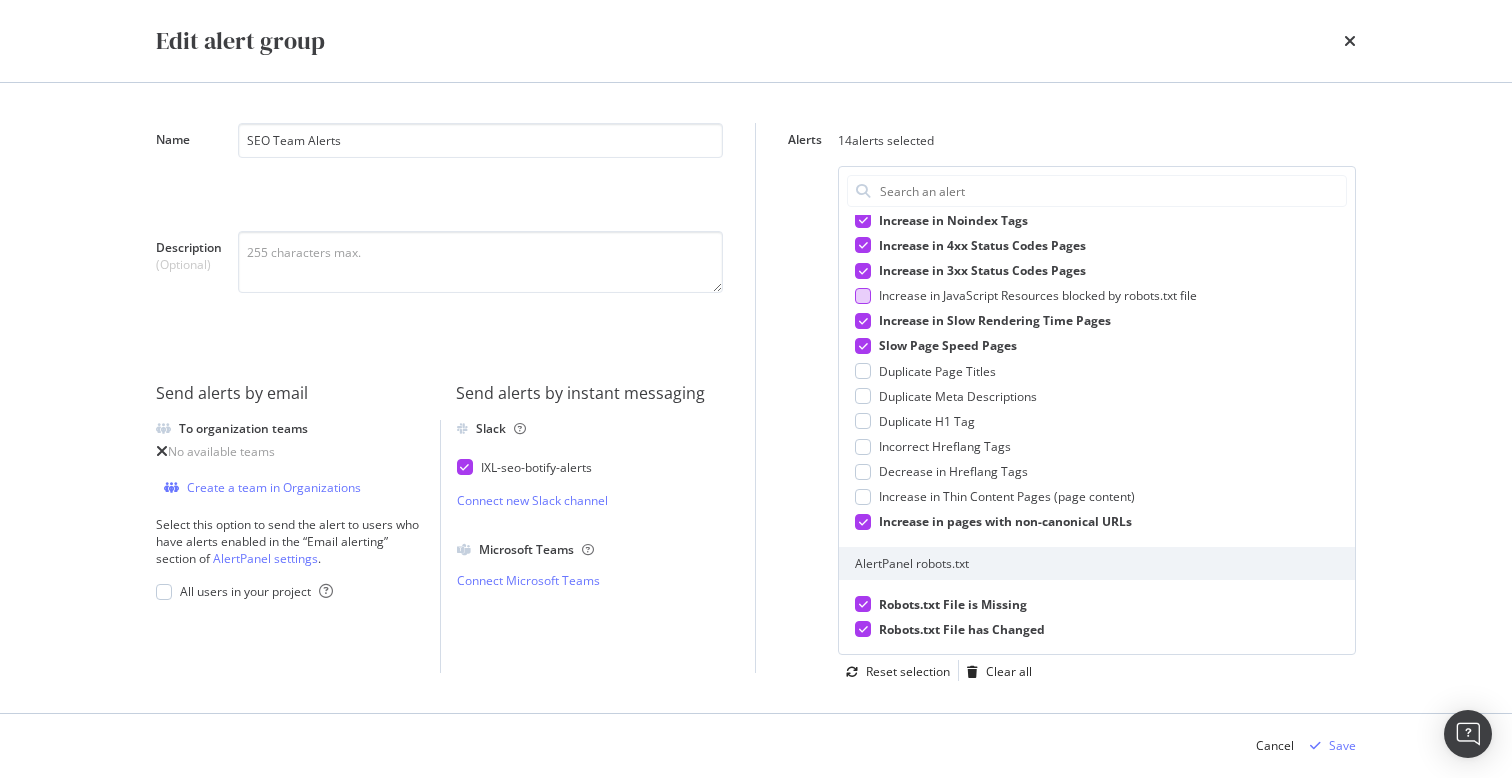 click at bounding box center [863, 296] 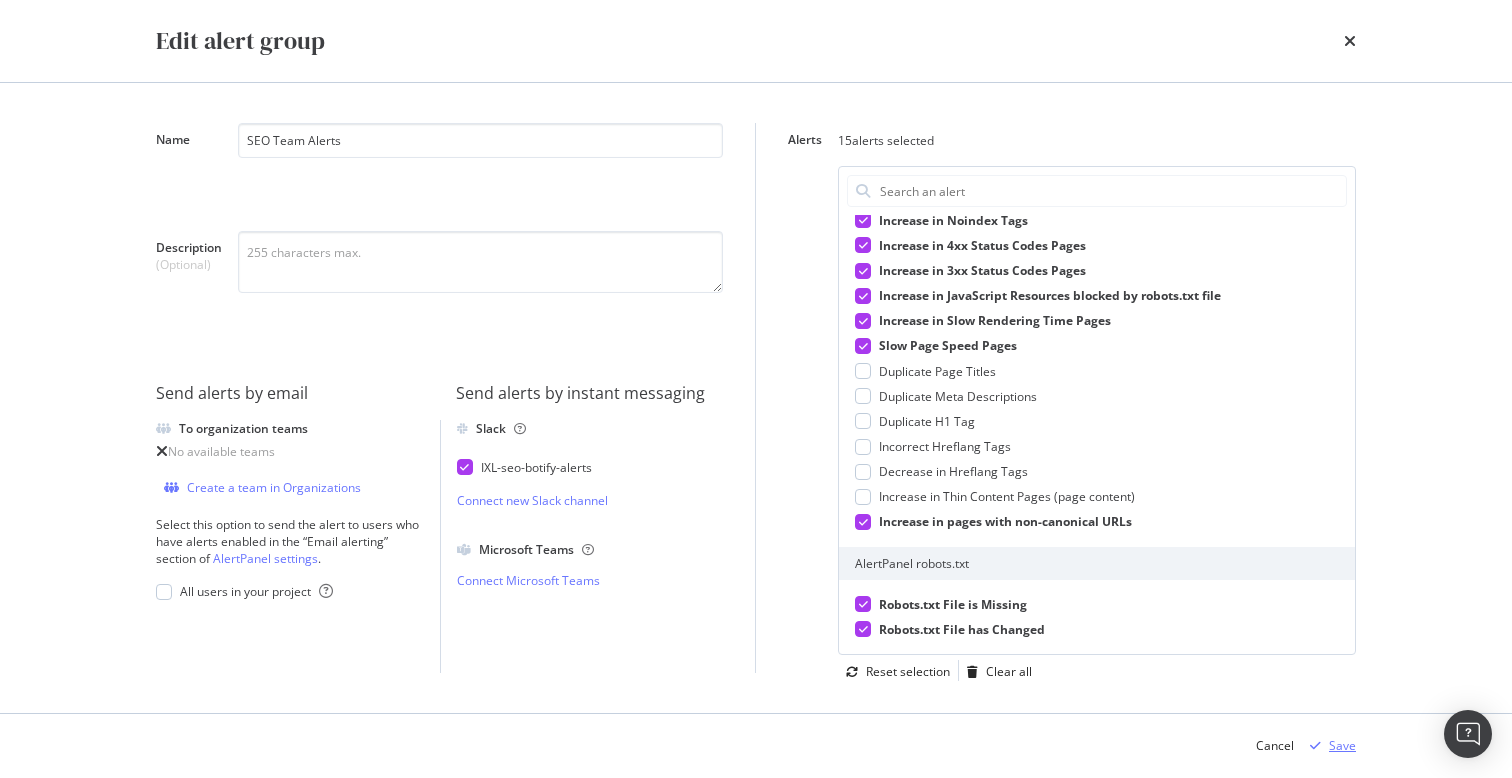 click on "Save" at bounding box center [1342, 745] 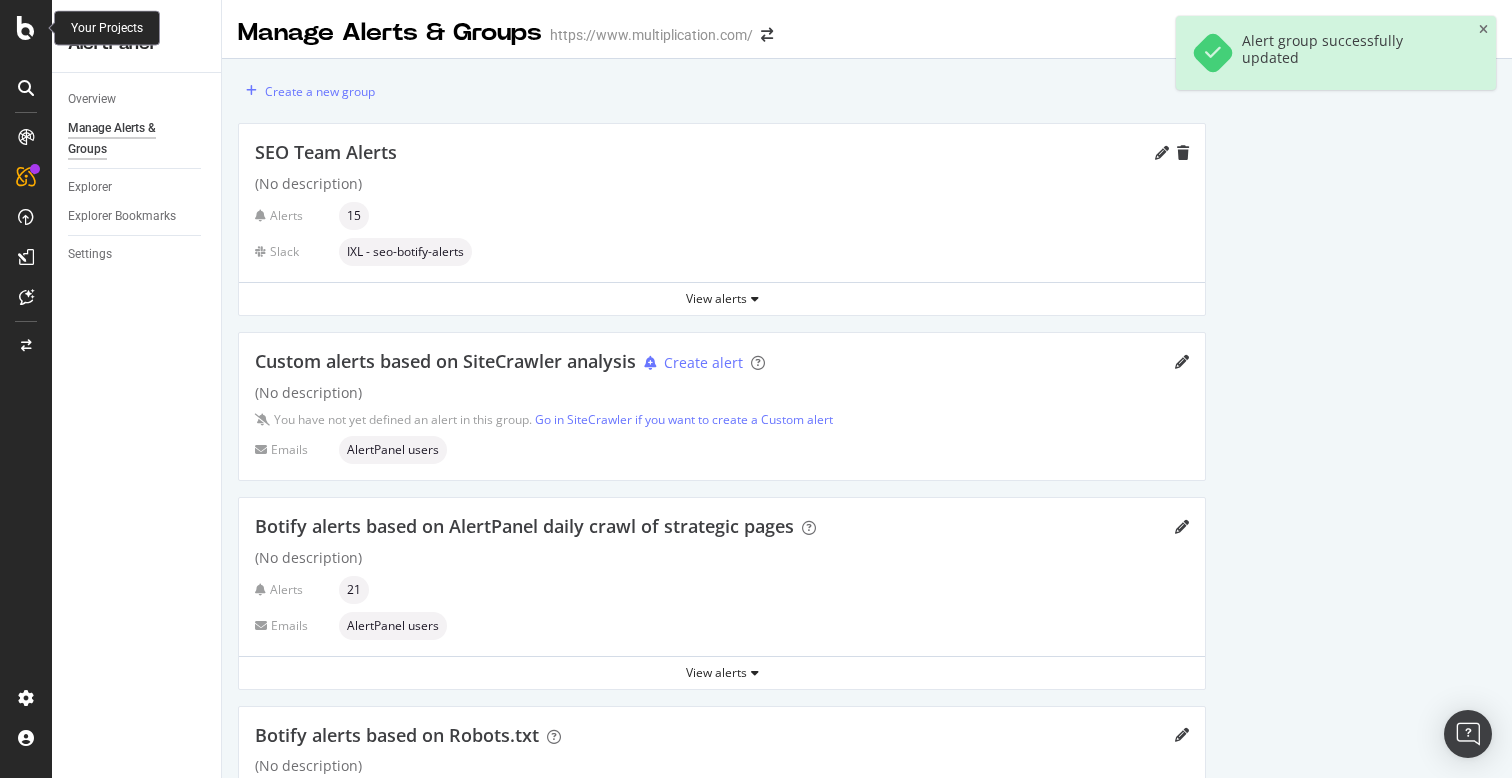 click at bounding box center (26, 28) 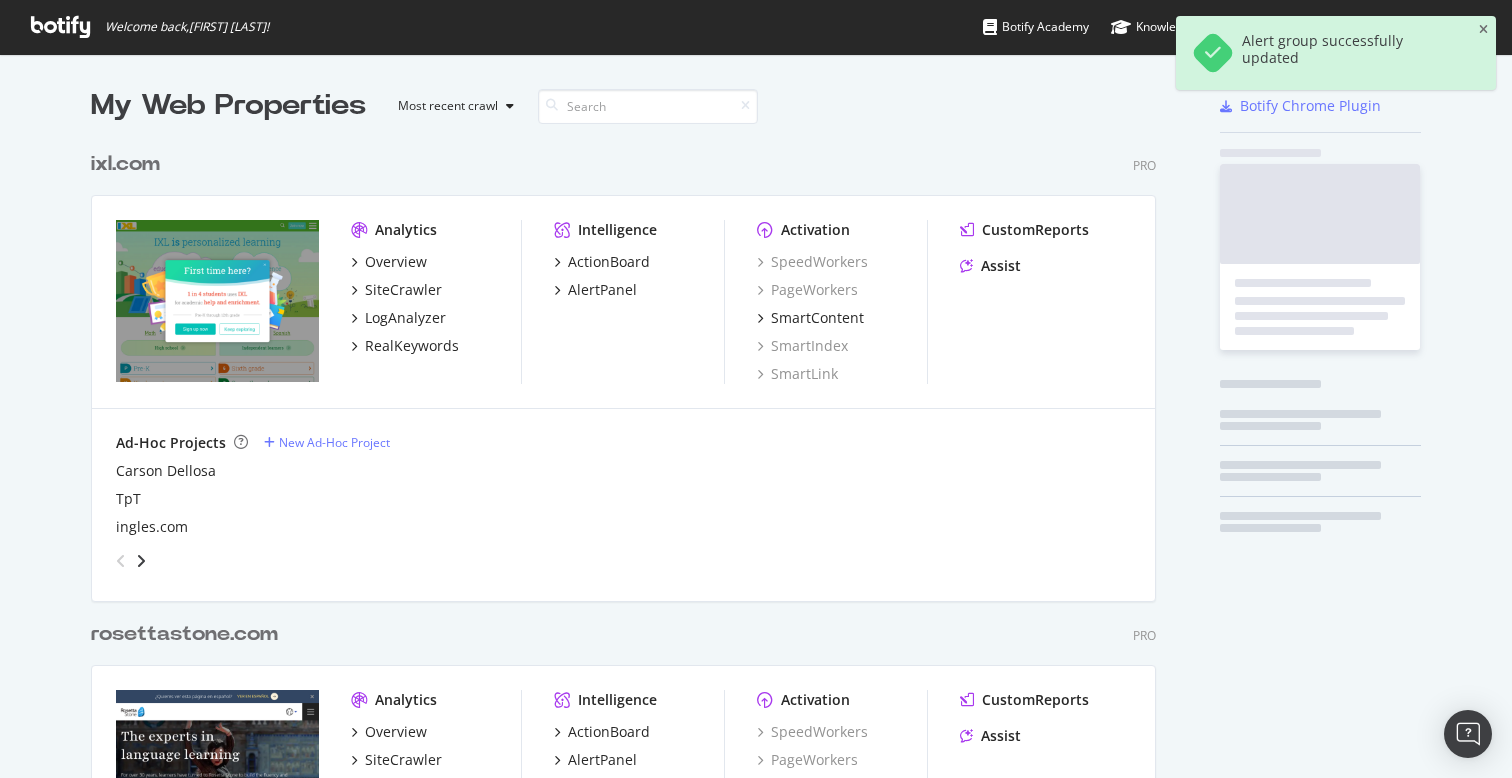 scroll, scrollTop: 1, scrollLeft: 1, axis: both 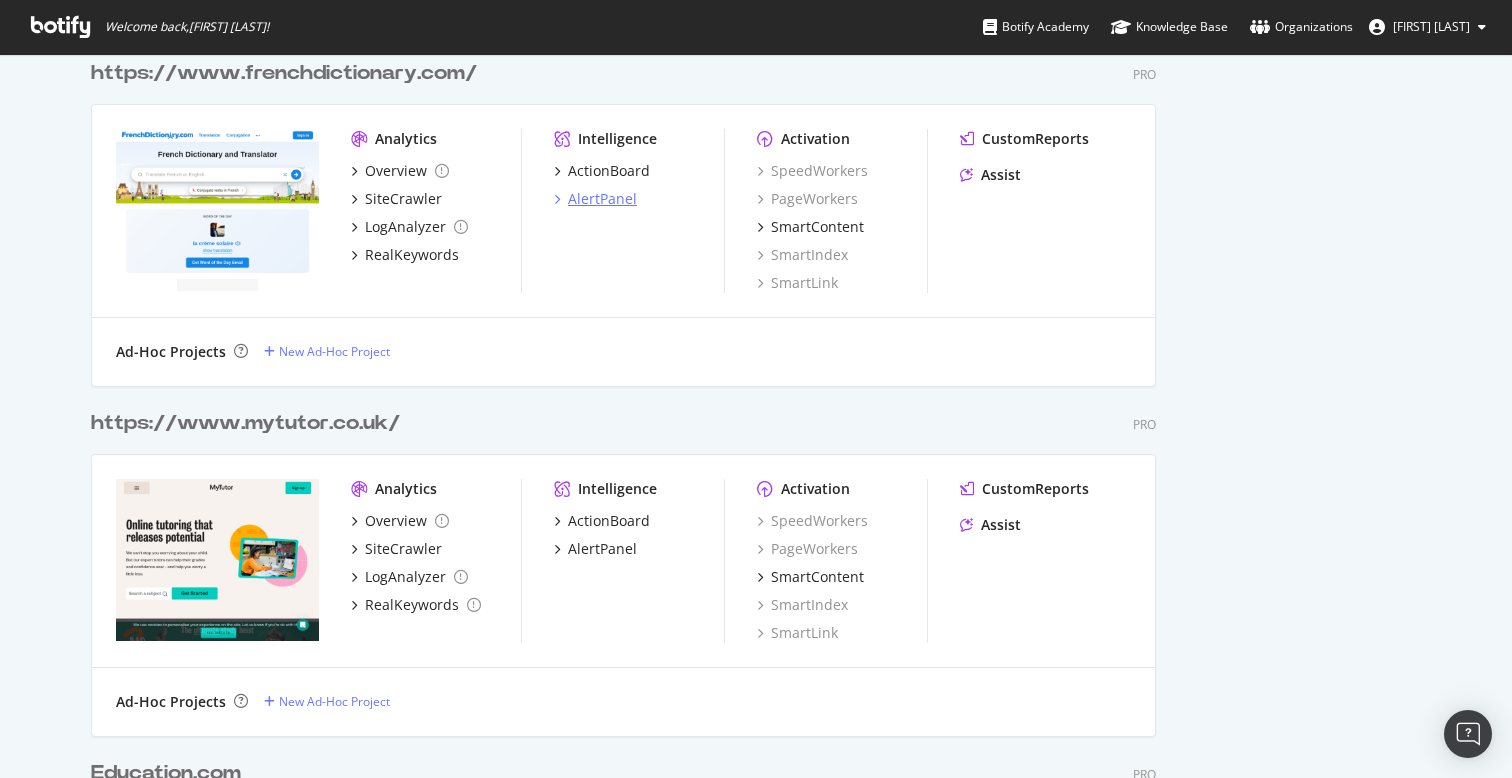 click on "AlertPanel" at bounding box center [602, 199] 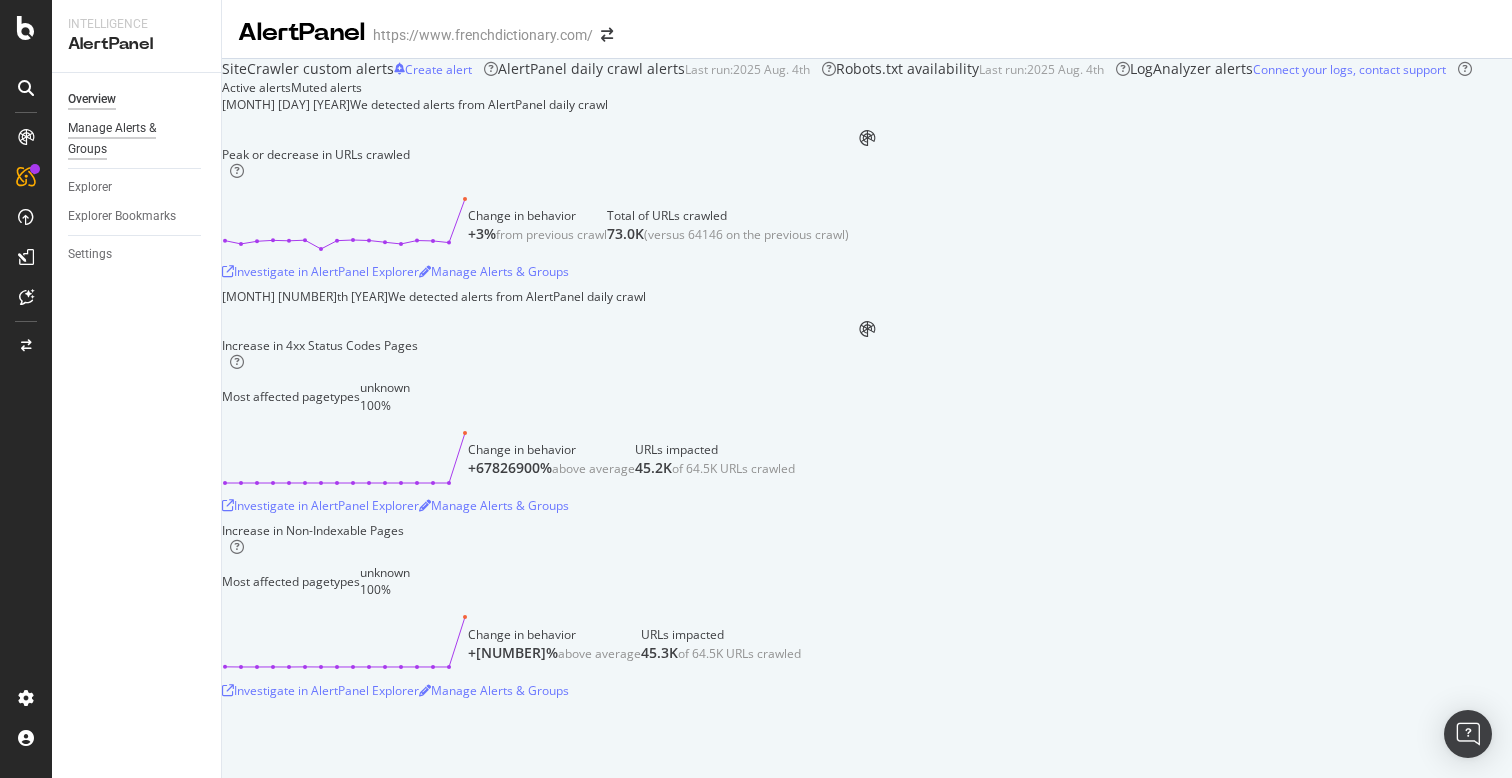 click on "Manage Alerts & Groups" at bounding box center [128, 139] 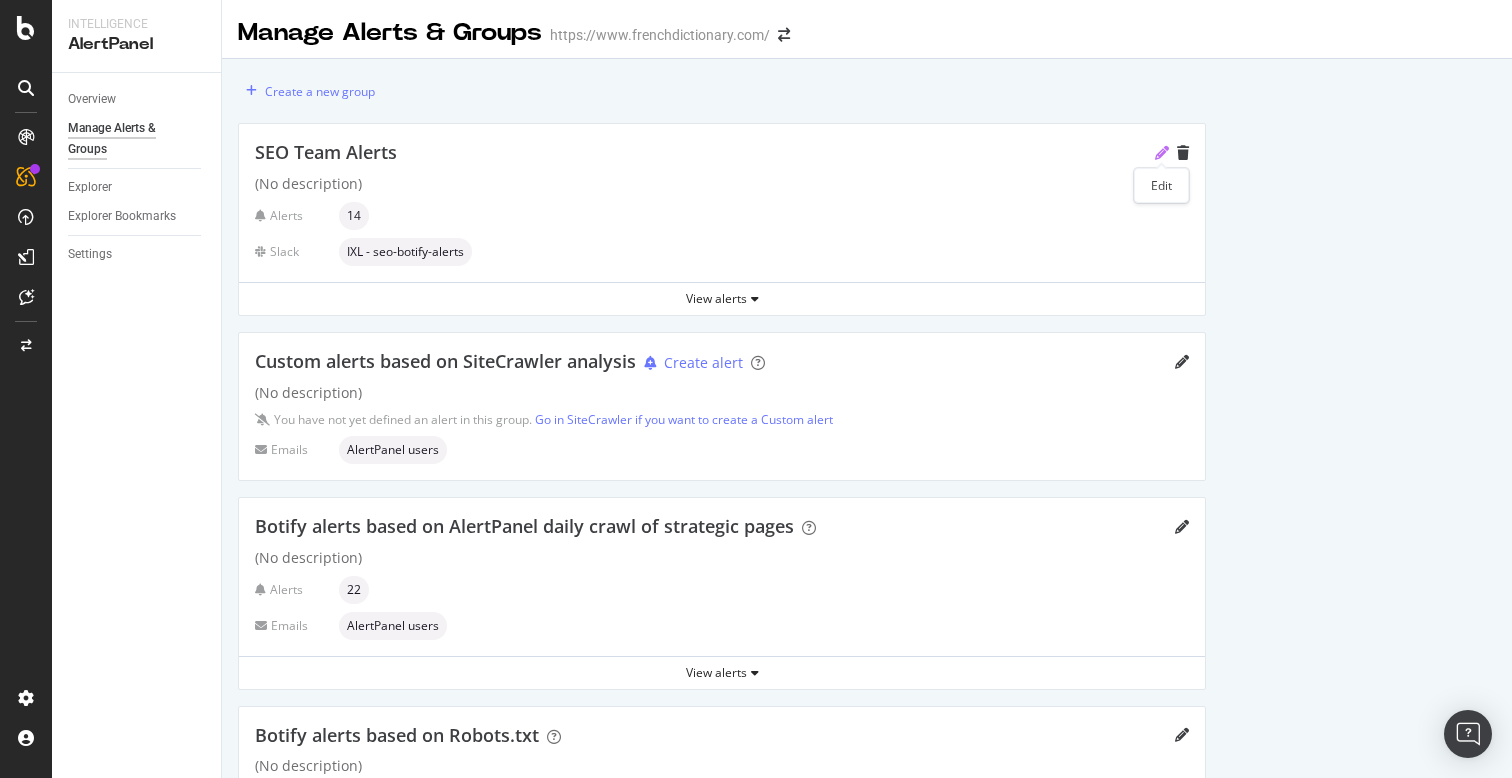 click at bounding box center (1162, 153) 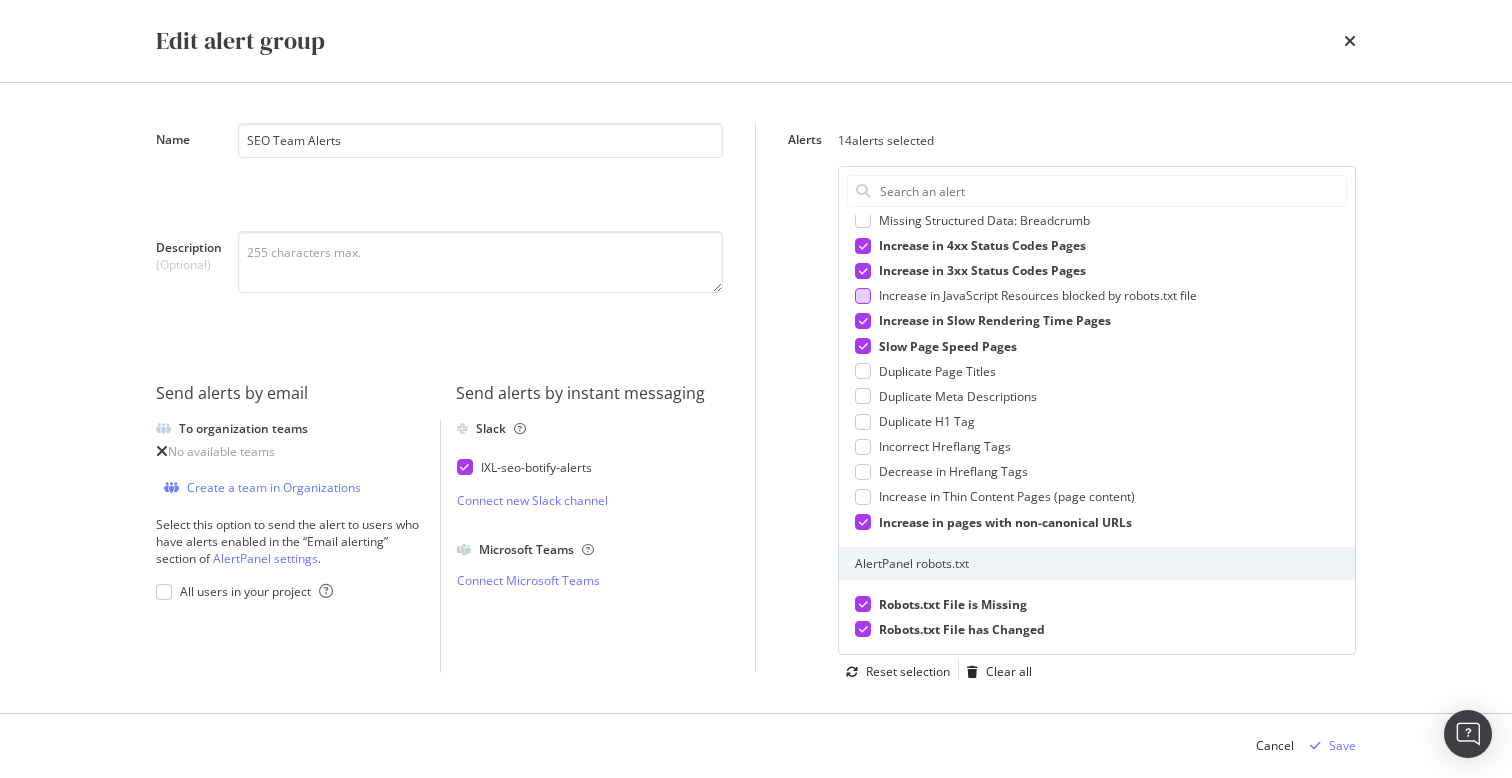 click at bounding box center [863, 296] 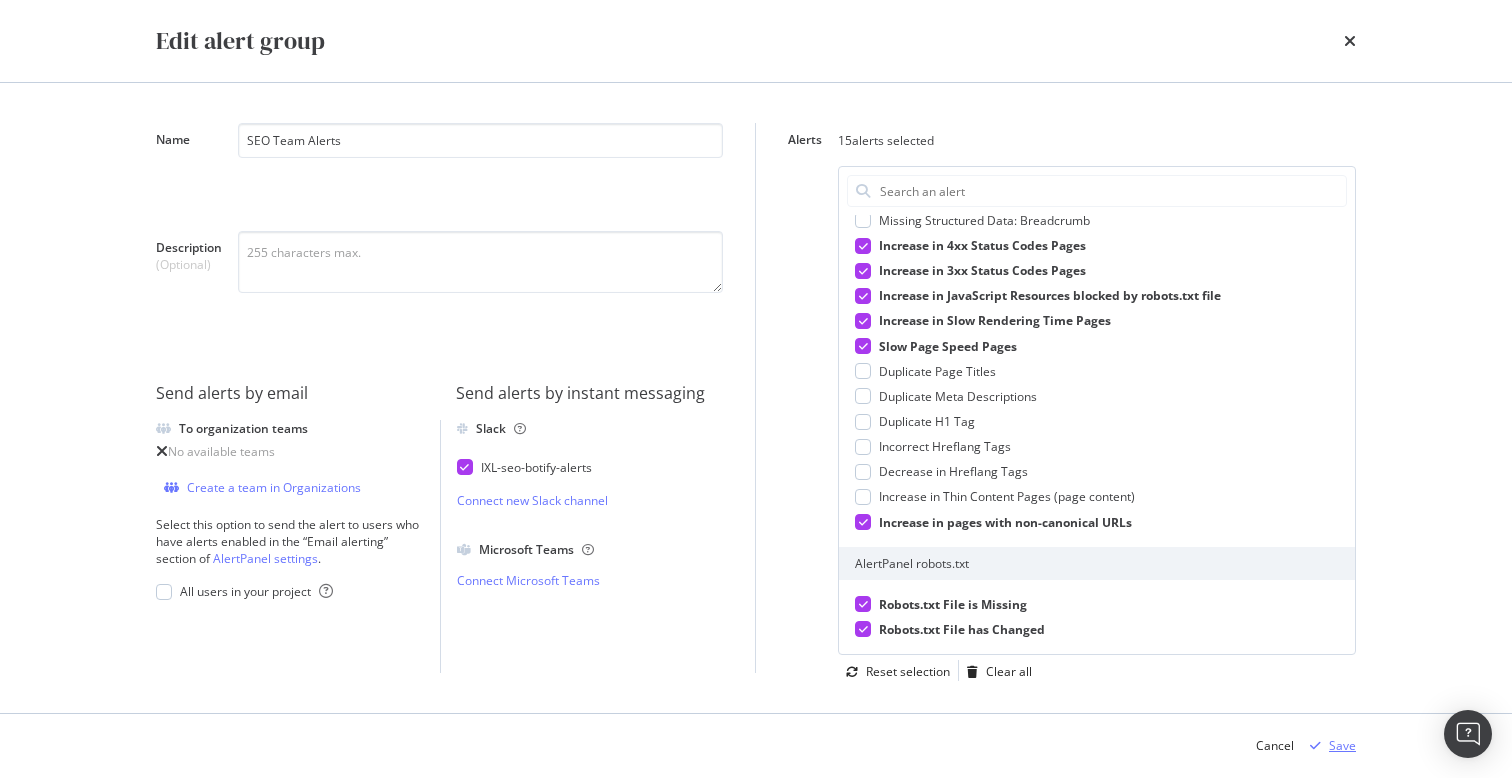 click on "Save" at bounding box center [1342, 745] 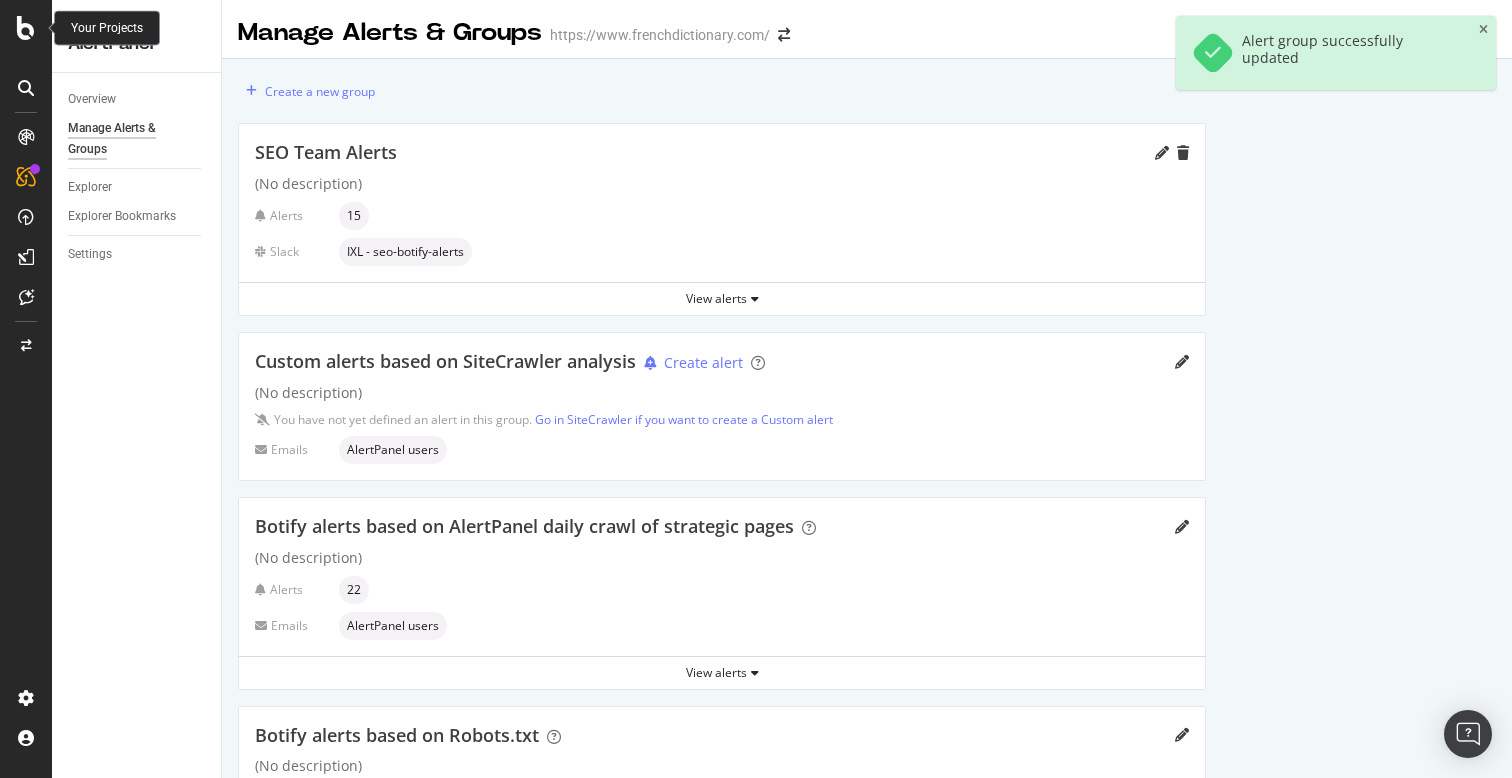 click at bounding box center (26, 28) 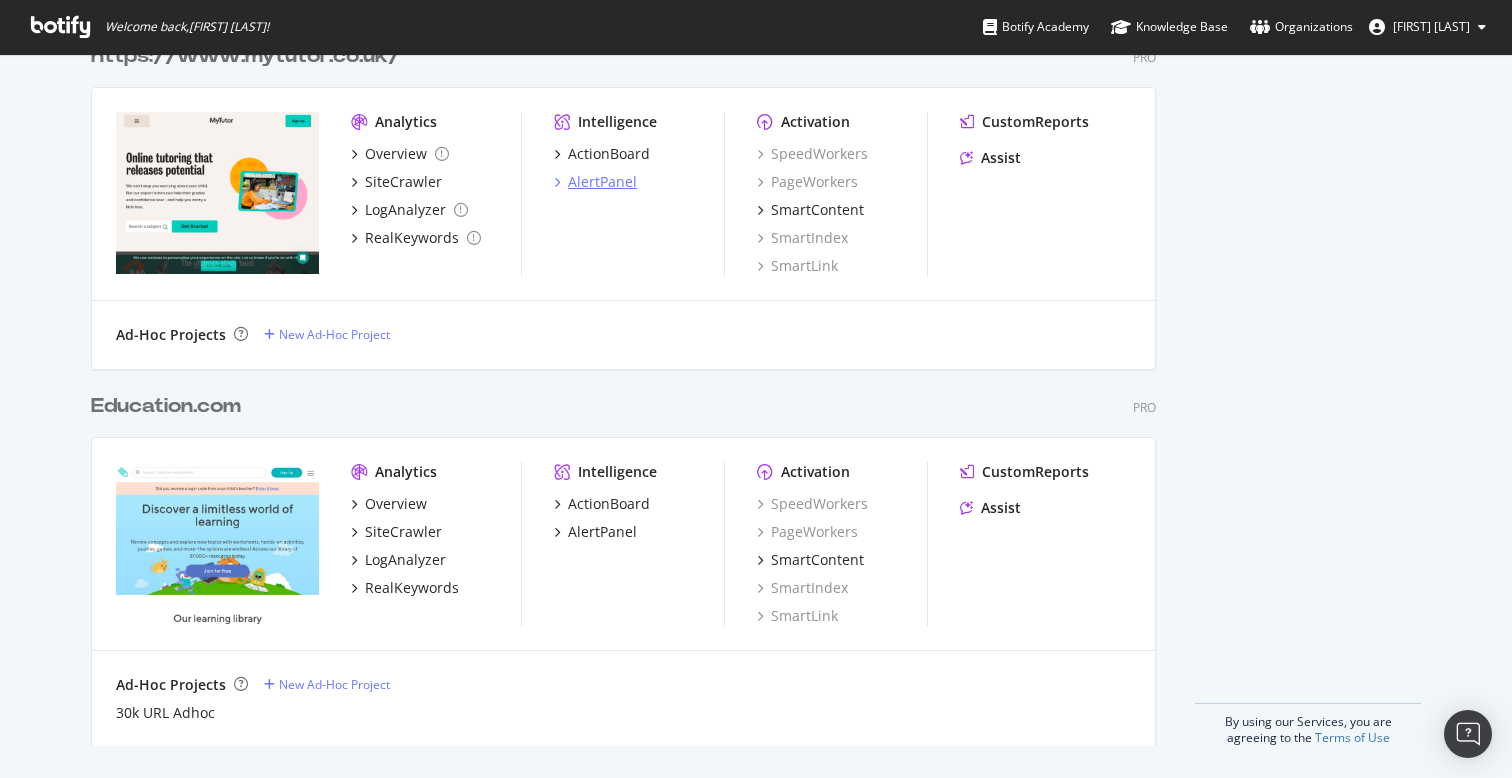 click on "AlertPanel" at bounding box center (602, 182) 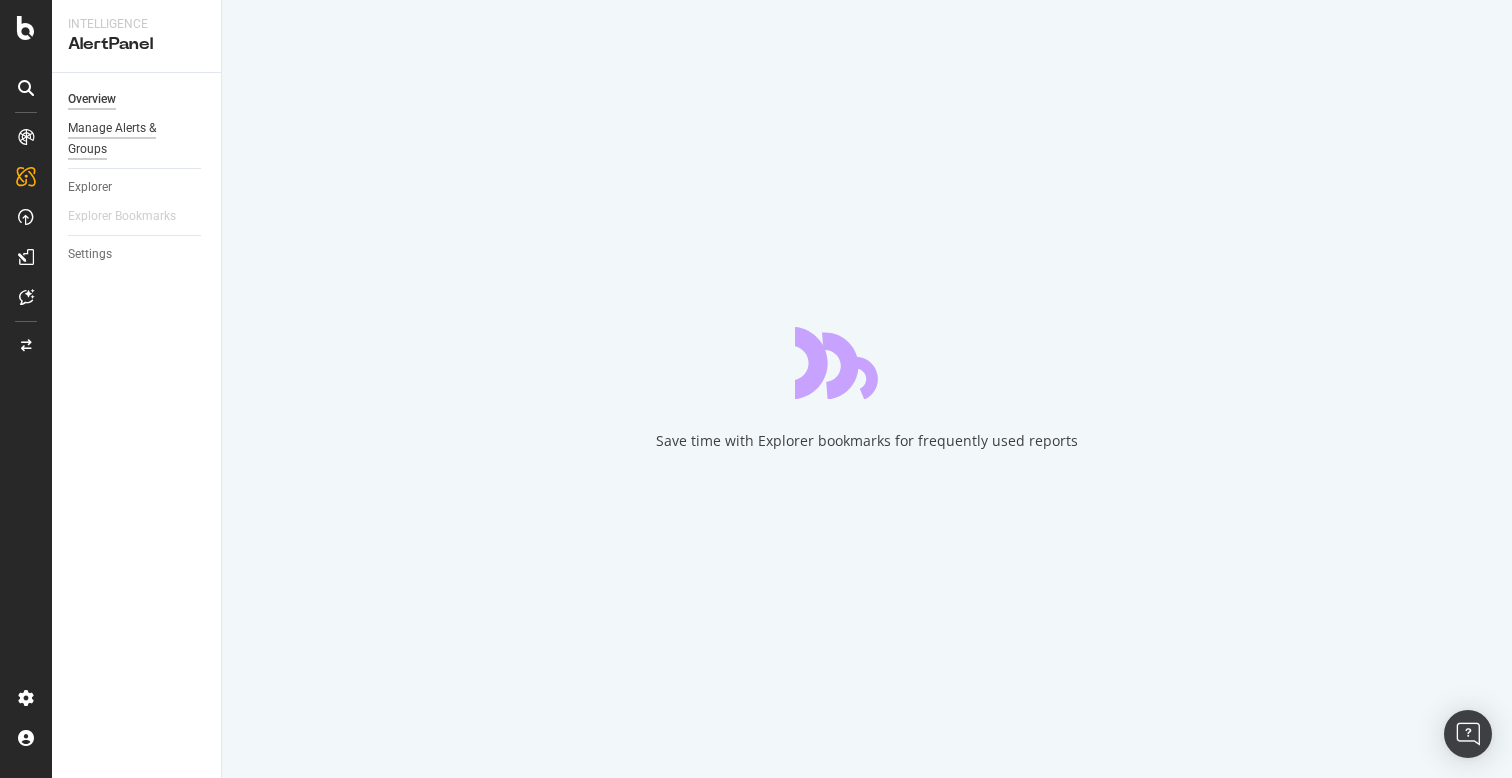 click on "Manage Alerts & Groups" at bounding box center (128, 139) 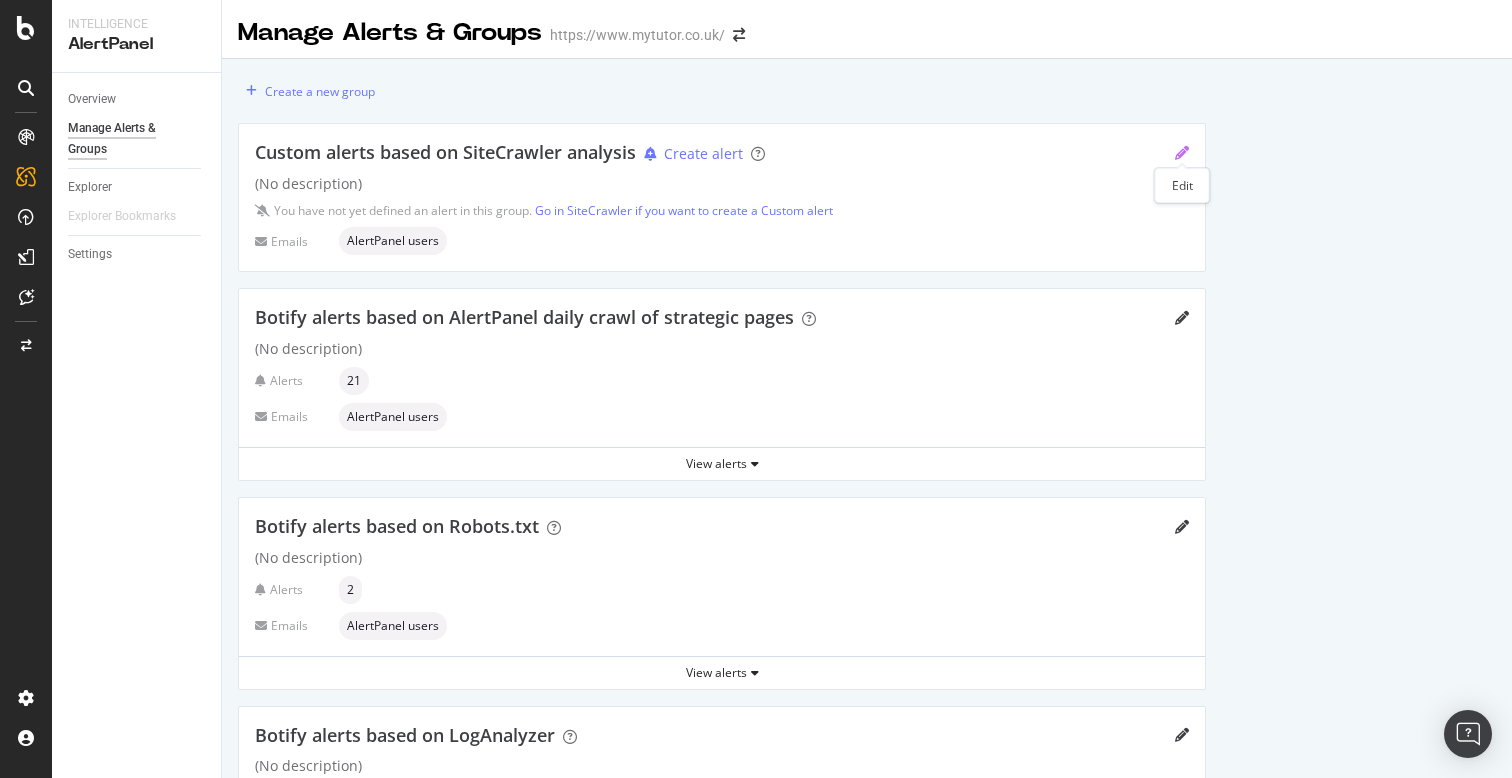 click at bounding box center [1182, 153] 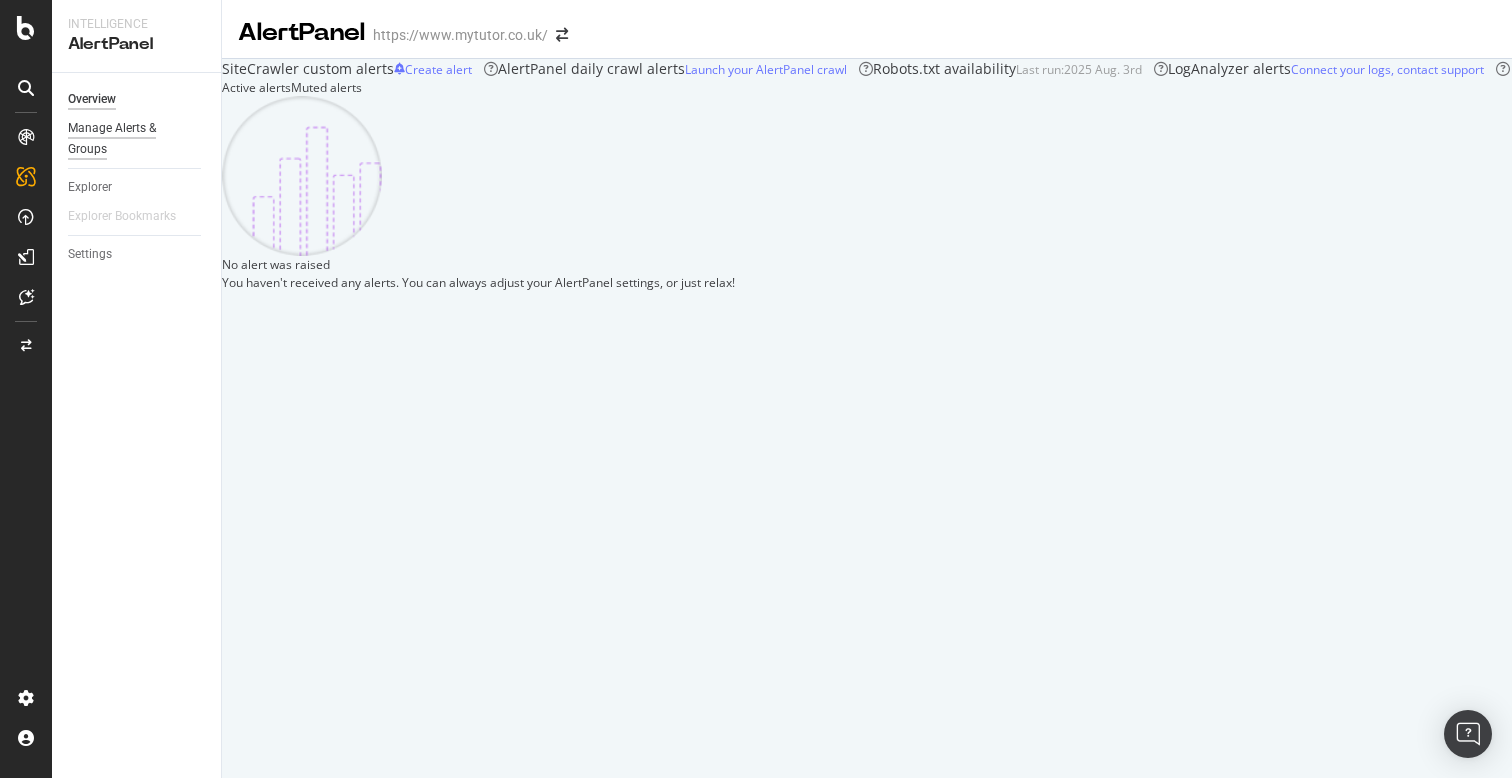click on "Manage Alerts & Groups" at bounding box center [128, 139] 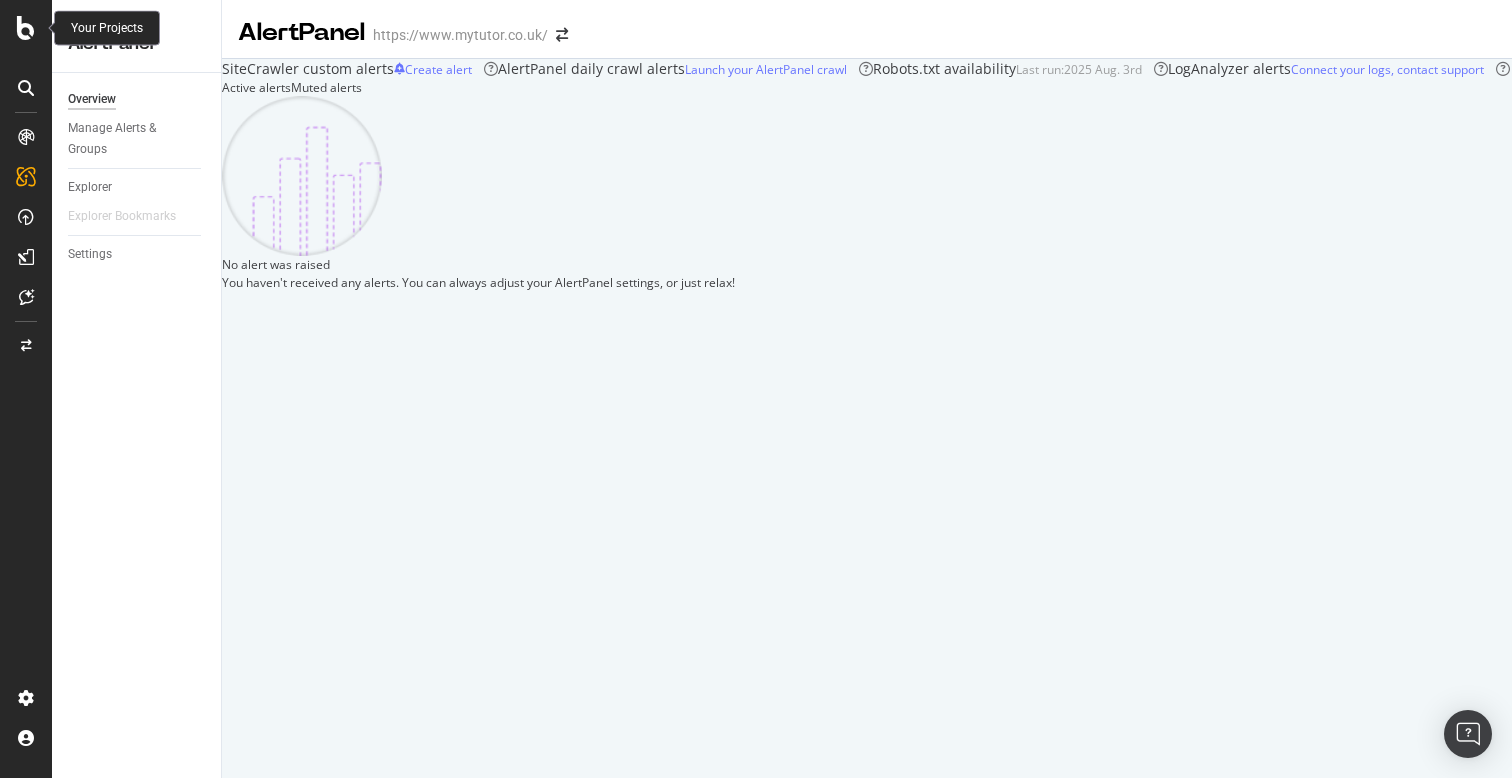click at bounding box center [26, 28] 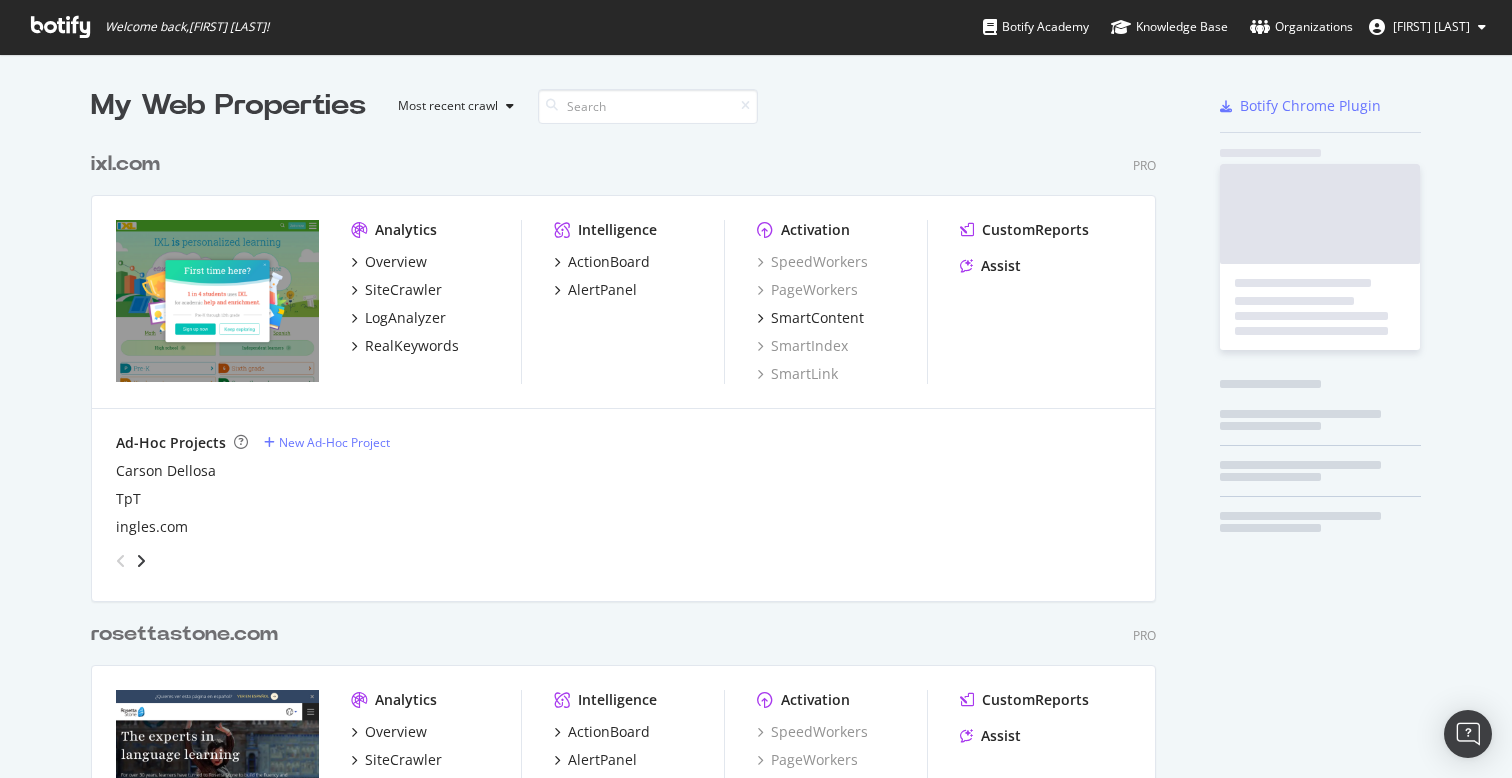 scroll, scrollTop: 1, scrollLeft: 1, axis: both 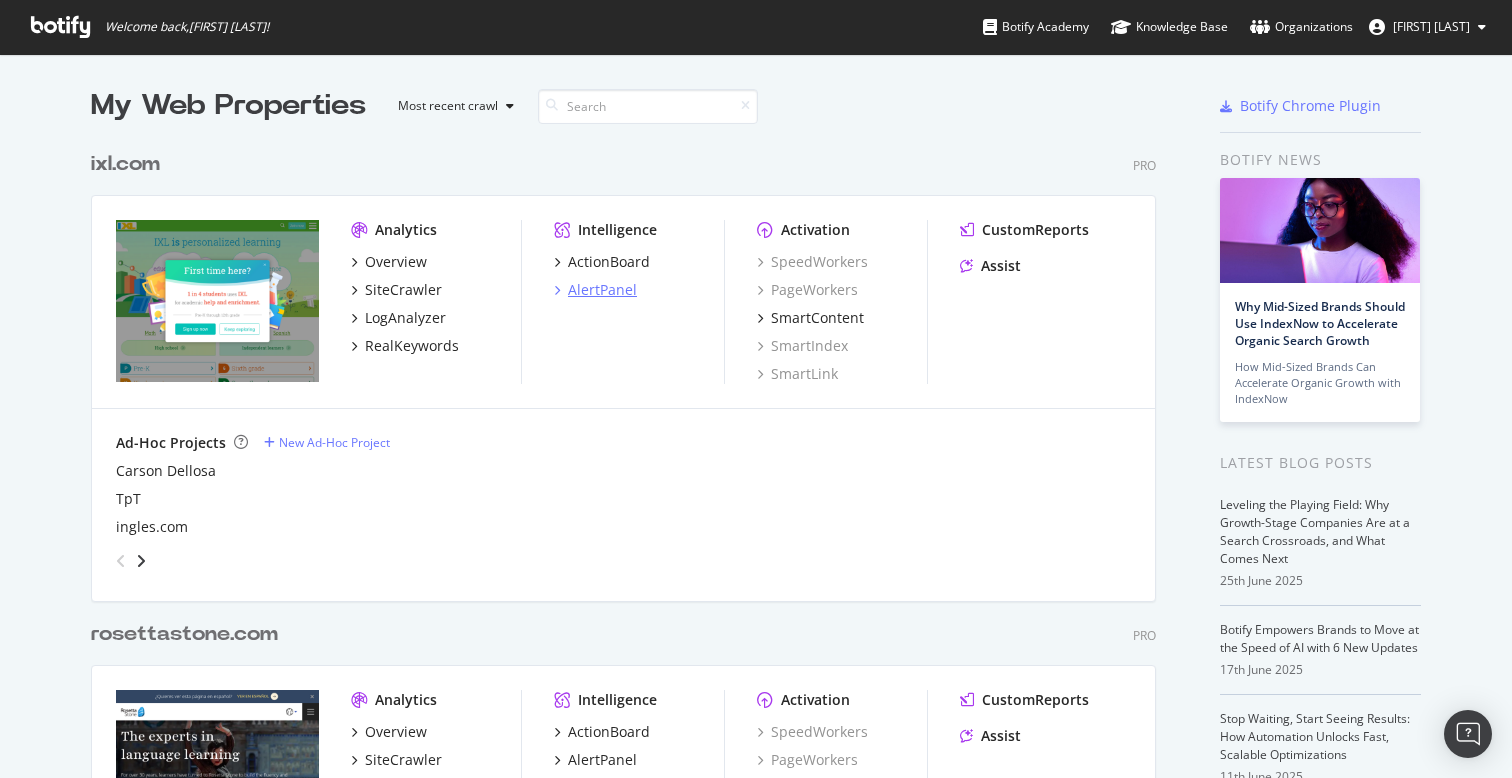 click on "AlertPanel" at bounding box center [602, 290] 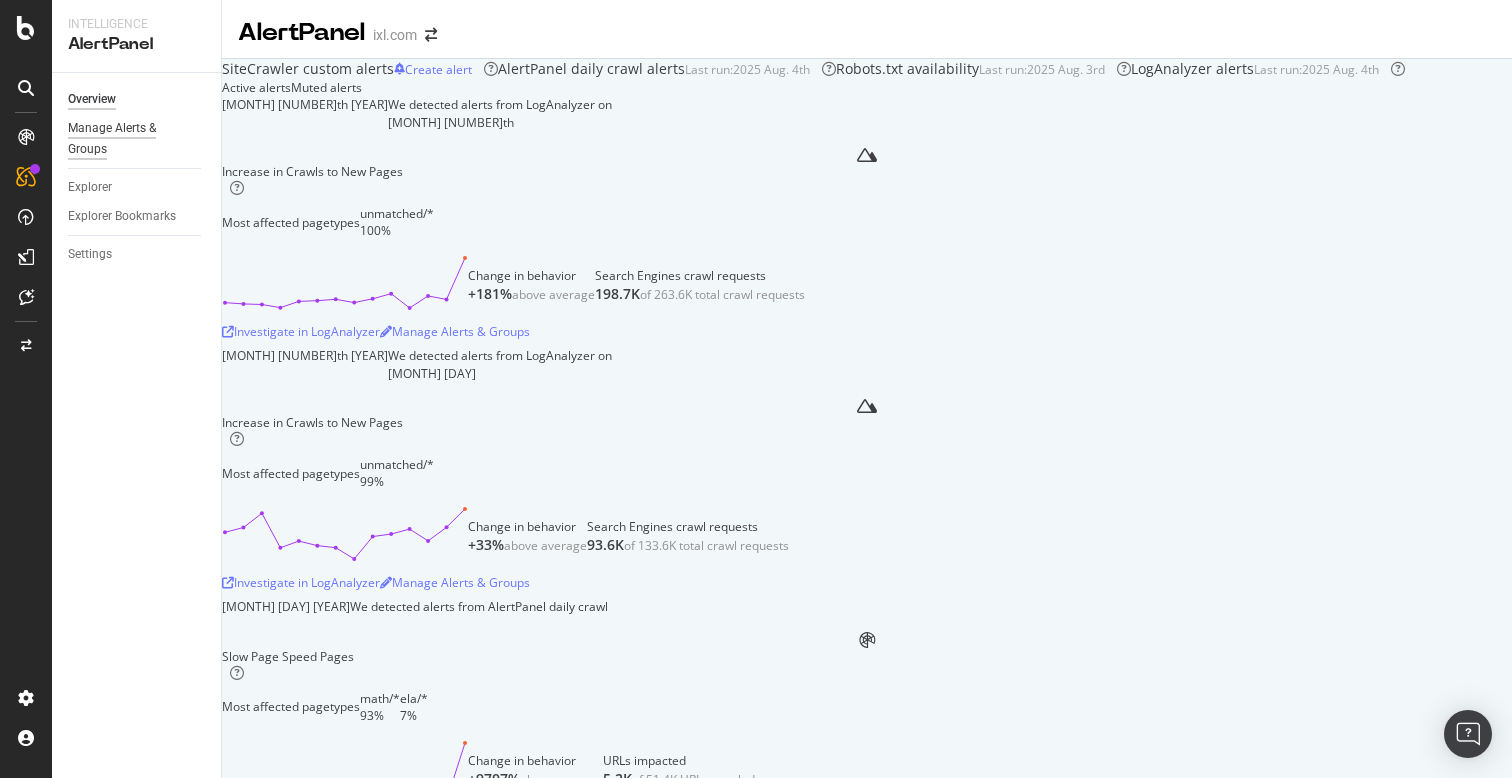 click on "Manage Alerts & Groups" at bounding box center (128, 139) 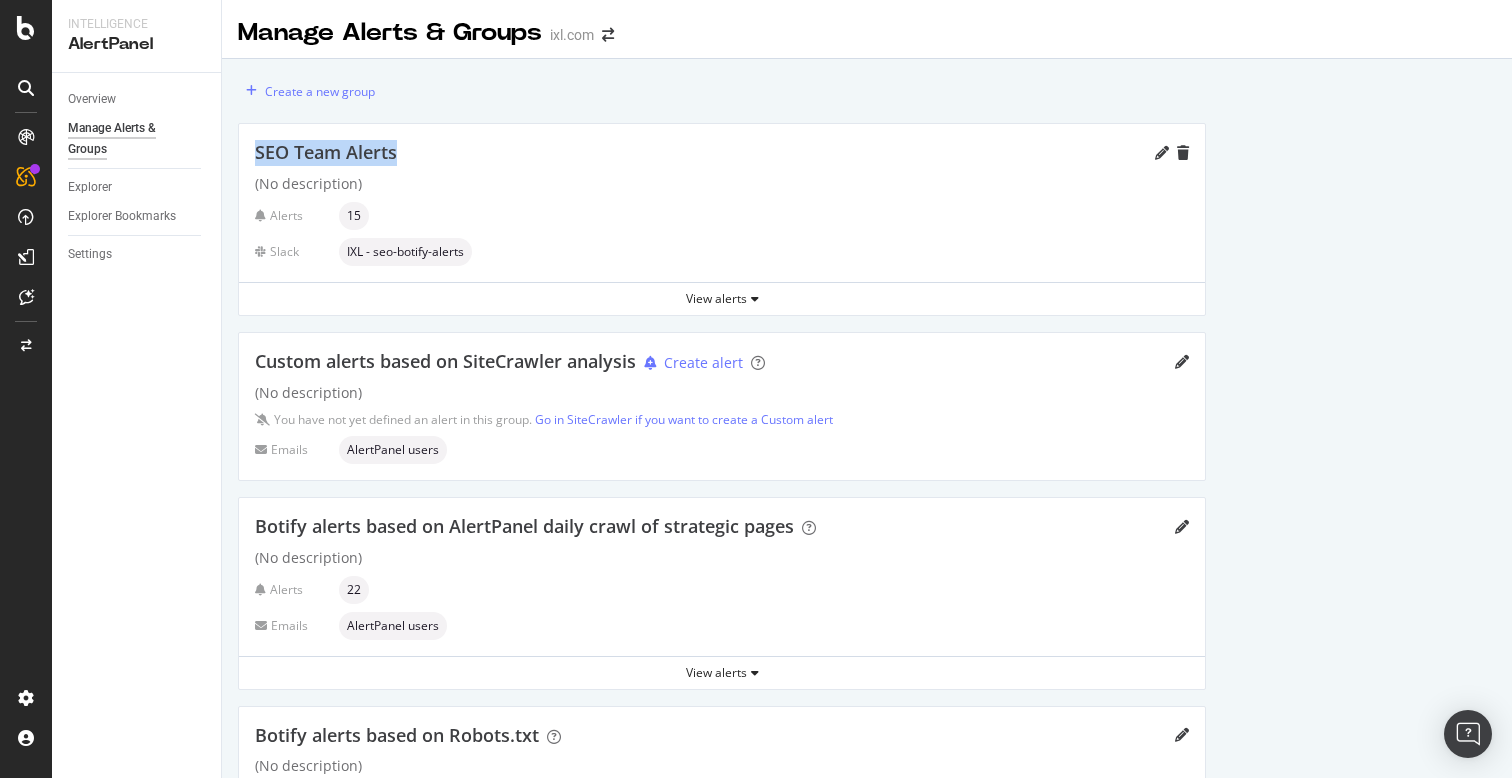 drag, startPoint x: 402, startPoint y: 153, endPoint x: 230, endPoint y: 153, distance: 172 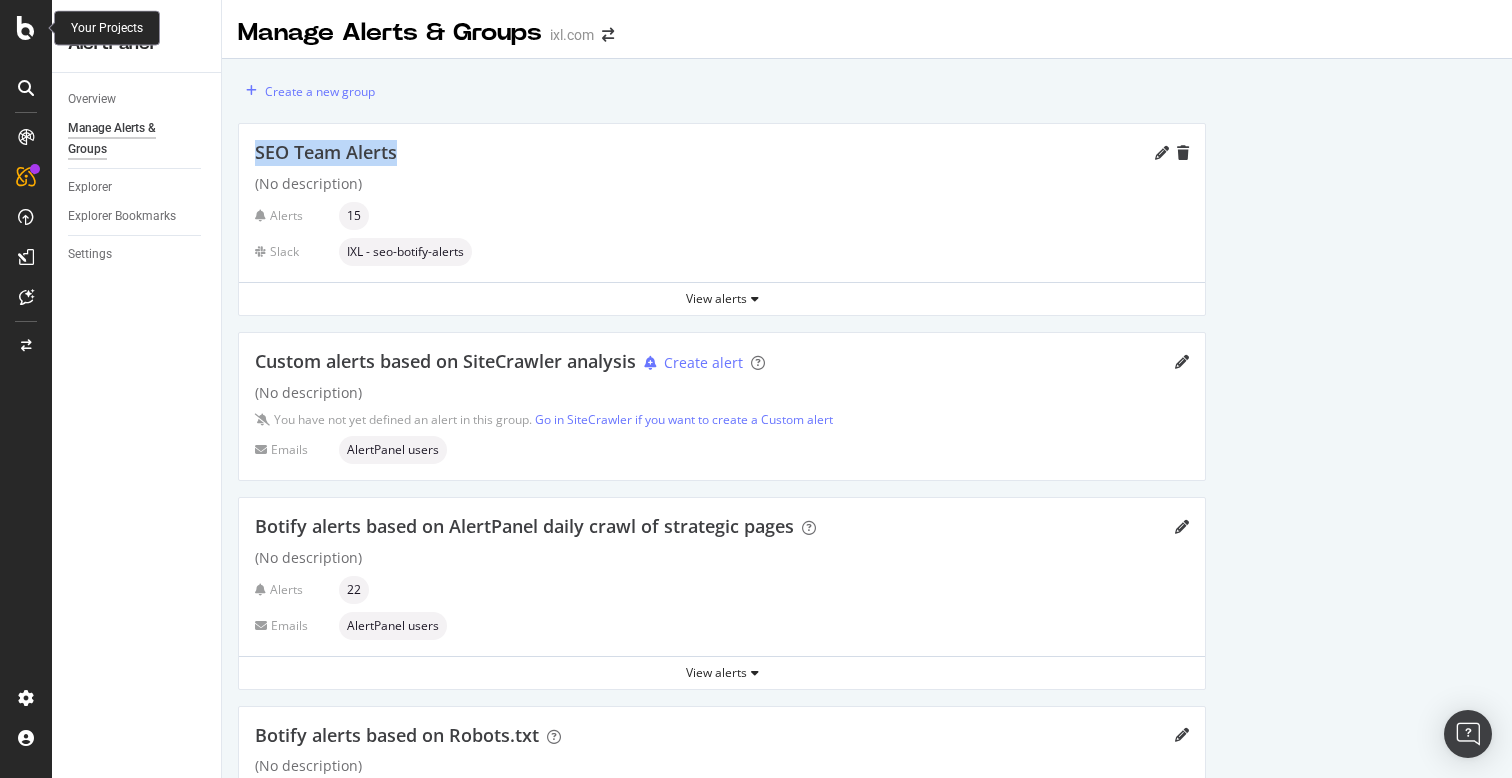 click at bounding box center (26, 28) 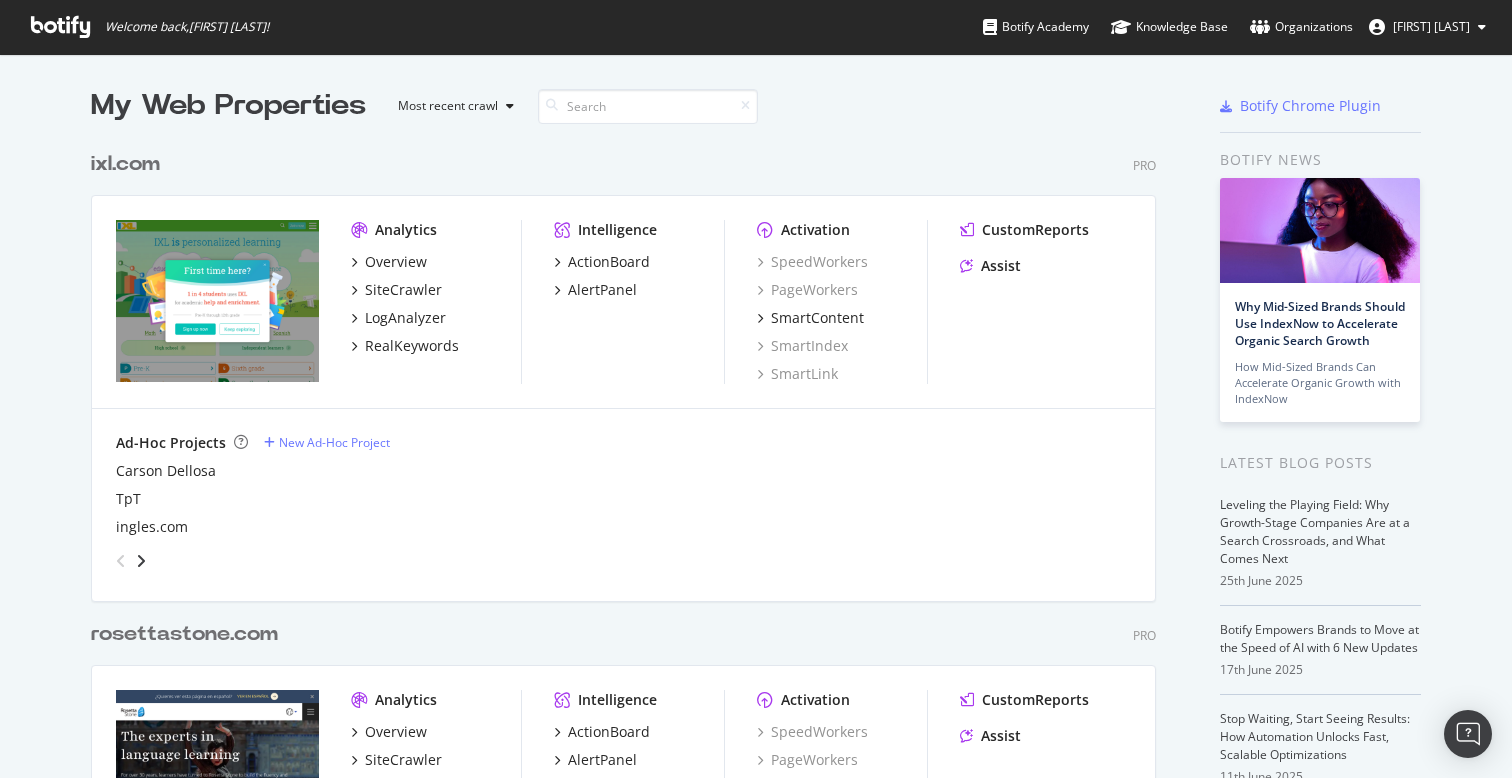 scroll, scrollTop: 1, scrollLeft: 1, axis: both 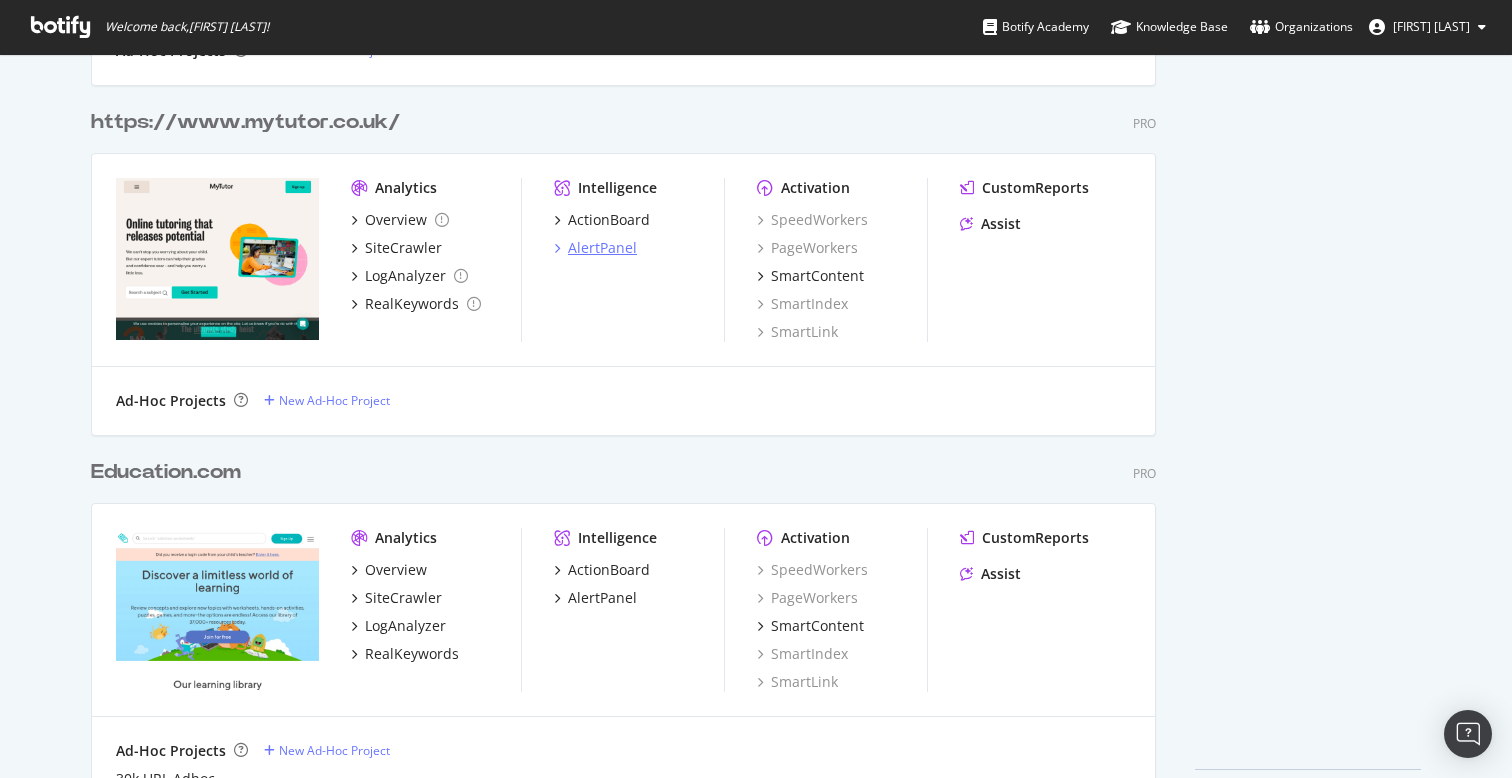click on "AlertPanel" at bounding box center [602, 248] 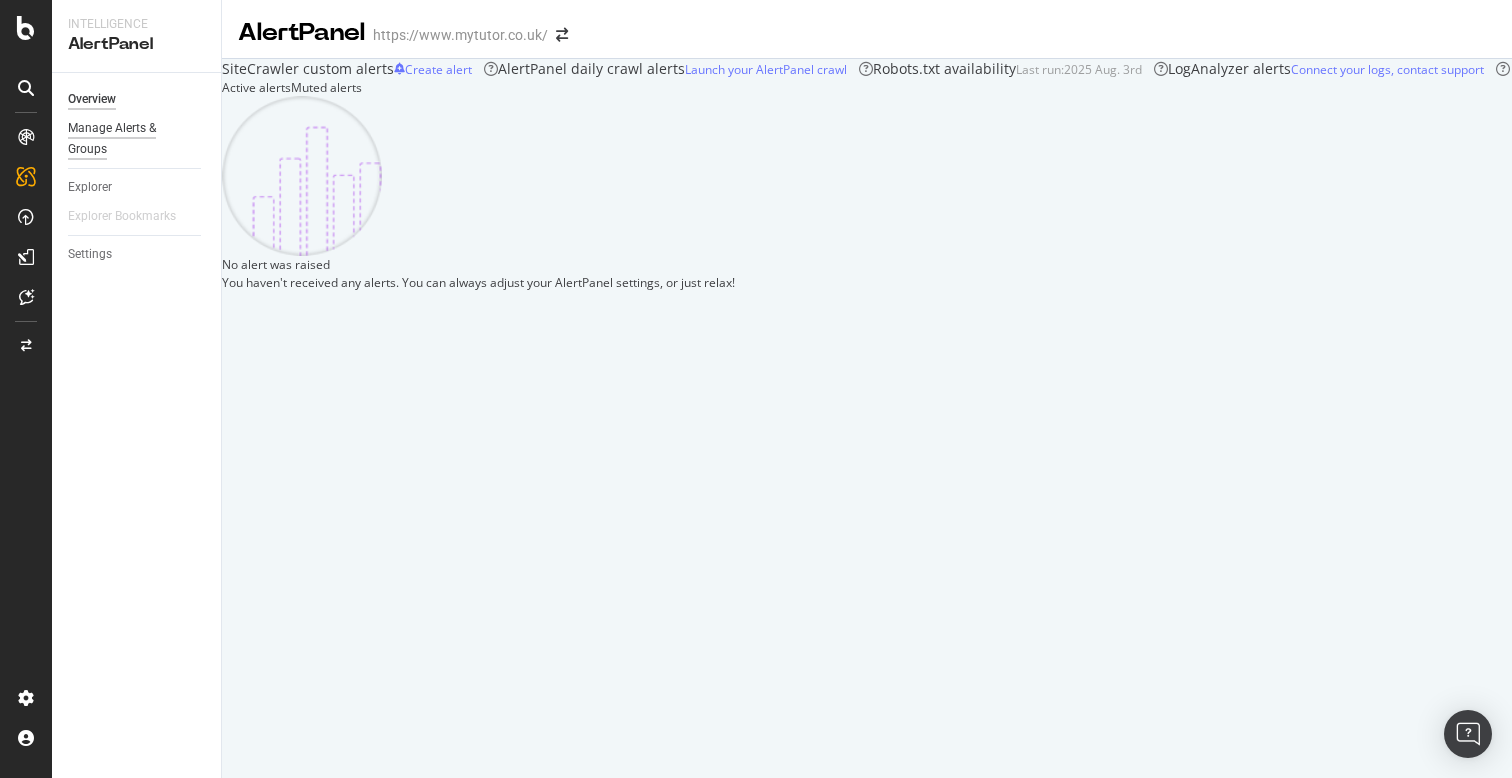 click on "Manage Alerts & Groups" at bounding box center [128, 139] 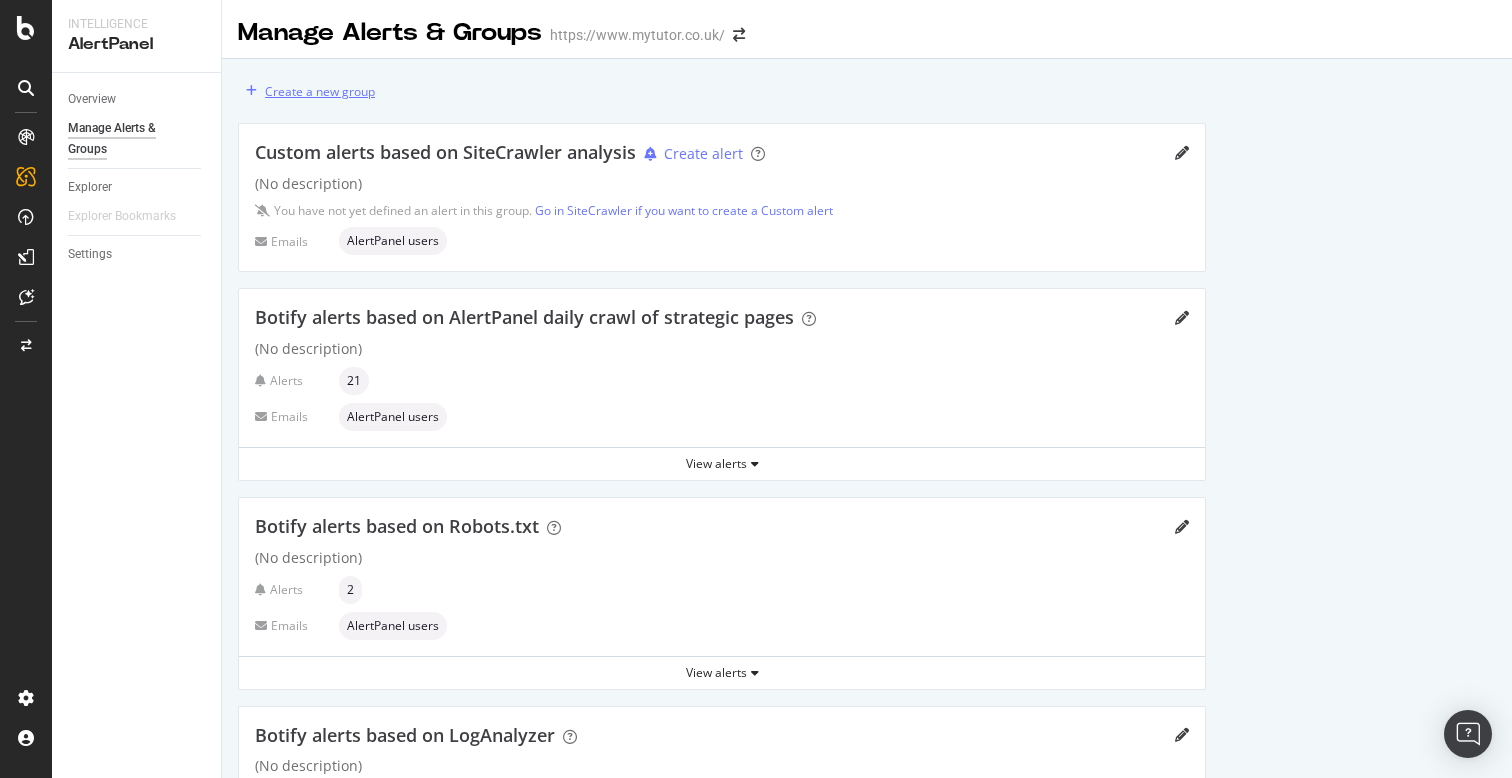 click on "Create a new group" at bounding box center (320, 91) 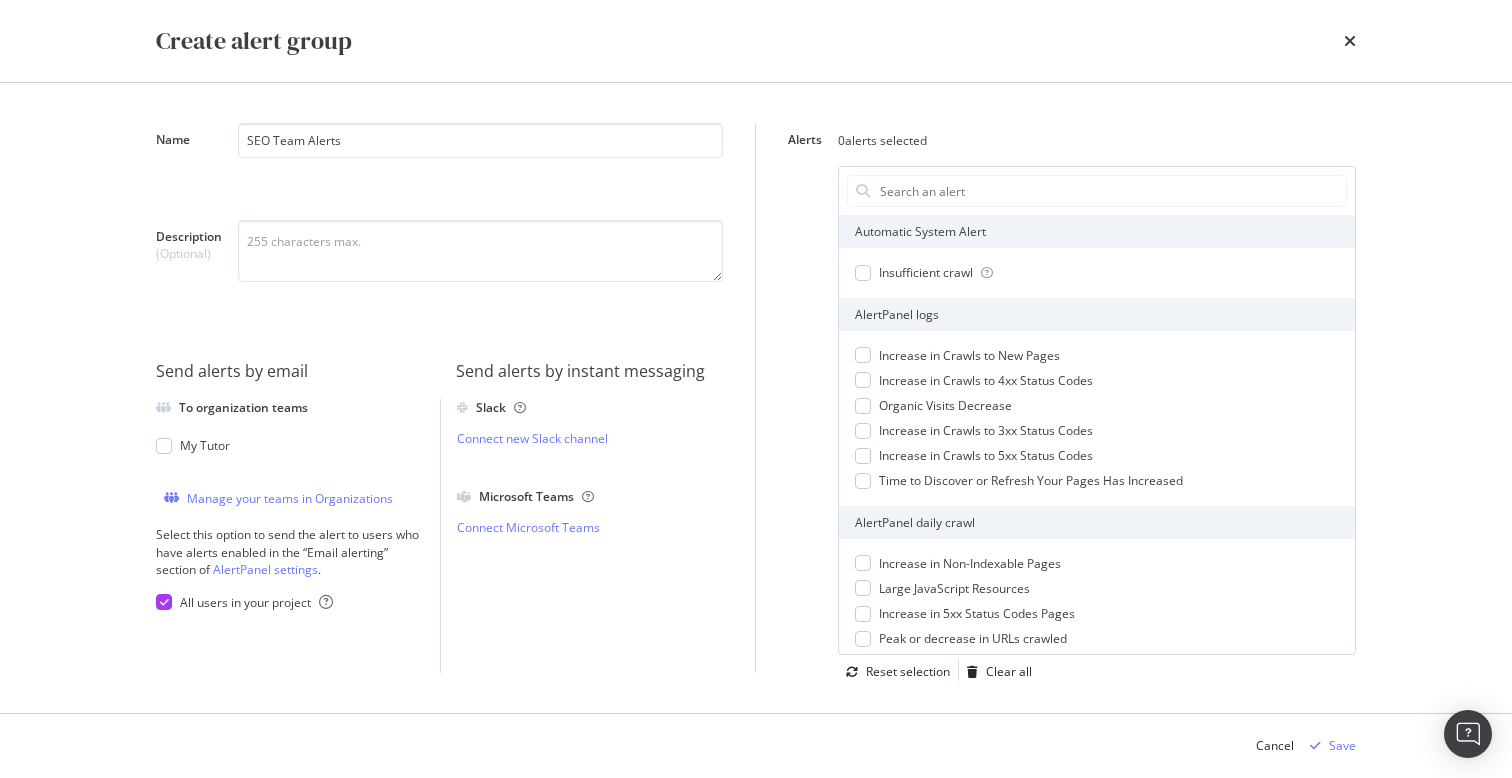 type on "SEO Team Alerts" 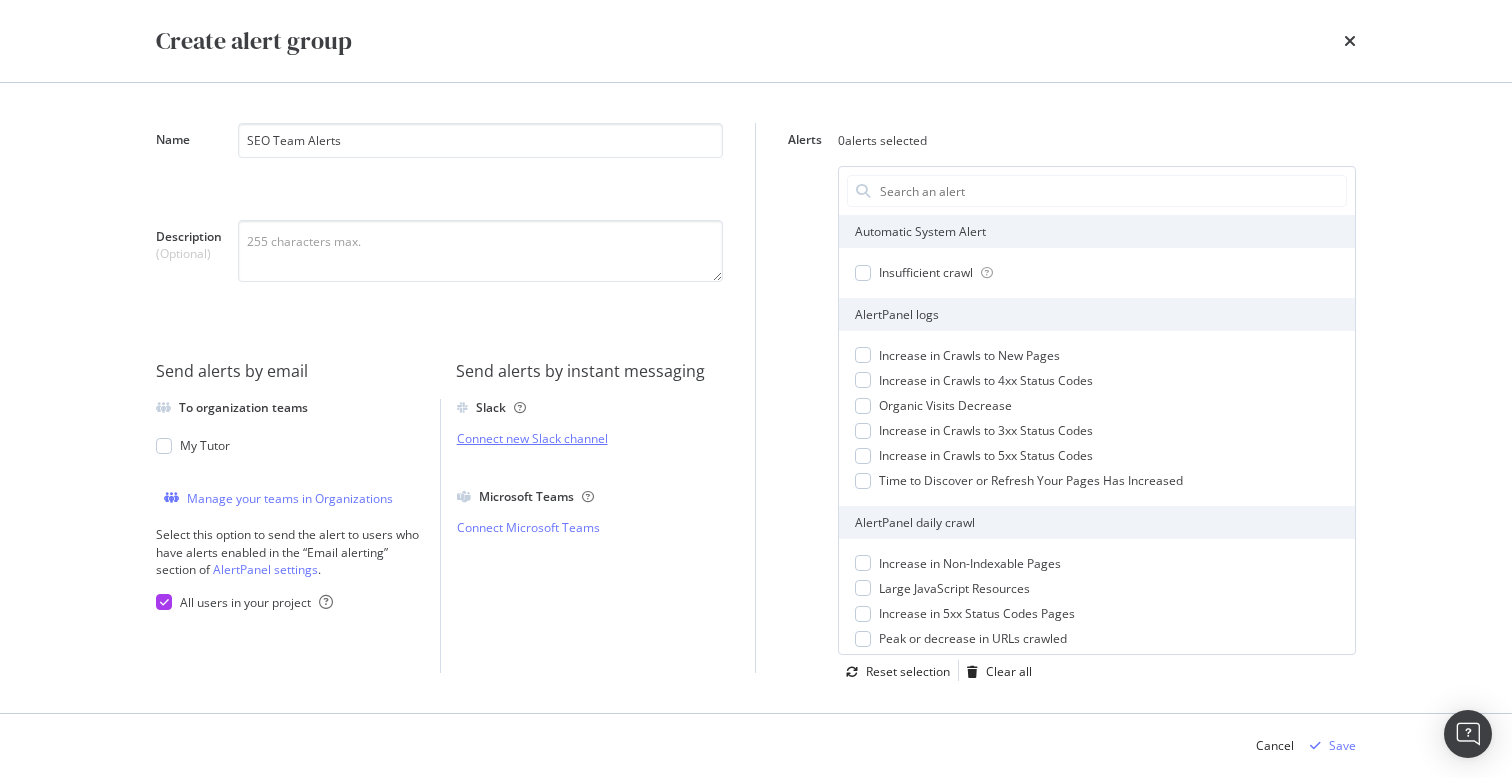 click on "Connect new Slack channel" at bounding box center [590, 438] 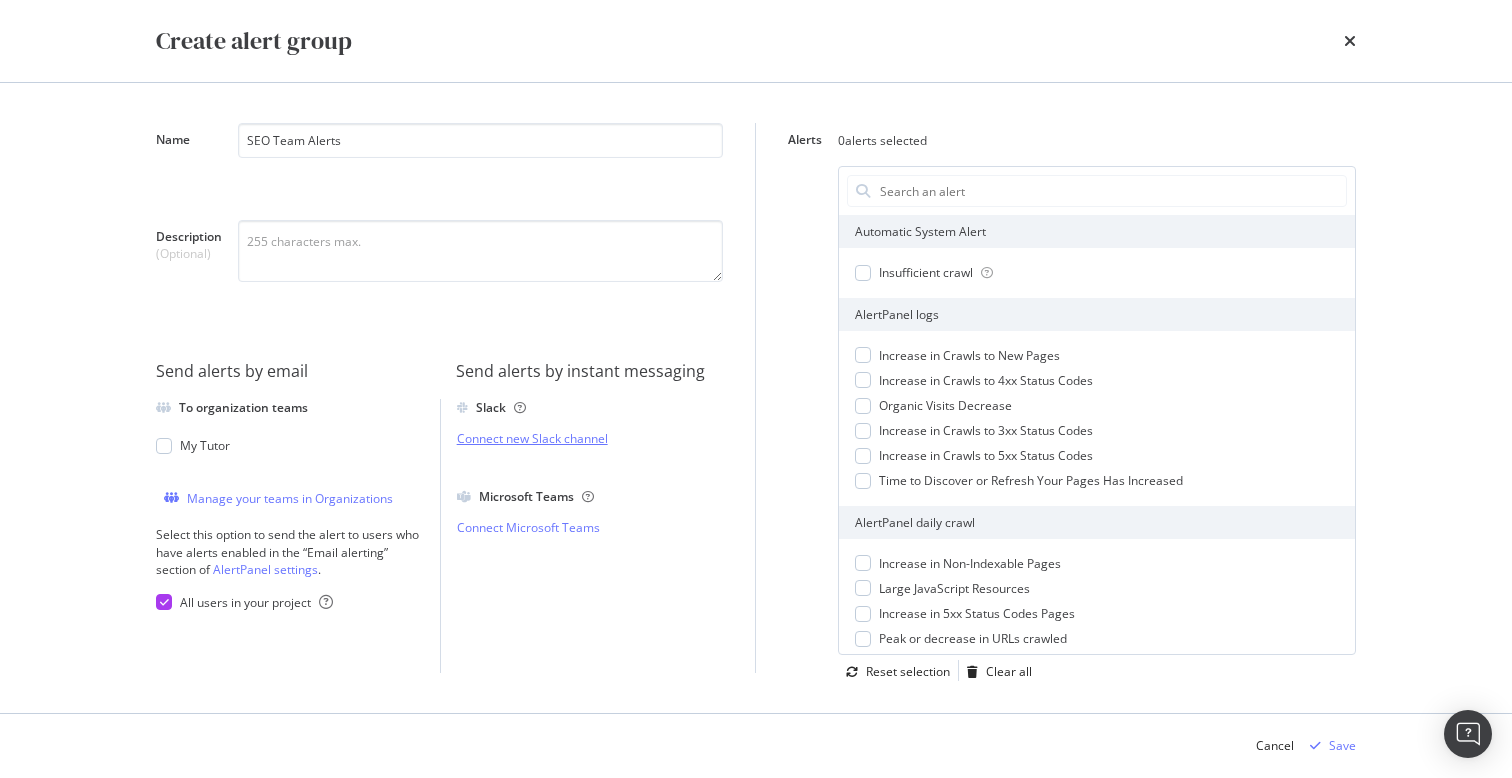 click on "Connect new Slack channel" at bounding box center [590, 438] 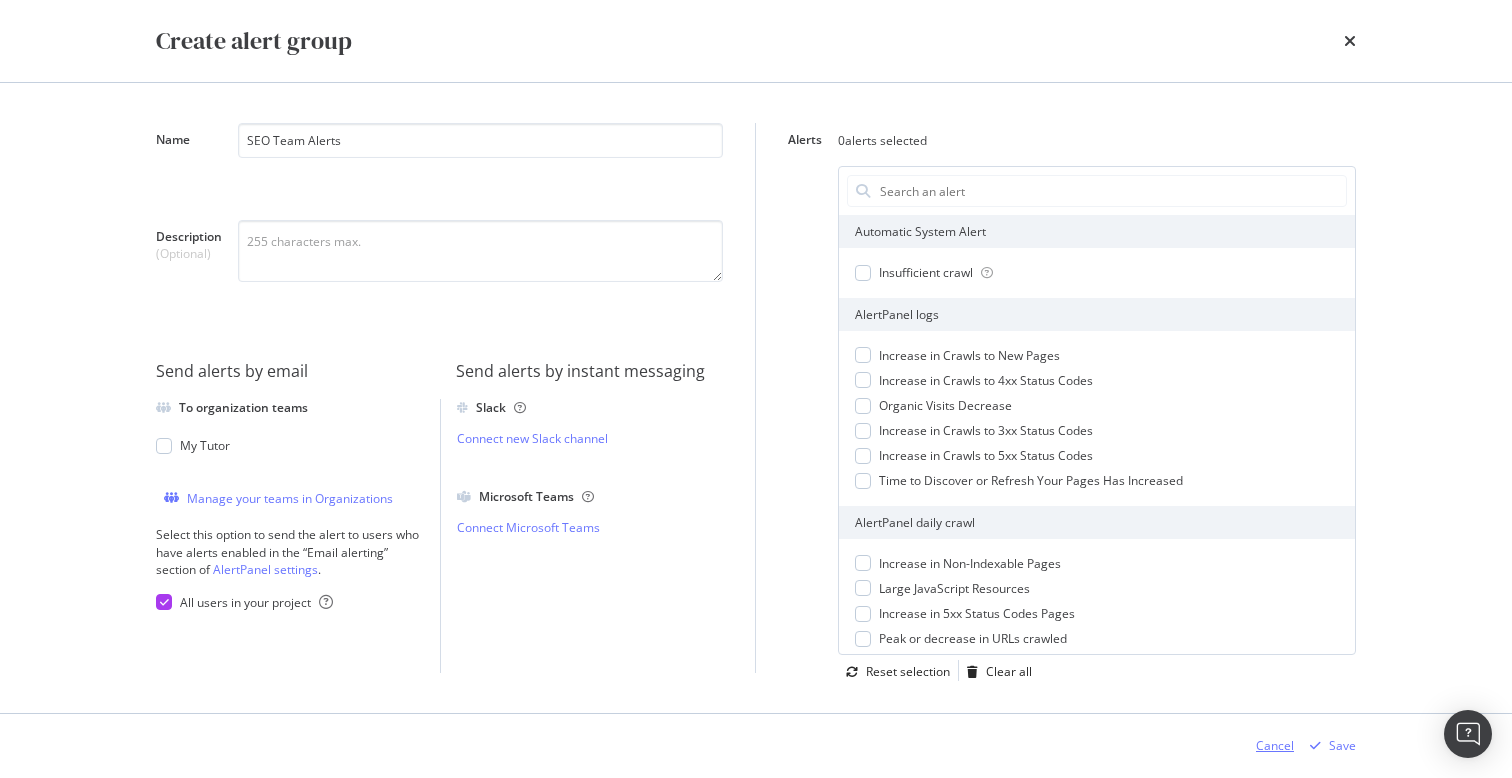 click on "Cancel" at bounding box center (1275, 745) 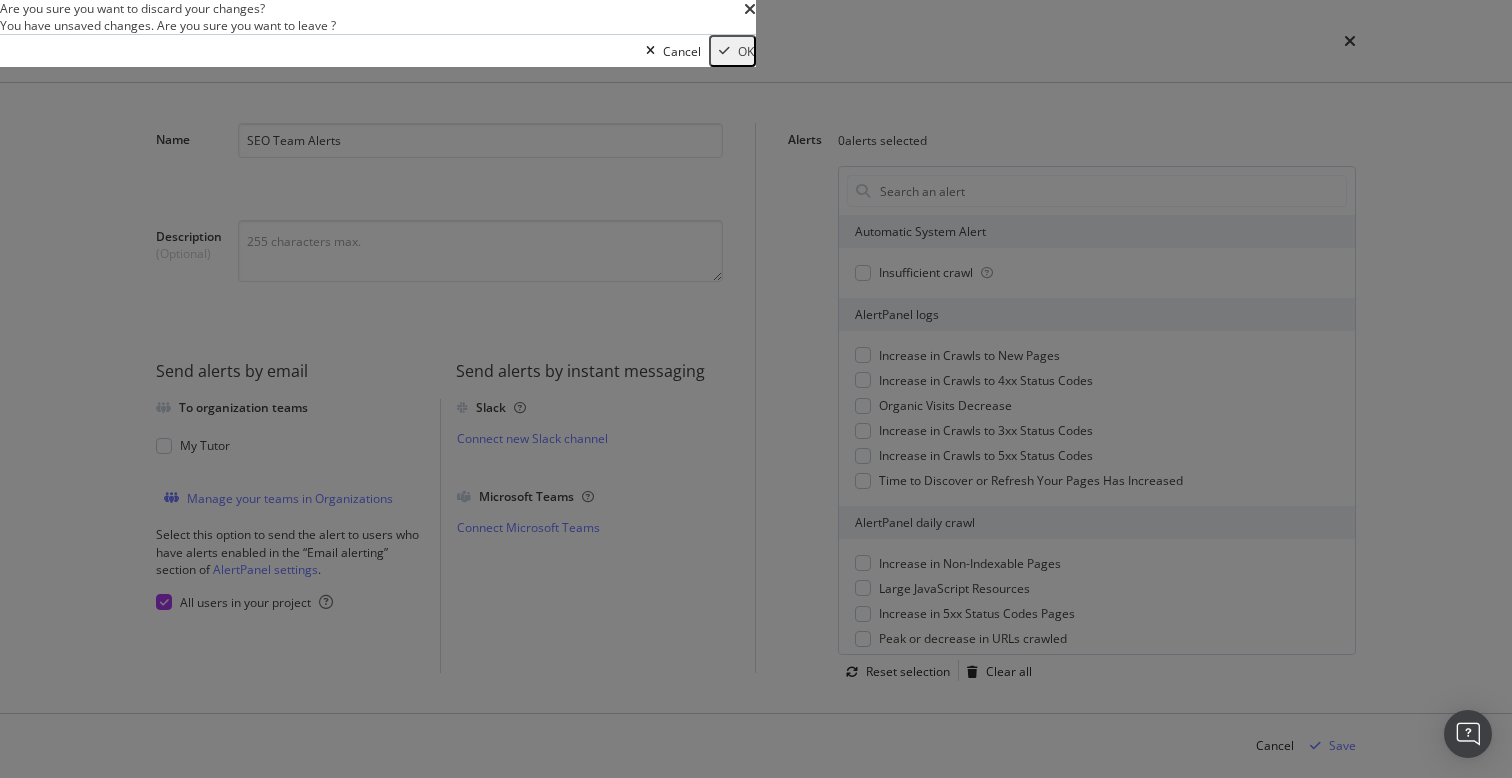 click on "Are you sure you want to discard your changes?" at bounding box center (378, 8) 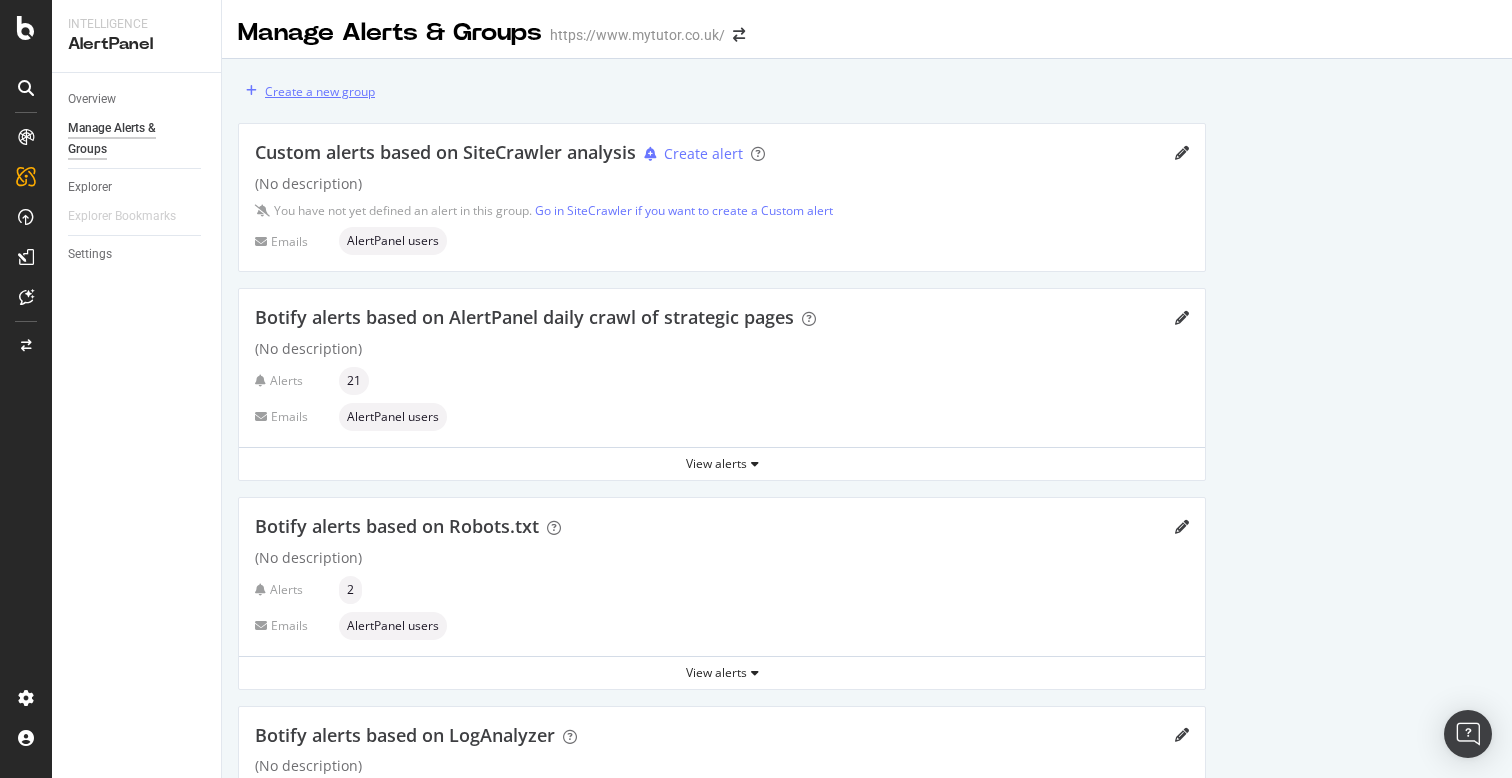 click on "Create a new group" at bounding box center [320, 91] 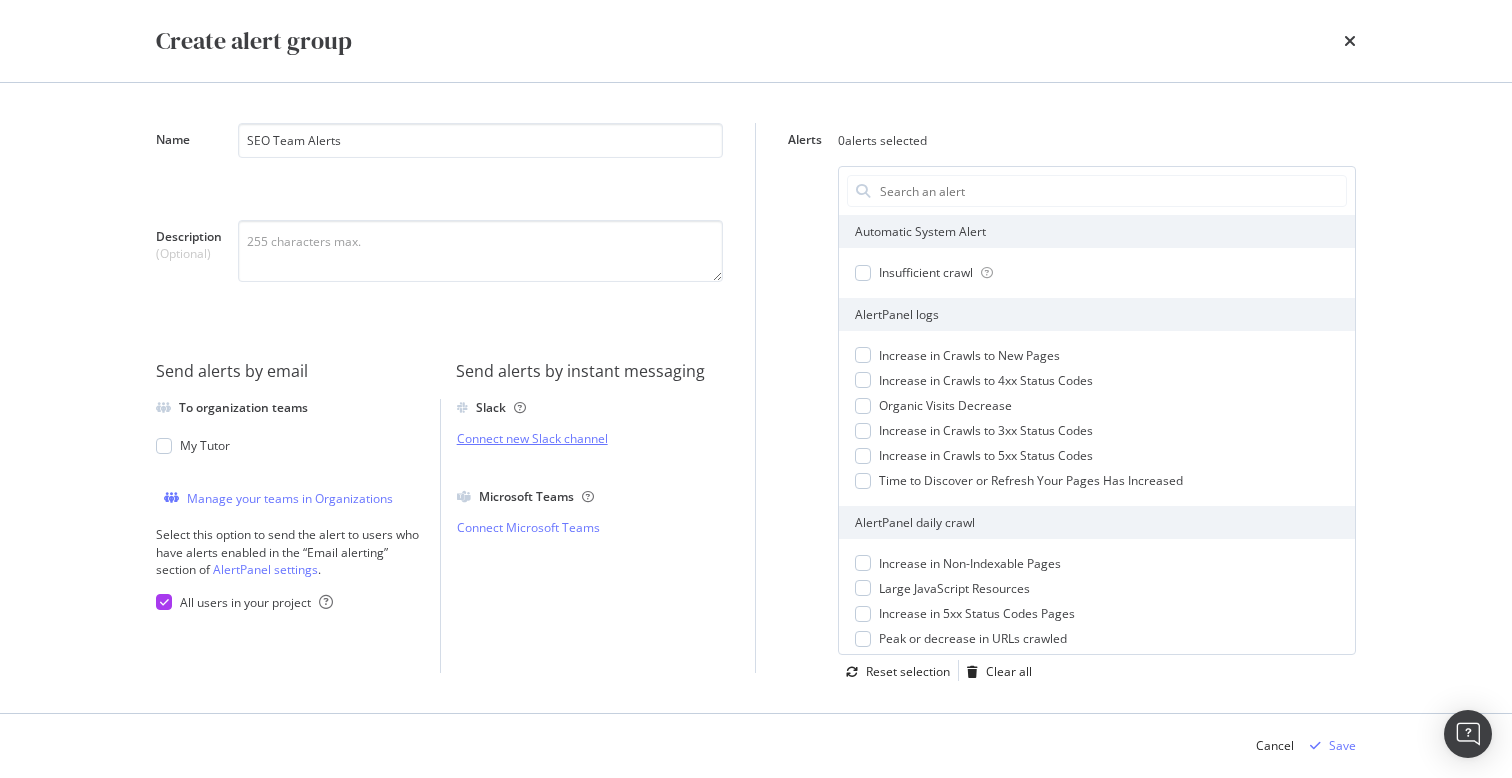 type on "SEO Team Alerts" 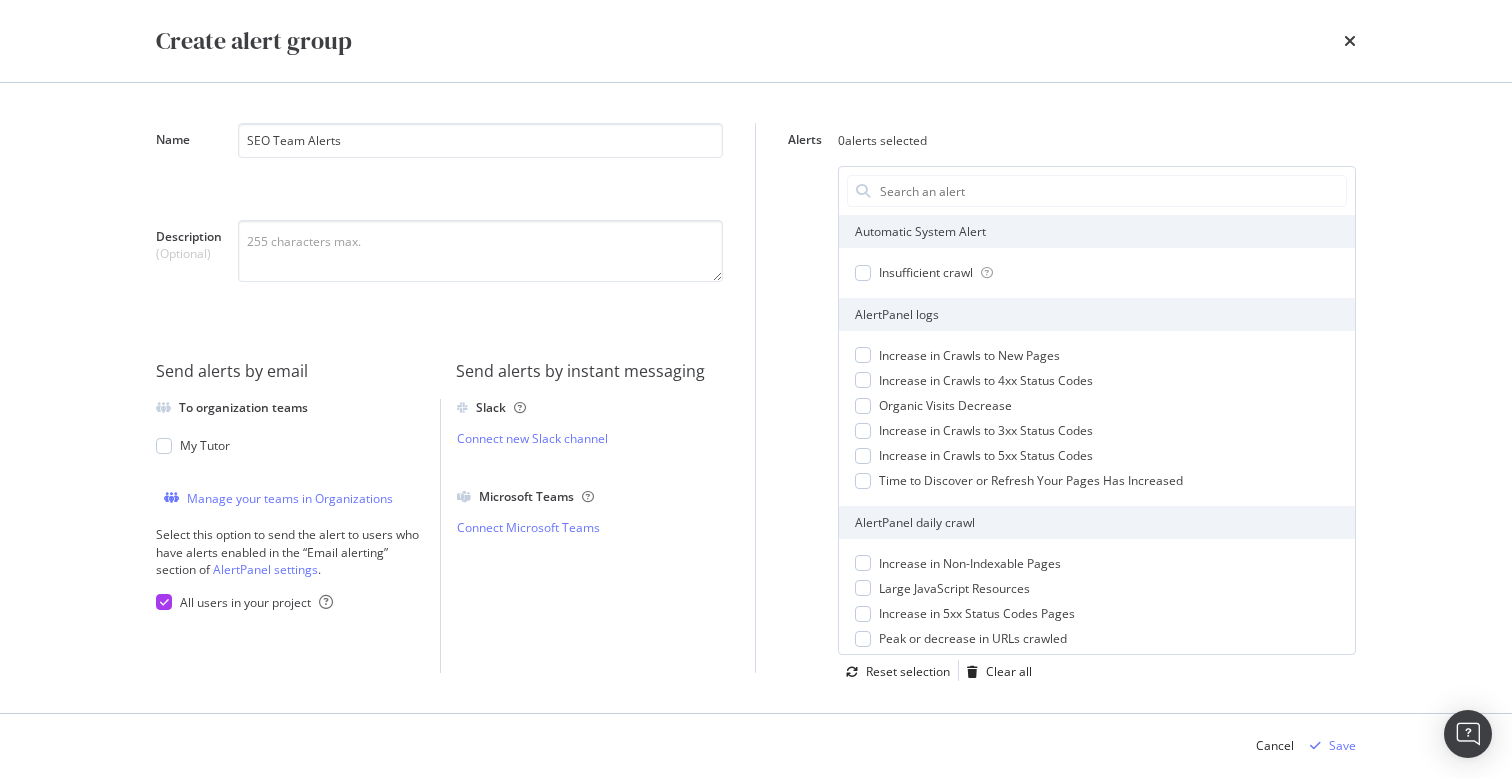 click on "Connect new Slack channel" at bounding box center (590, 438) 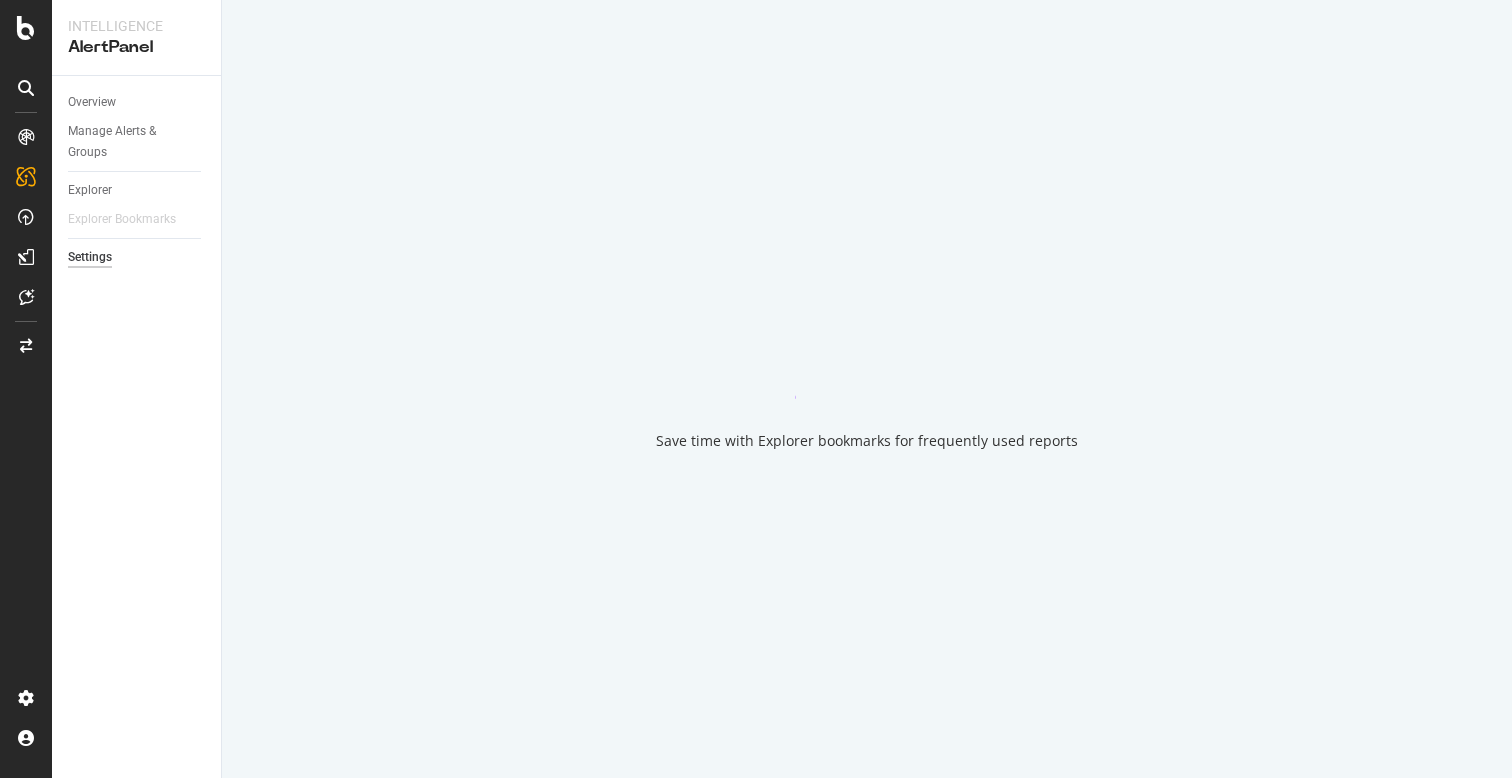 scroll, scrollTop: 0, scrollLeft: 0, axis: both 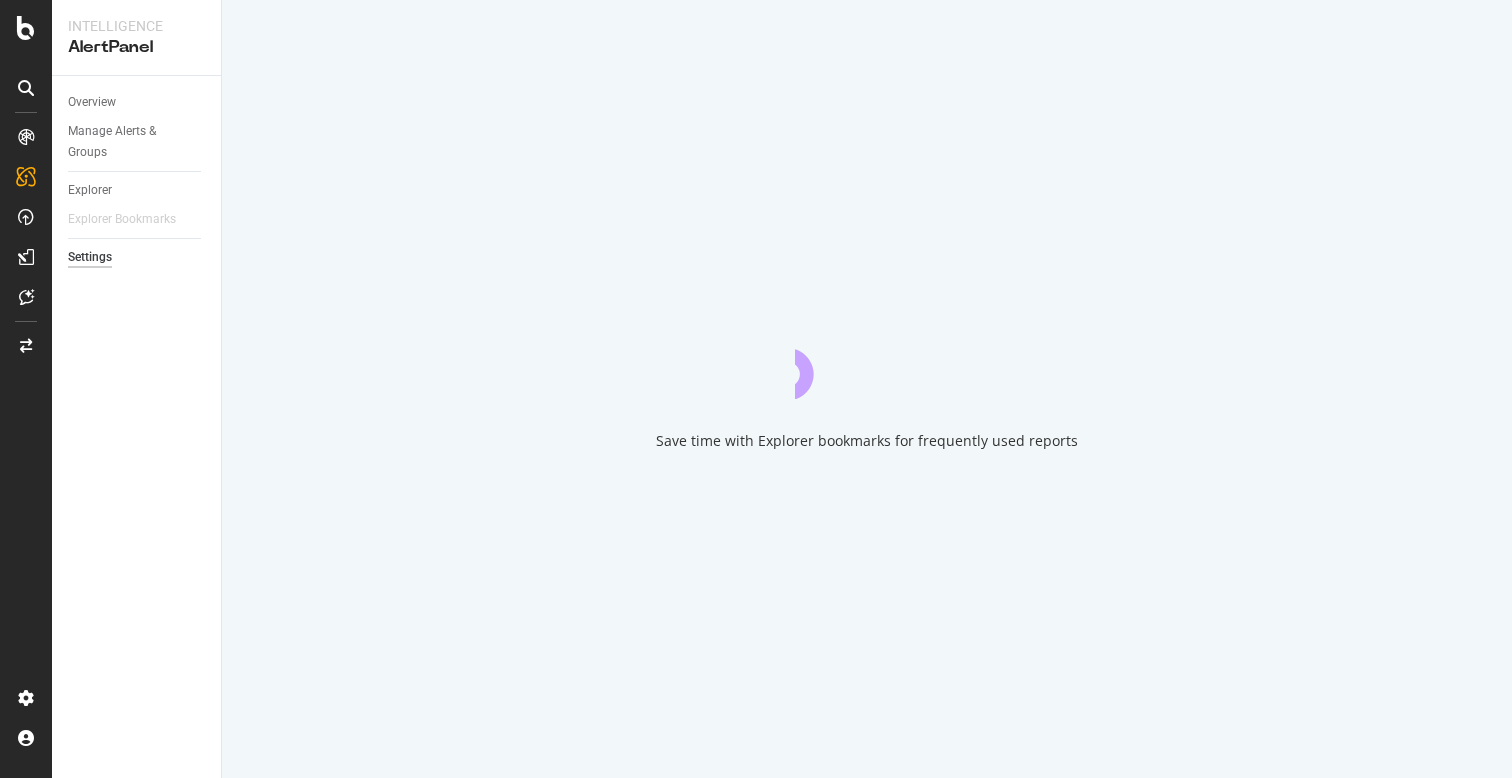 select on "02" 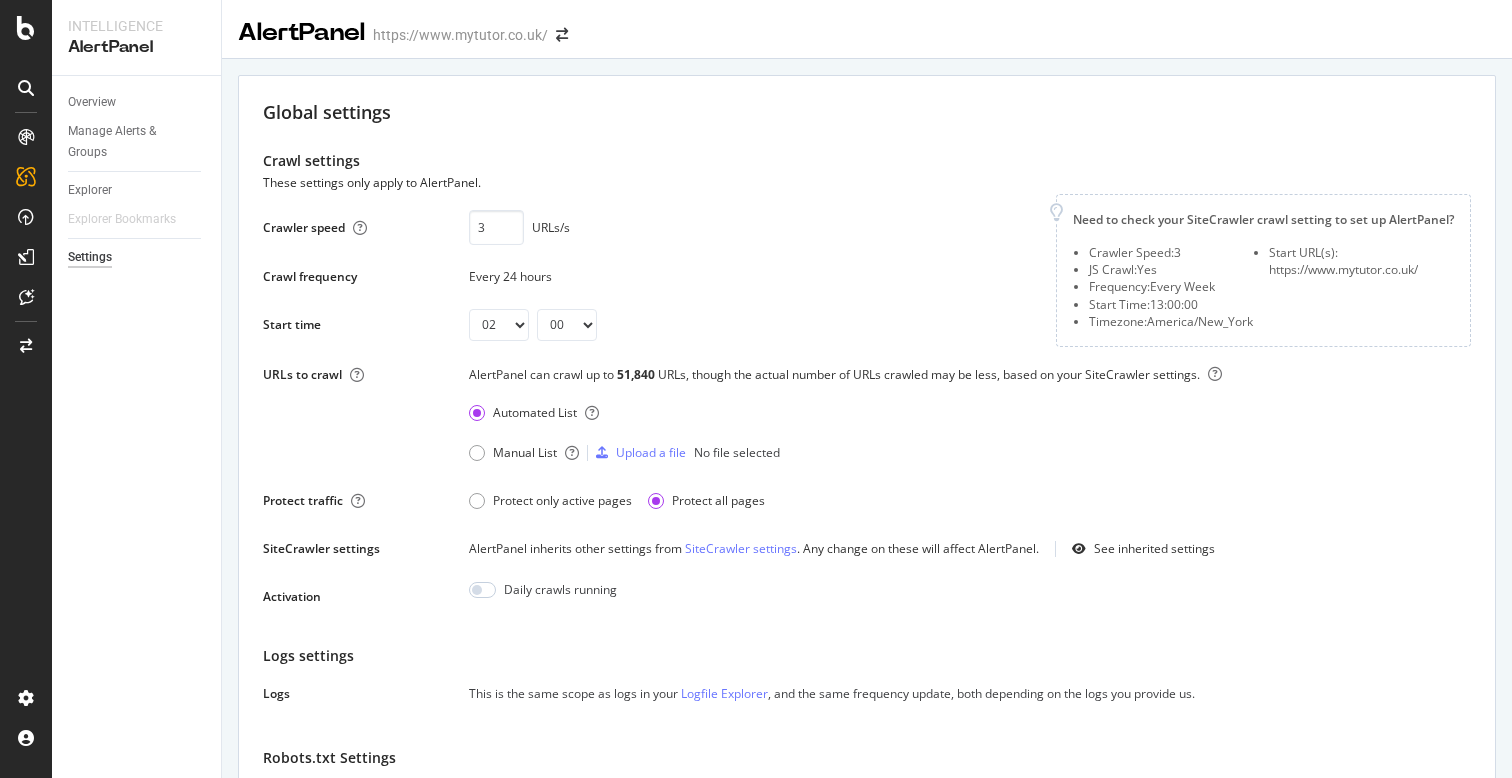 scroll, scrollTop: 1410, scrollLeft: 0, axis: vertical 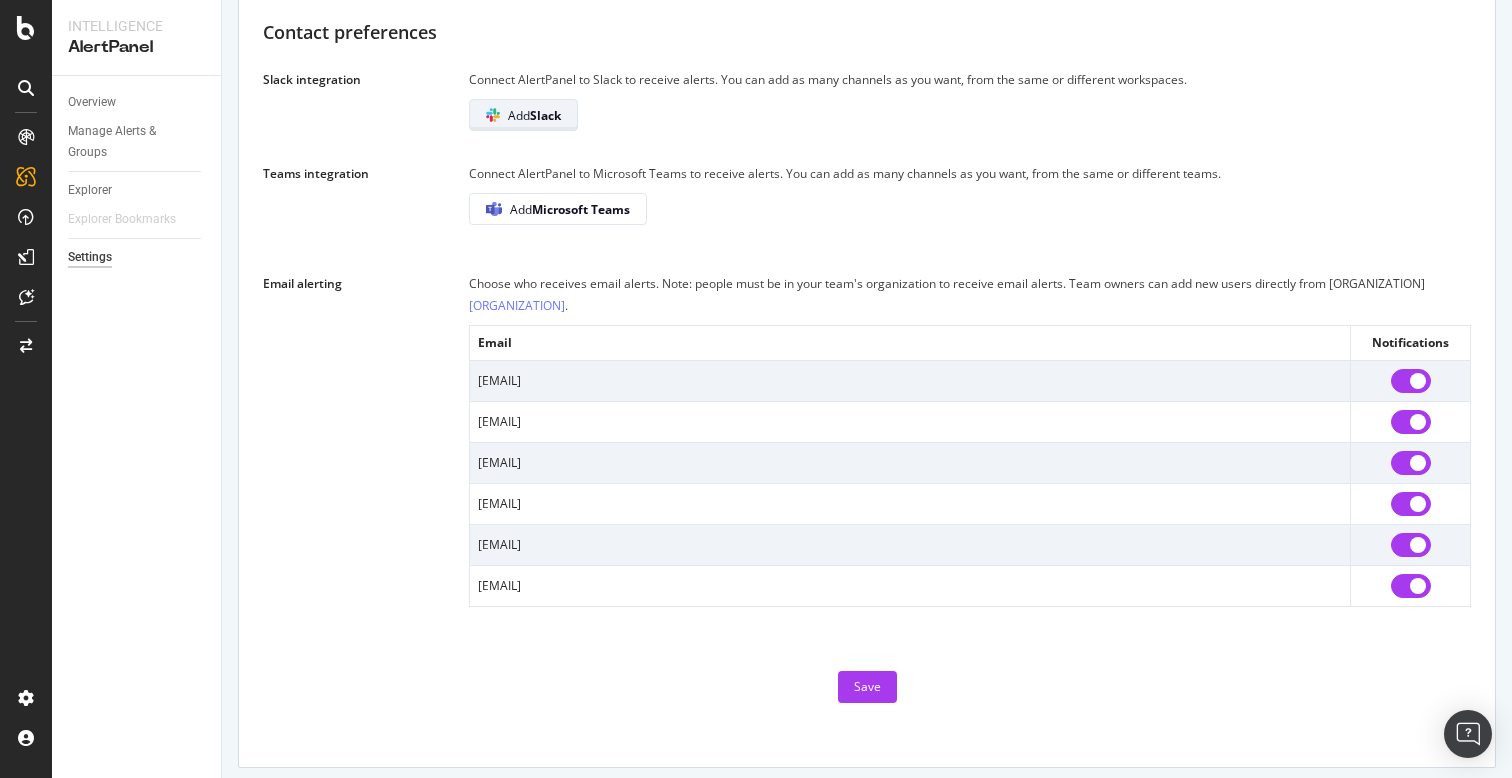 click on "Add  Slack" at bounding box center [534, 115] 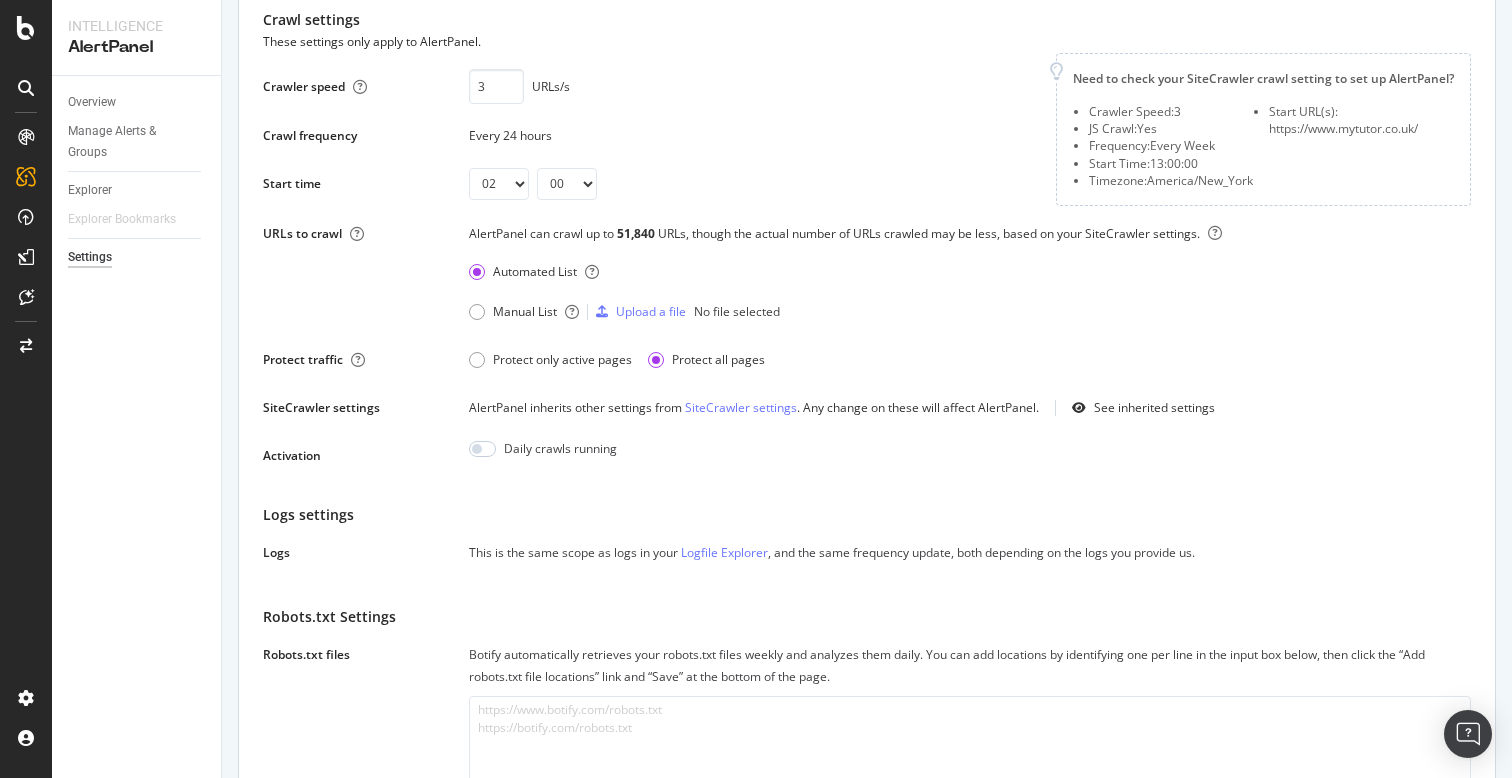 scroll, scrollTop: 0, scrollLeft: 0, axis: both 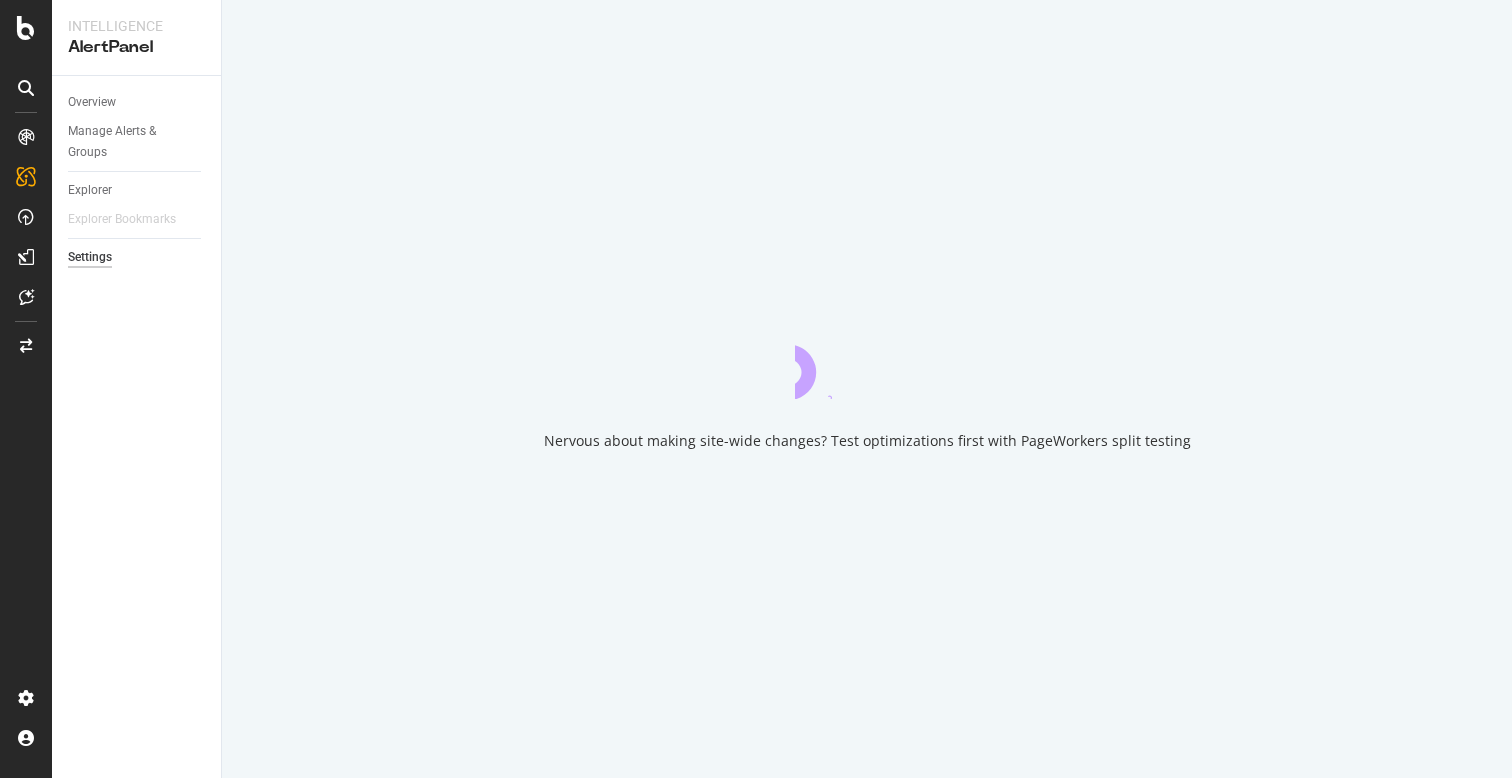select on "02" 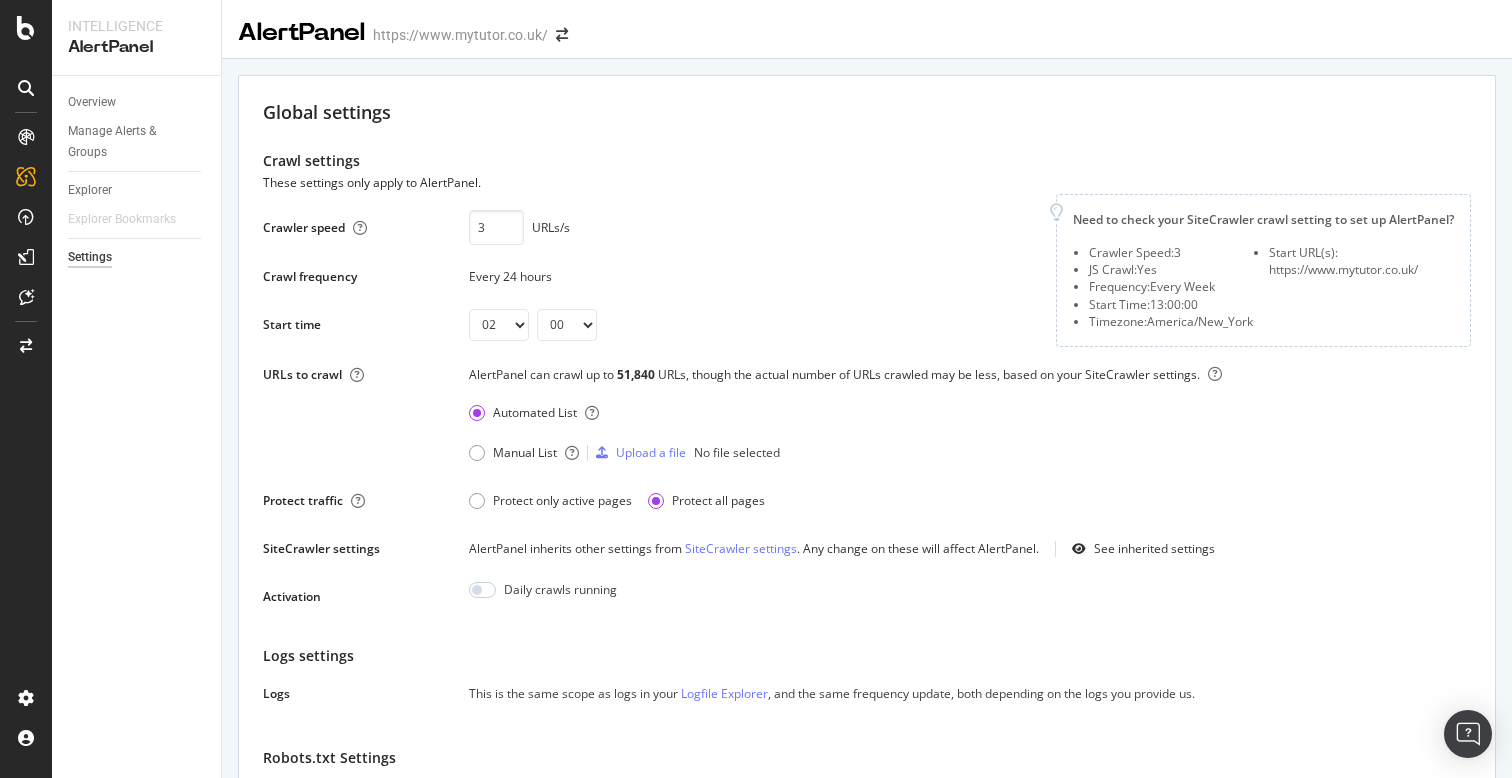 scroll, scrollTop: 1480, scrollLeft: 0, axis: vertical 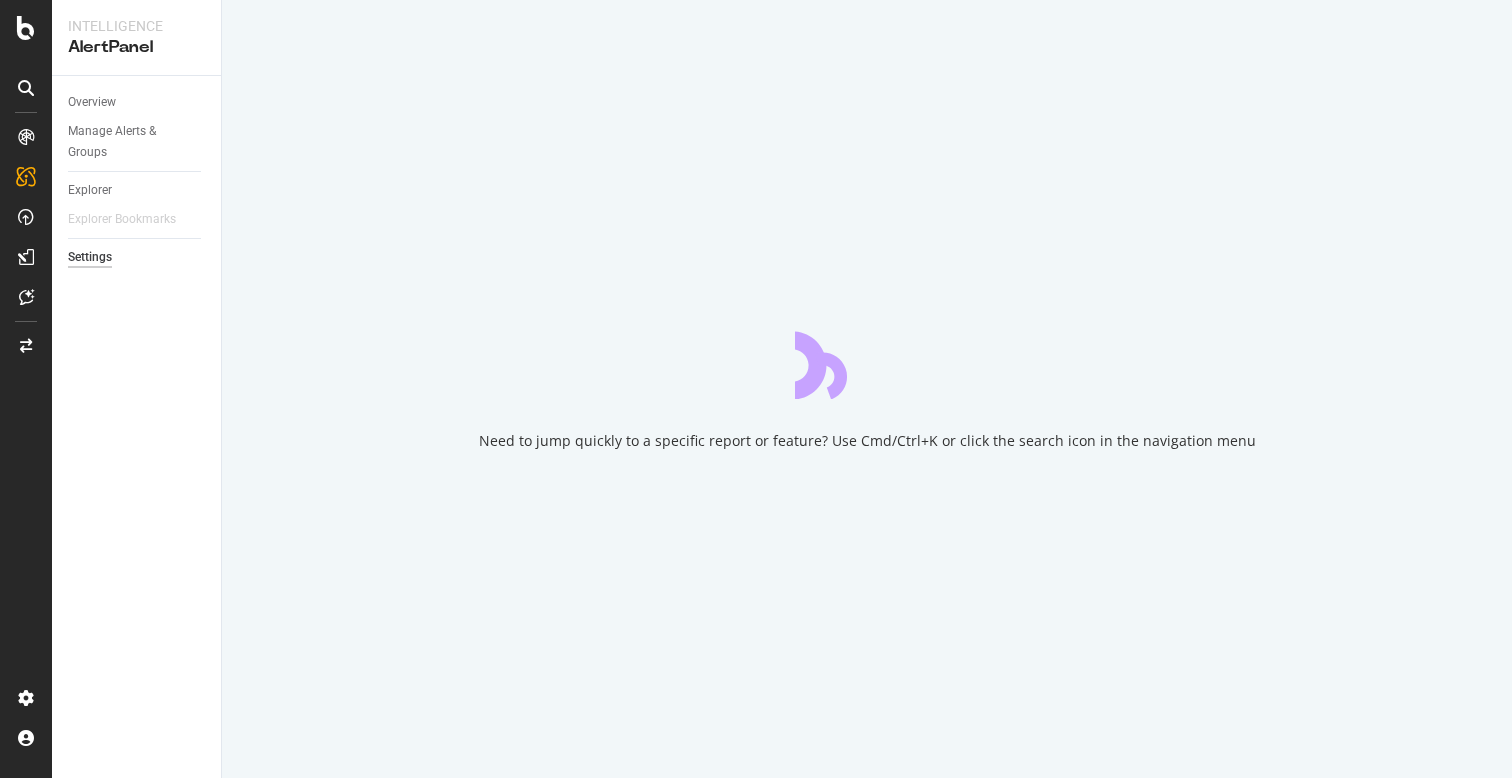 select on "02" 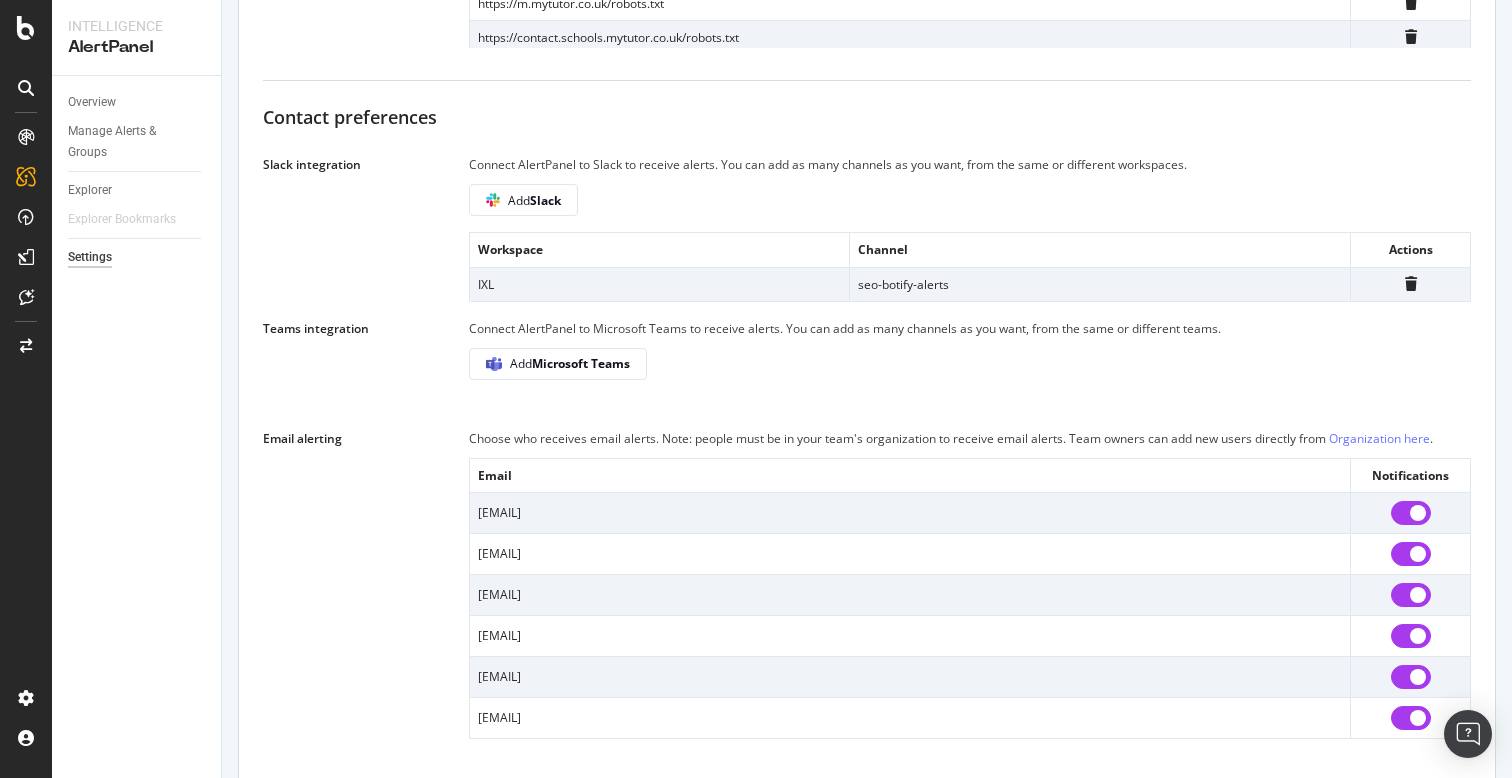 scroll, scrollTop: 1328, scrollLeft: 0, axis: vertical 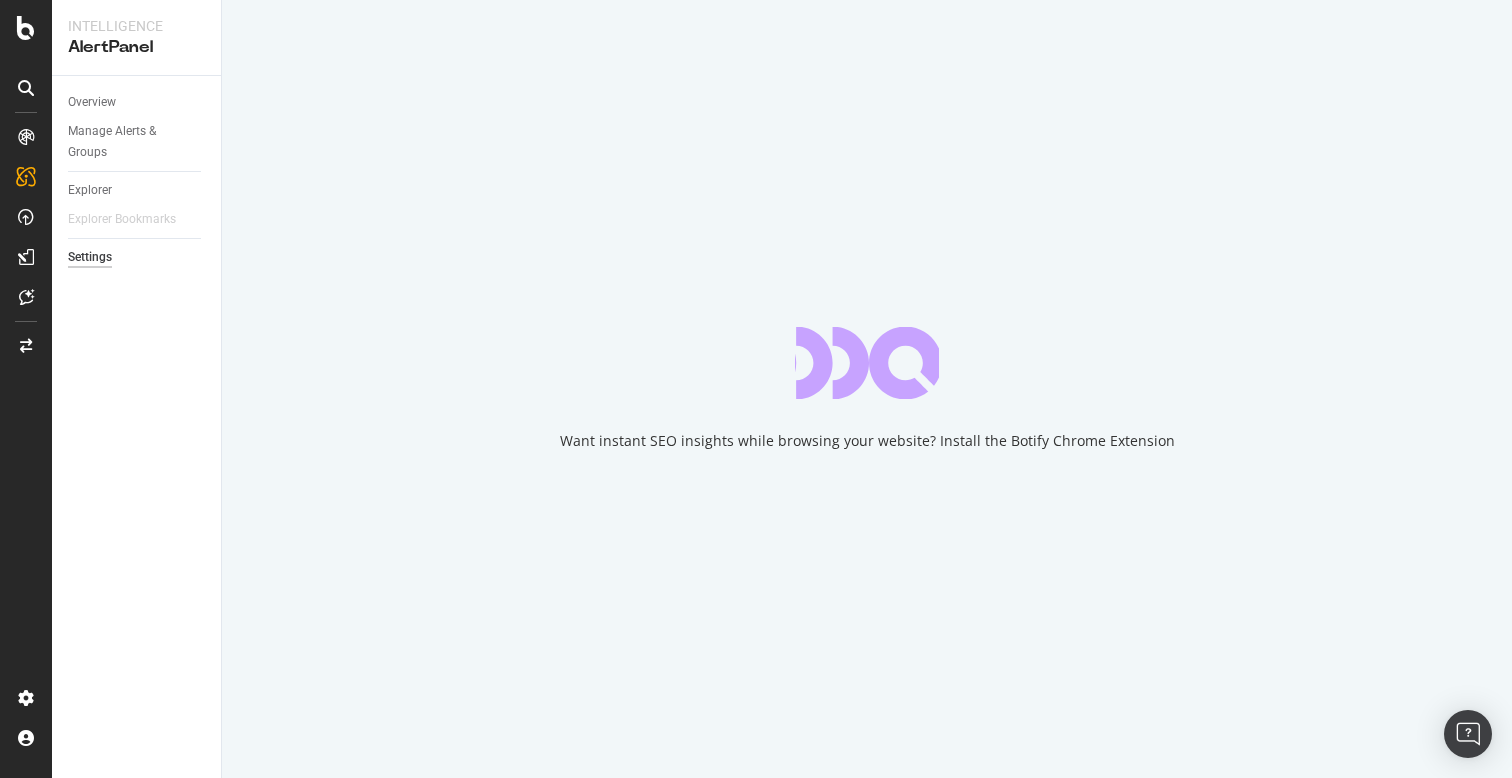 select on "02" 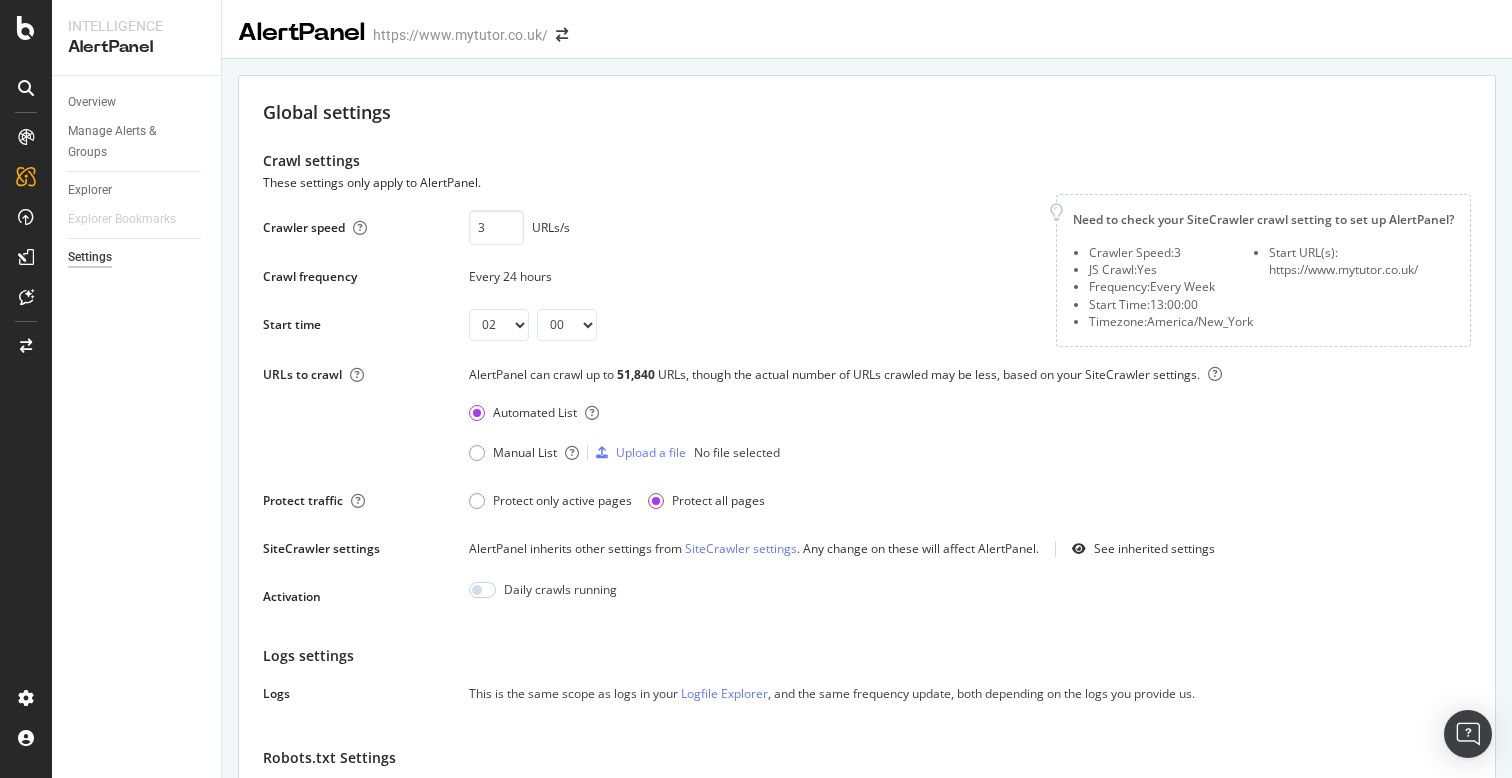 scroll, scrollTop: 1480, scrollLeft: 0, axis: vertical 